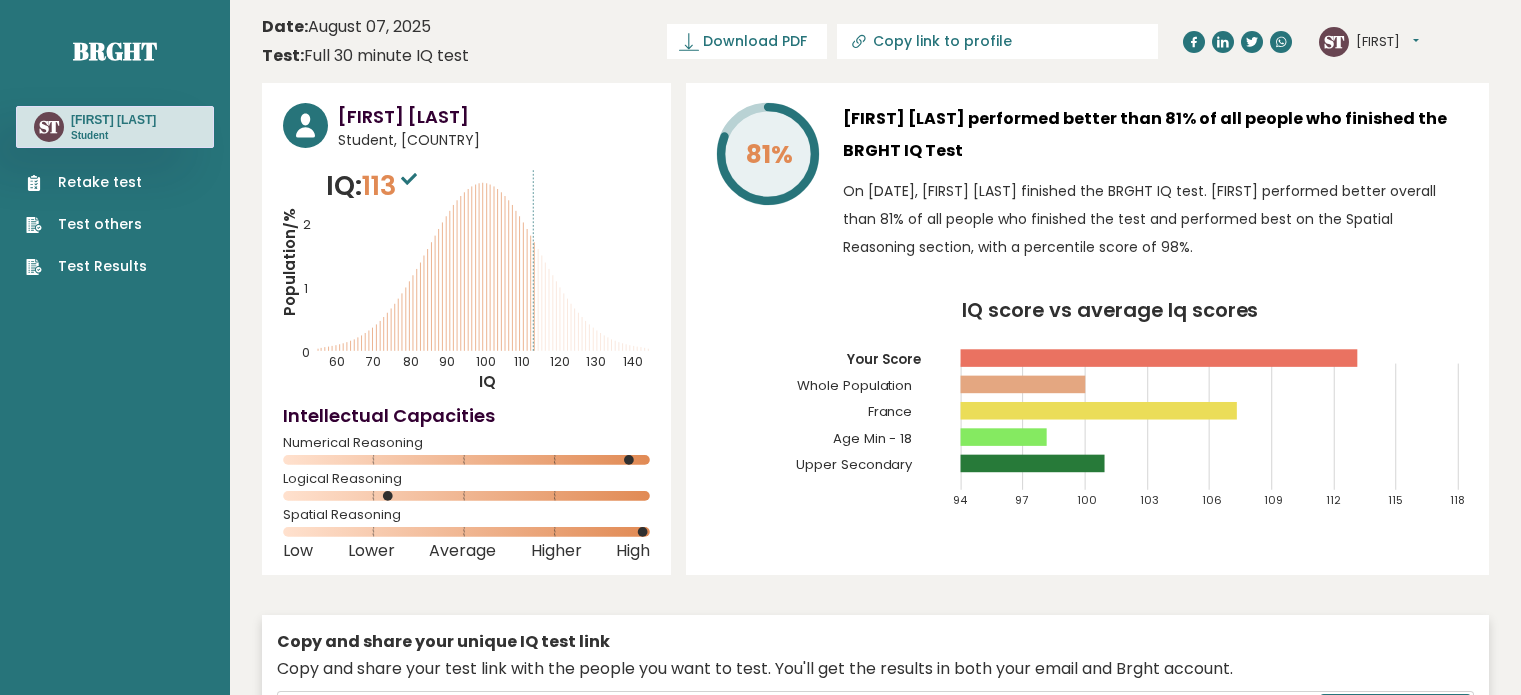 scroll, scrollTop: 0, scrollLeft: 0, axis: both 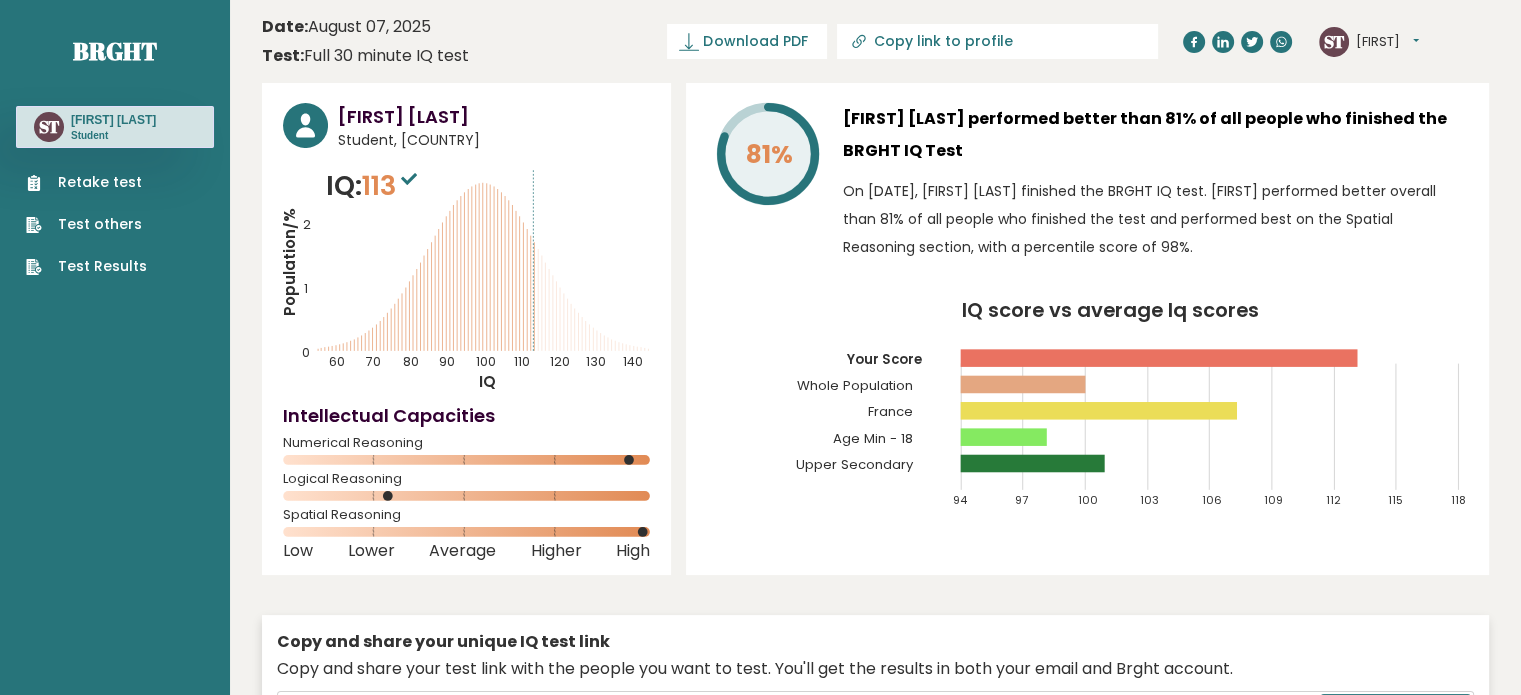 click on "Retake test" at bounding box center [86, 182] 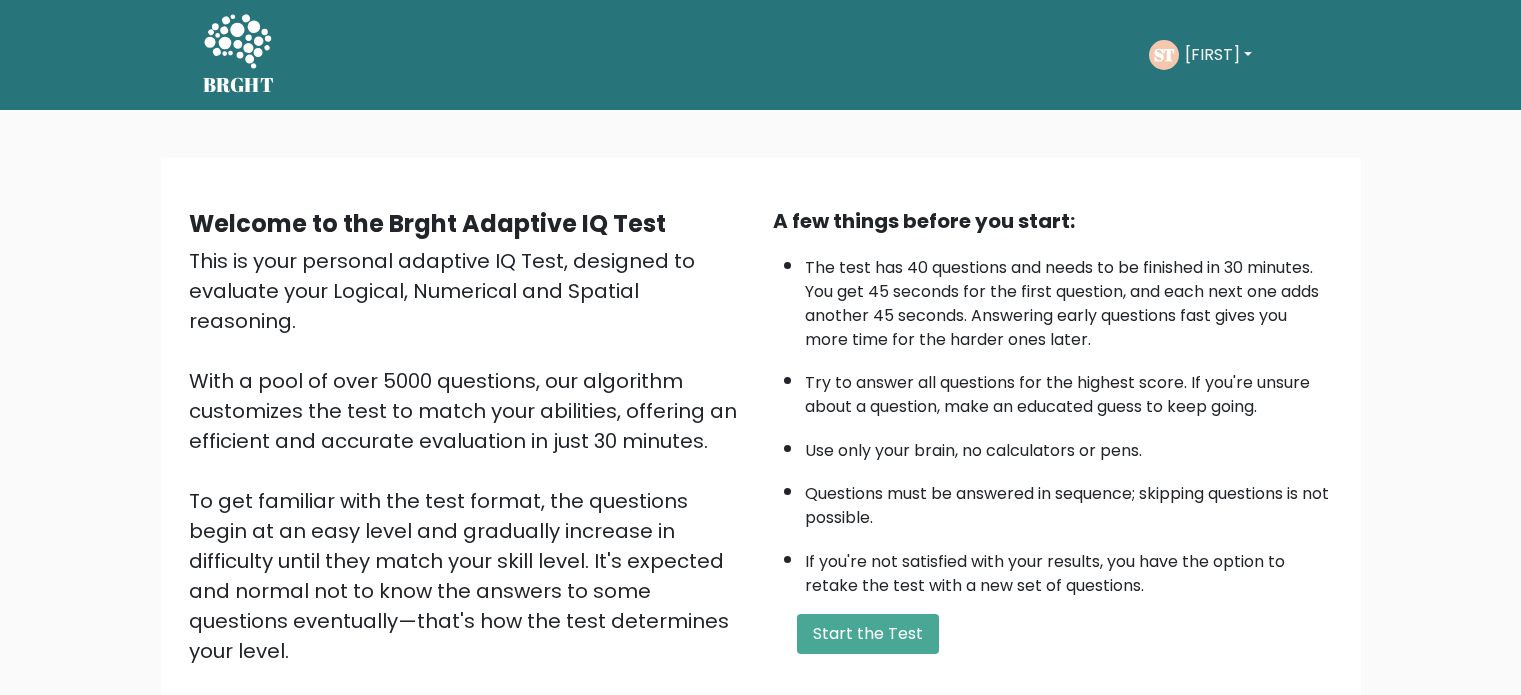 scroll, scrollTop: 0, scrollLeft: 0, axis: both 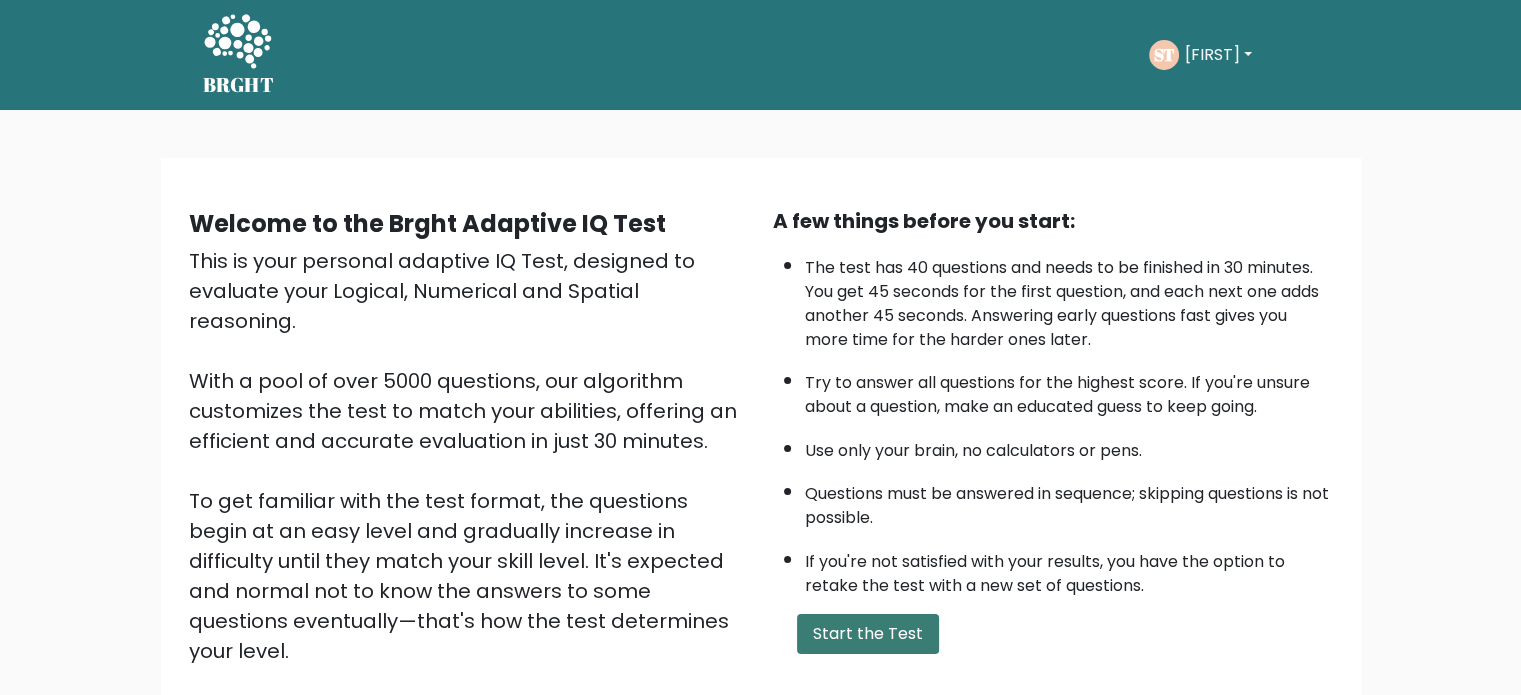 click on "Start the Test" at bounding box center [868, 634] 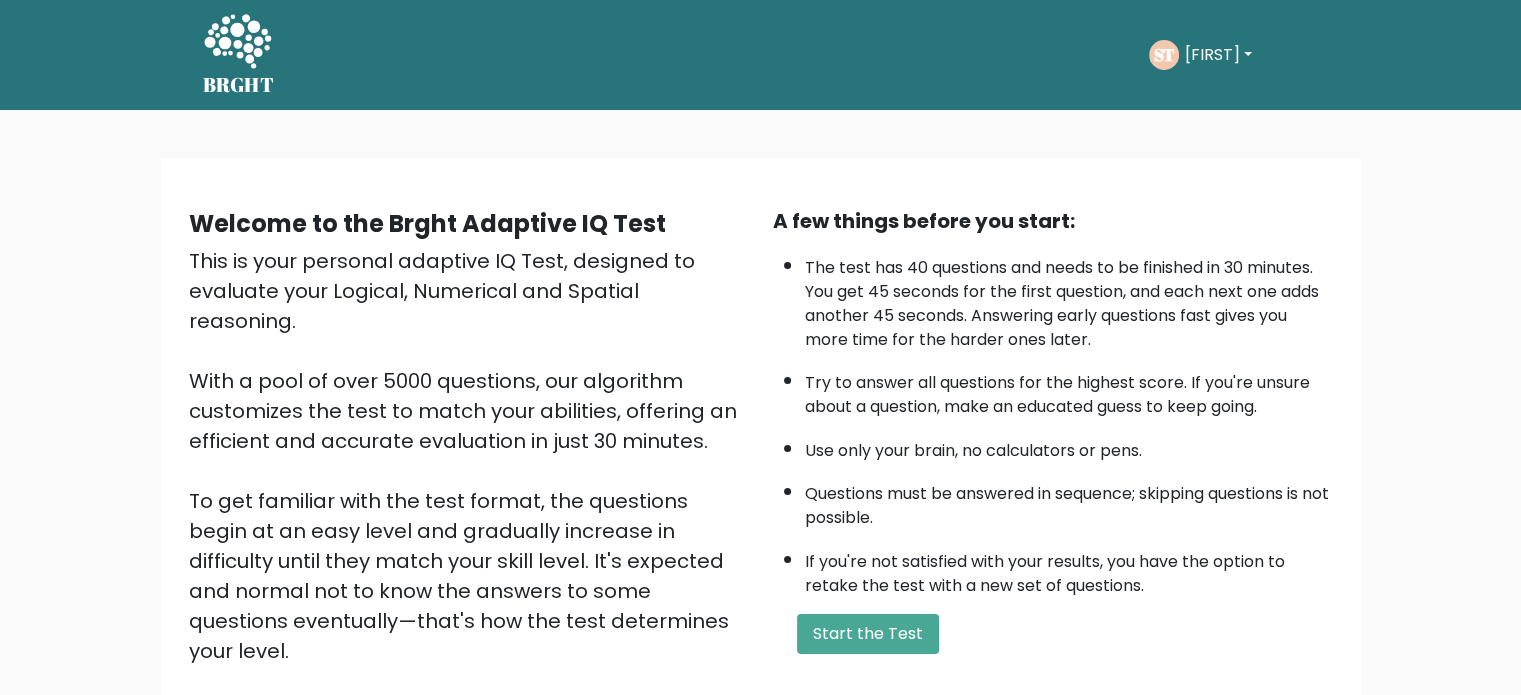 click on "[FIRST]" at bounding box center [1218, 55] 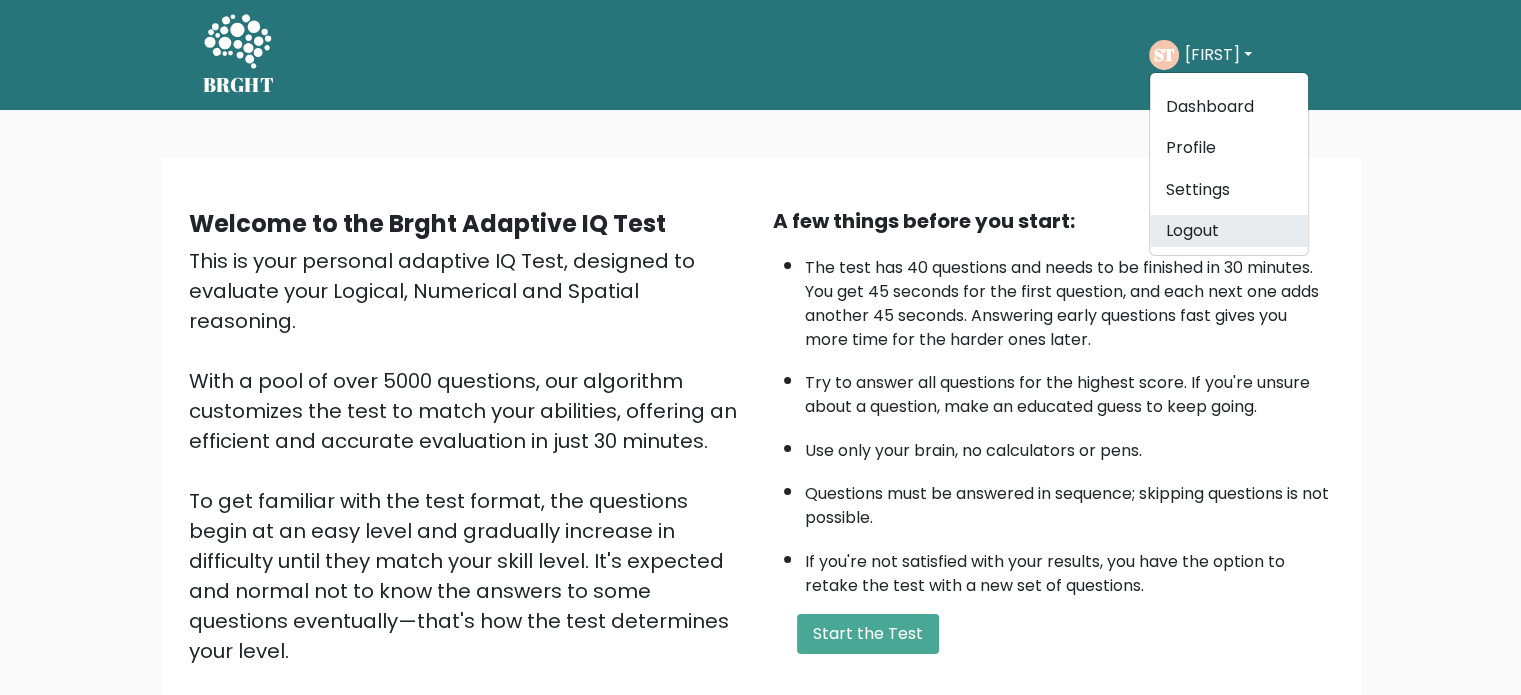 click on "Logout" at bounding box center [1229, 231] 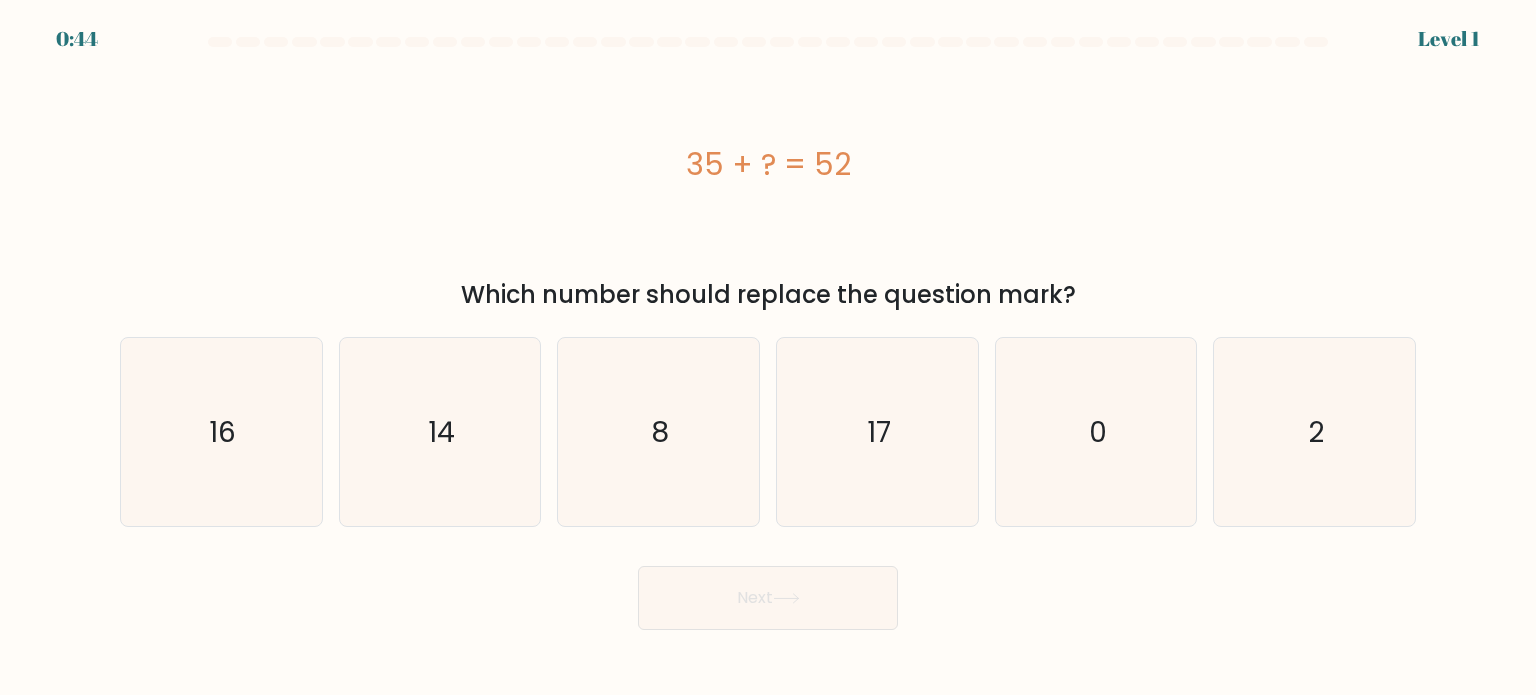scroll, scrollTop: 0, scrollLeft: 0, axis: both 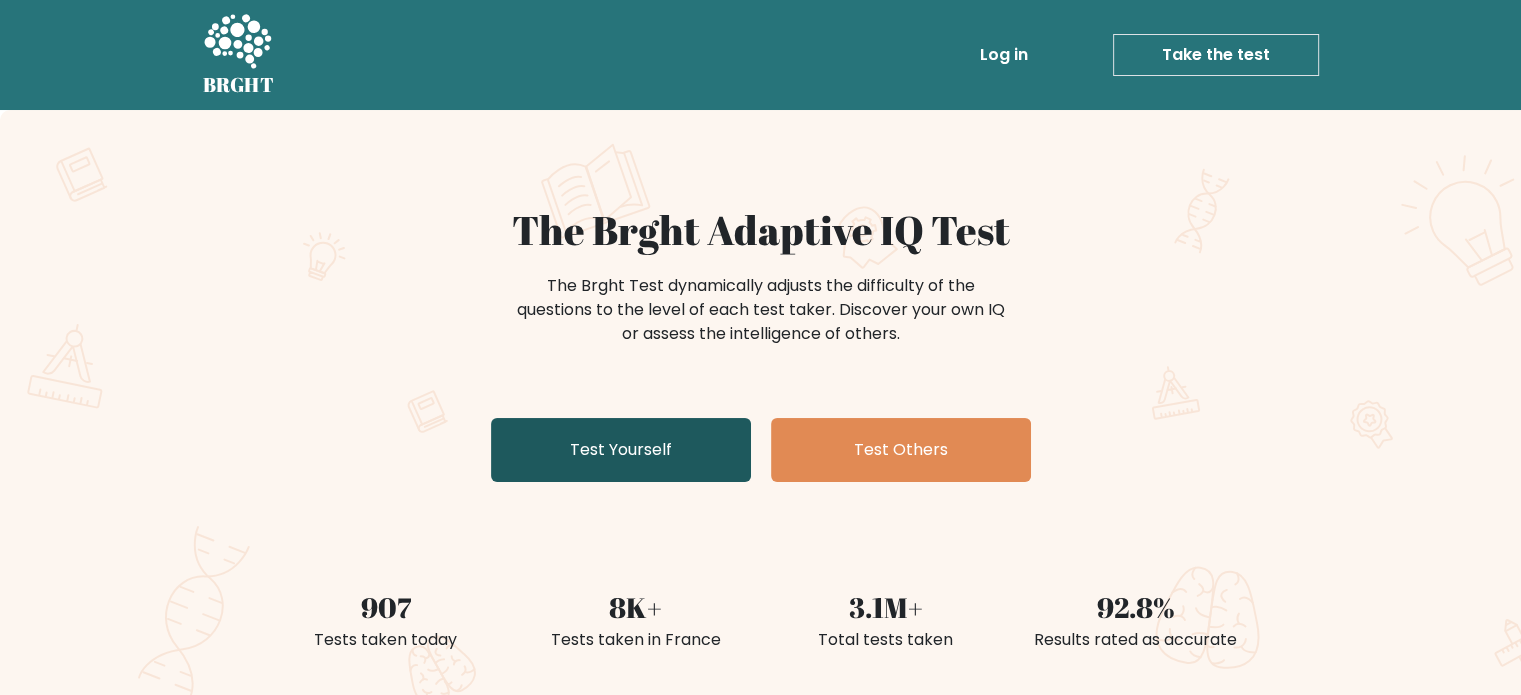 click on "Test Yourself" at bounding box center [621, 450] 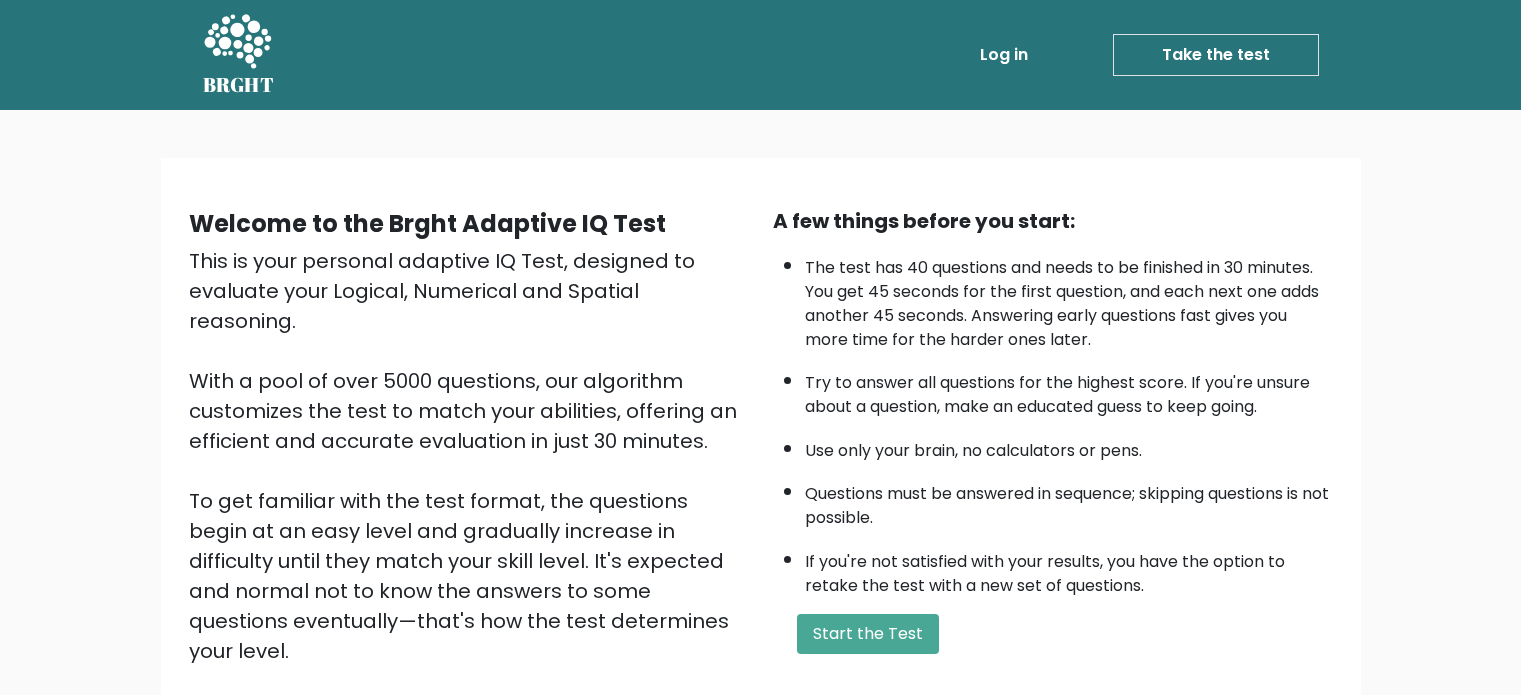 scroll, scrollTop: 0, scrollLeft: 0, axis: both 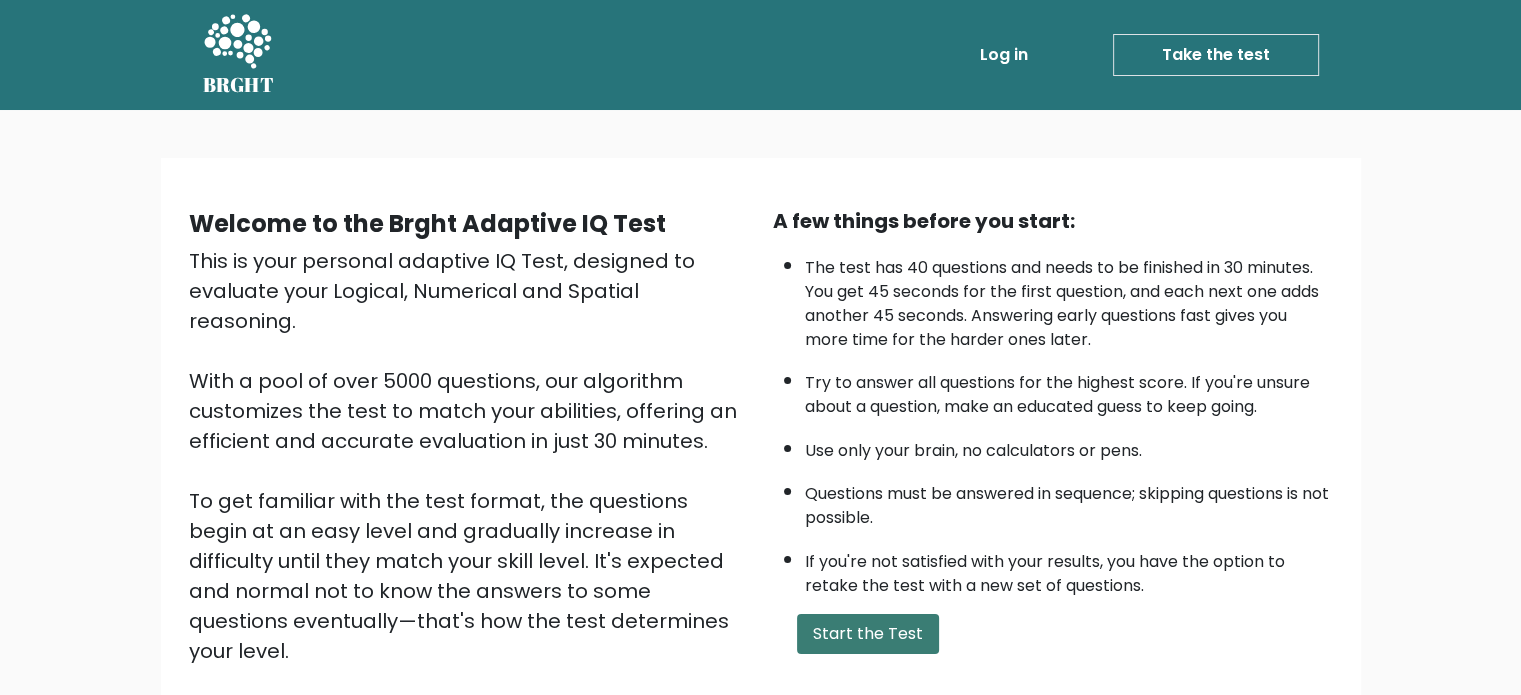click on "Start the Test" at bounding box center [868, 634] 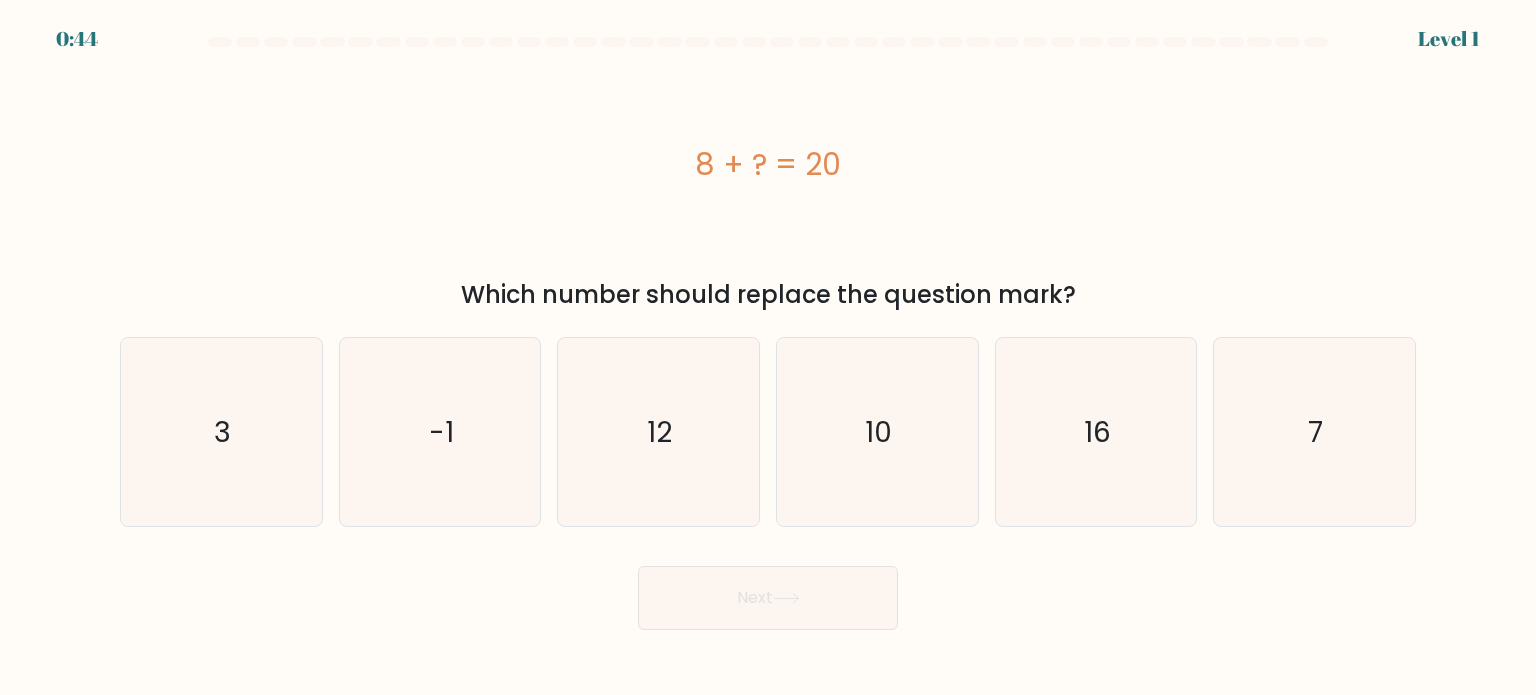 scroll, scrollTop: 0, scrollLeft: 0, axis: both 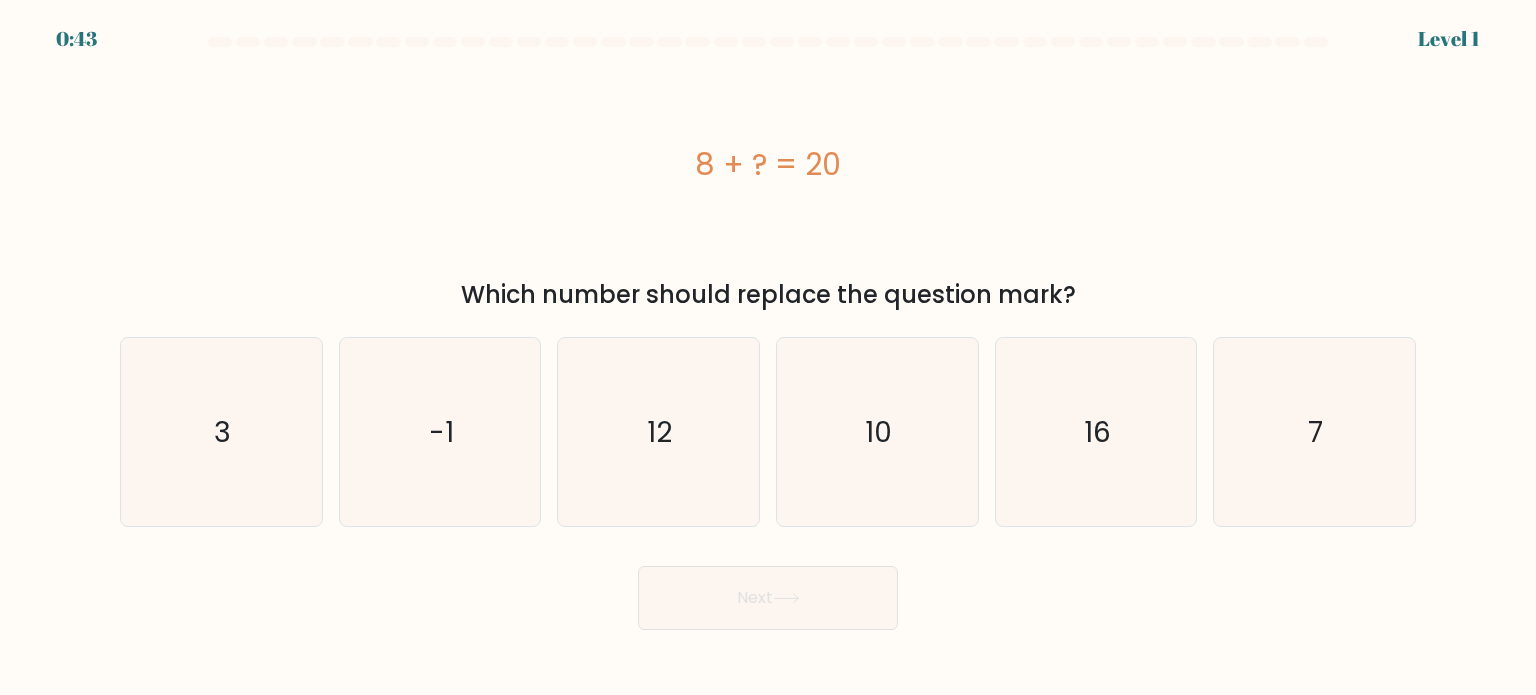 click on "Next" at bounding box center (768, 598) 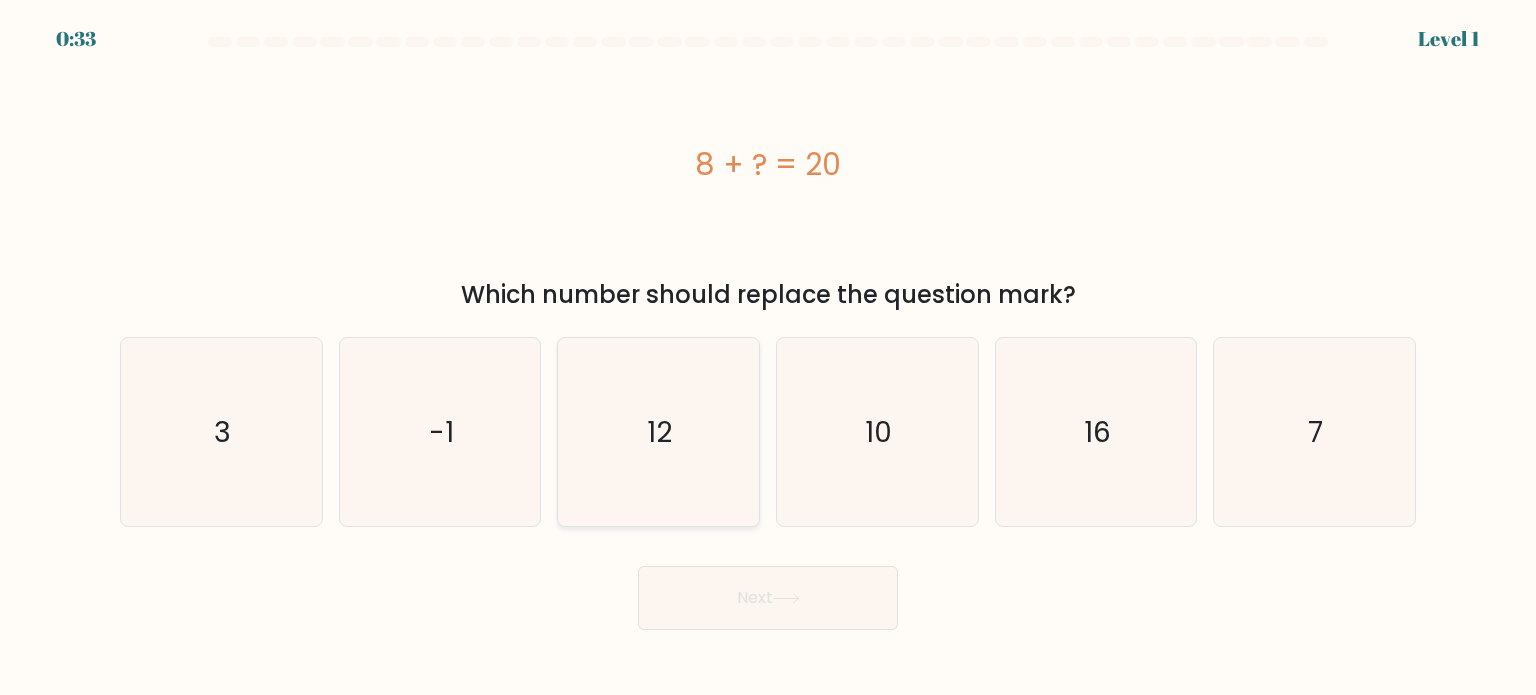 click on "12" 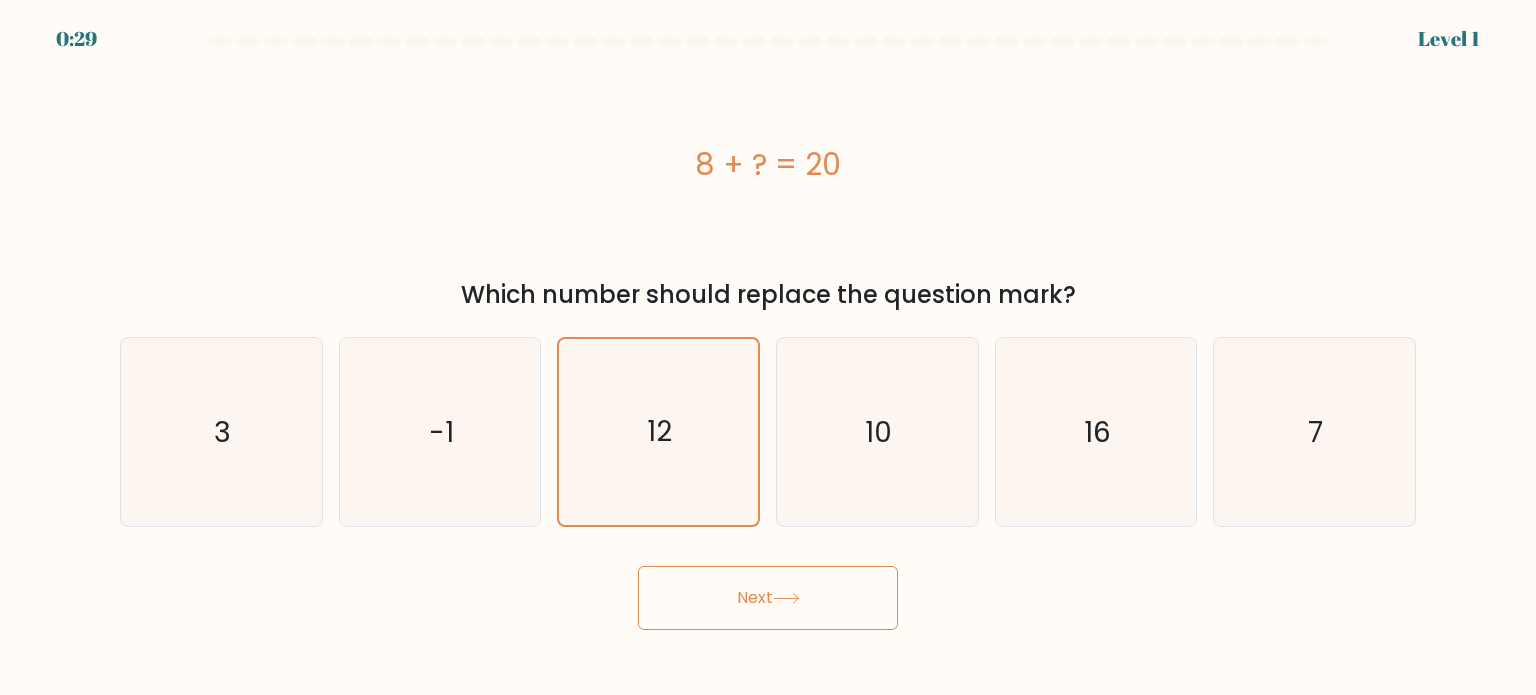 click on "Next" at bounding box center [768, 598] 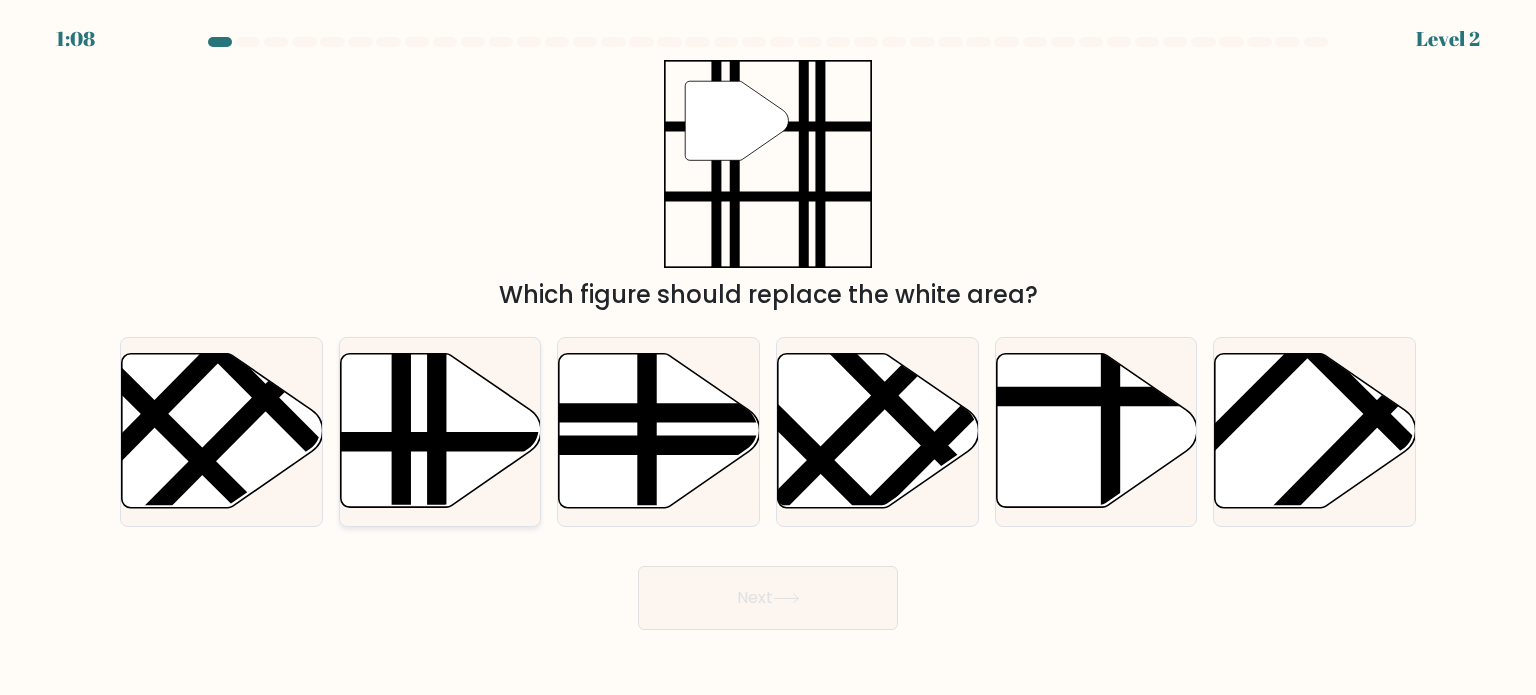 click 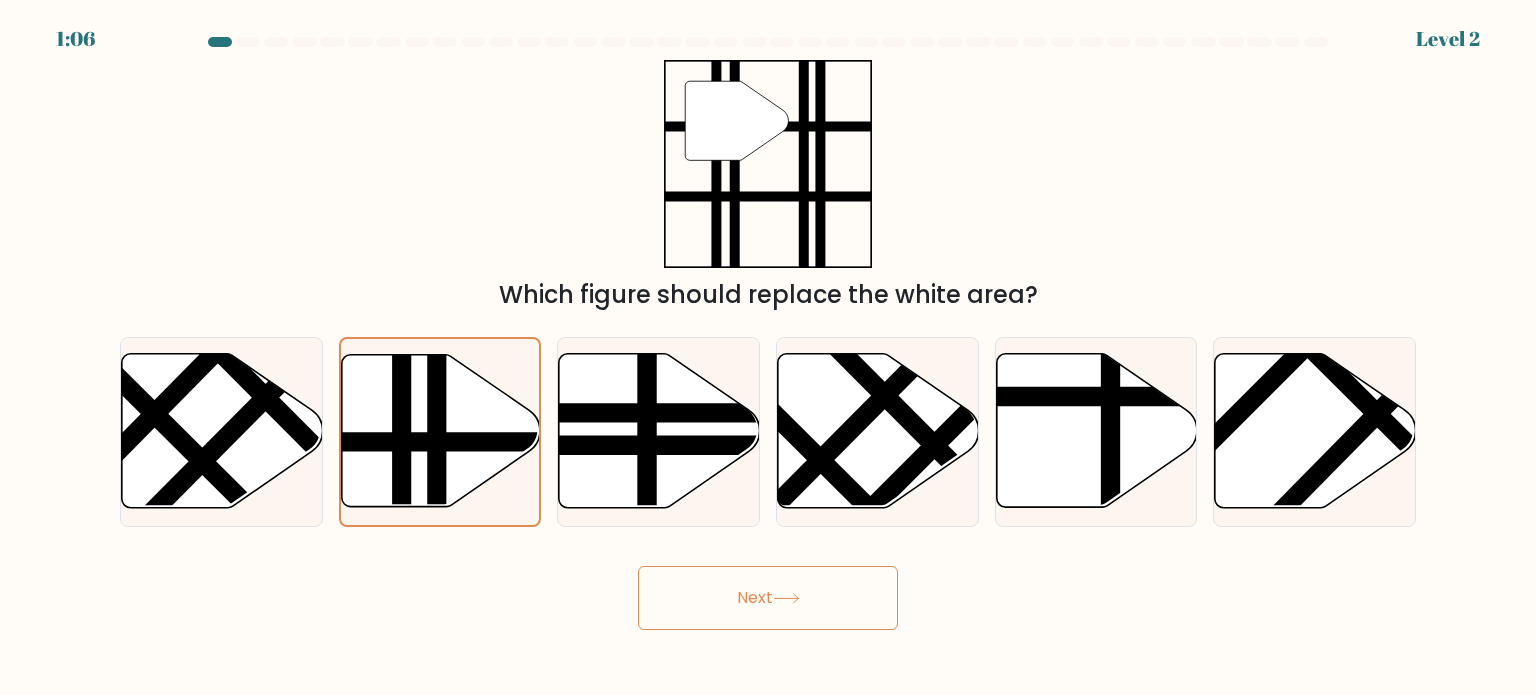 click on "Next" at bounding box center [768, 598] 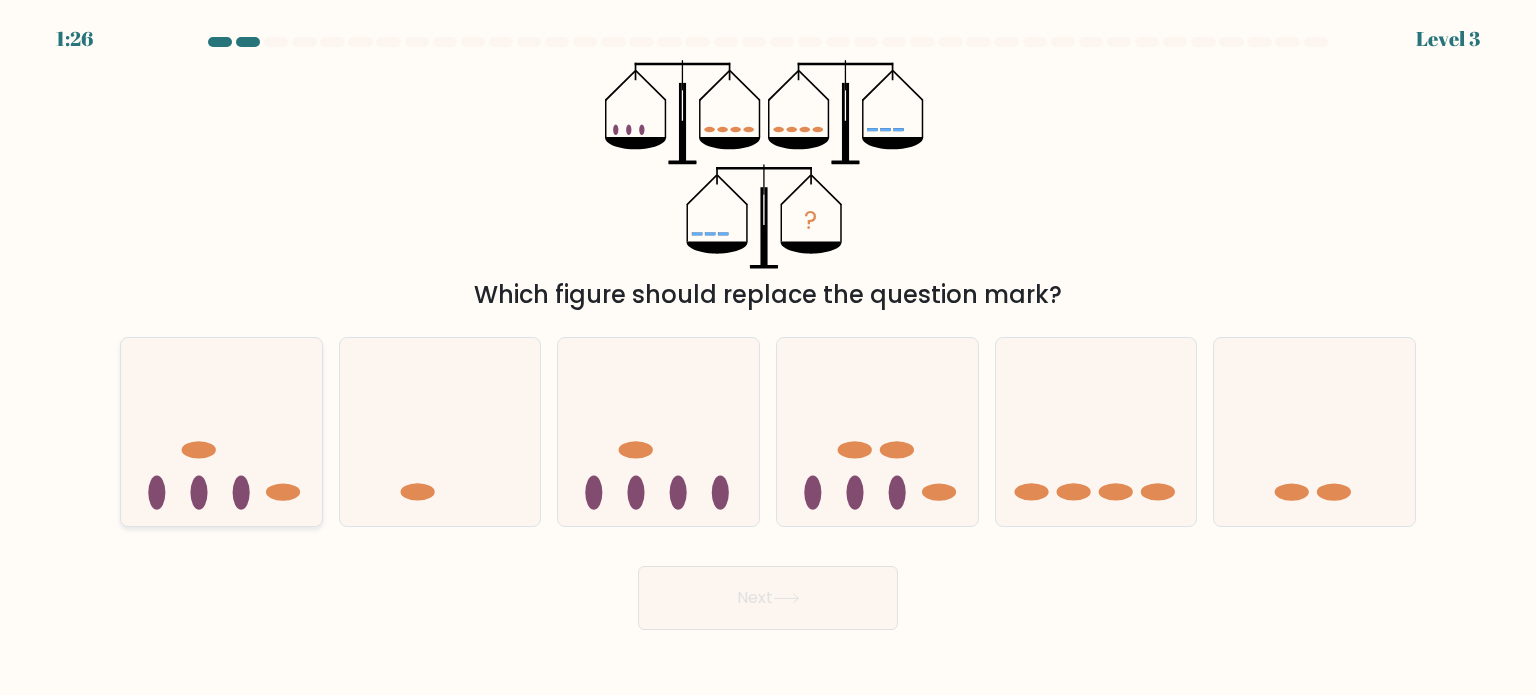 click 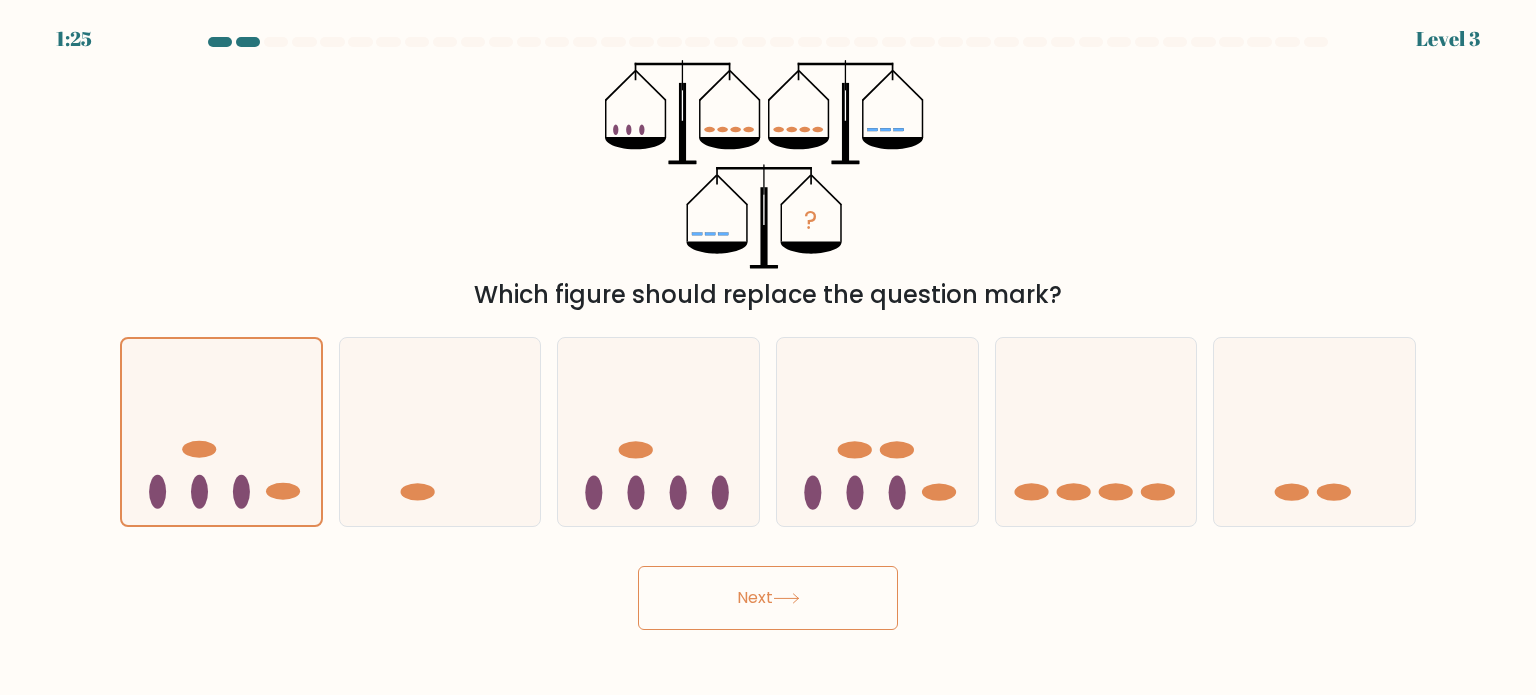click on "Next" at bounding box center (768, 598) 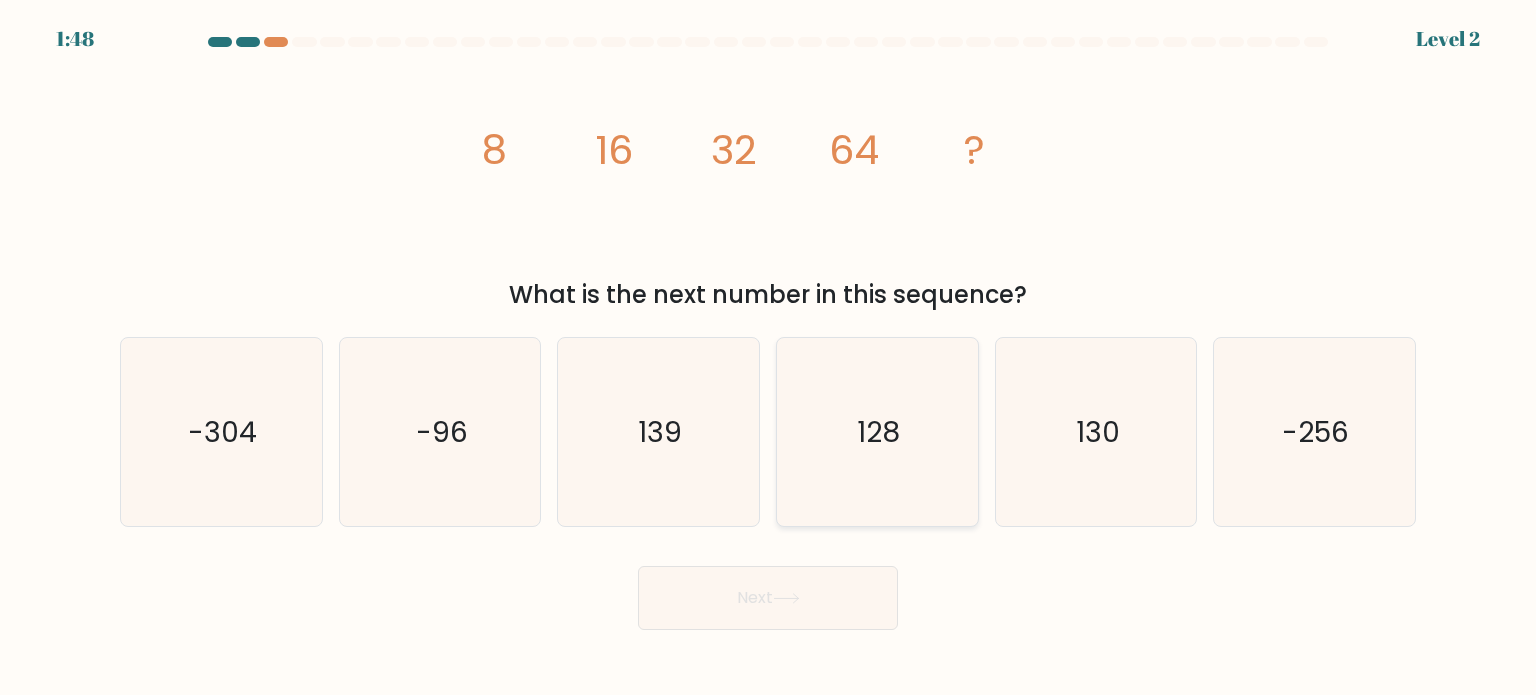 click on "128" 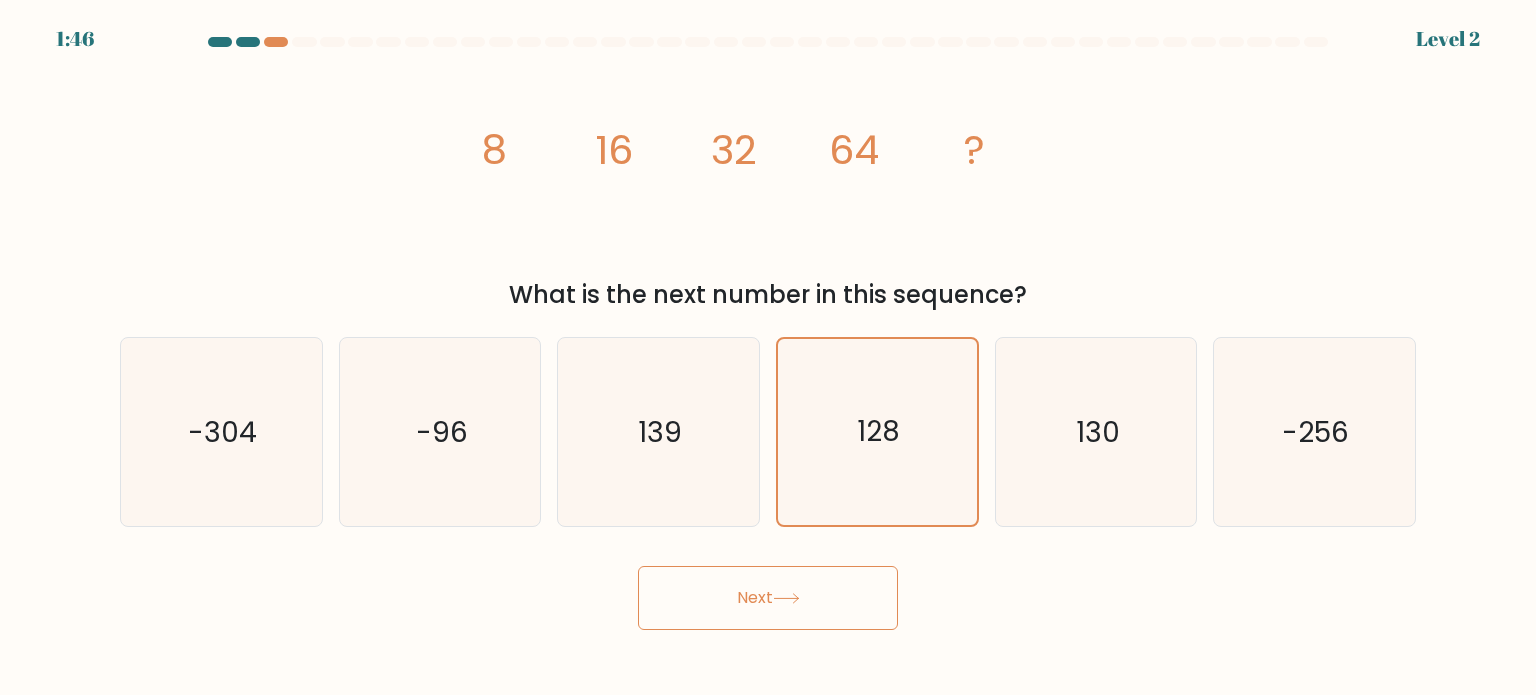 click 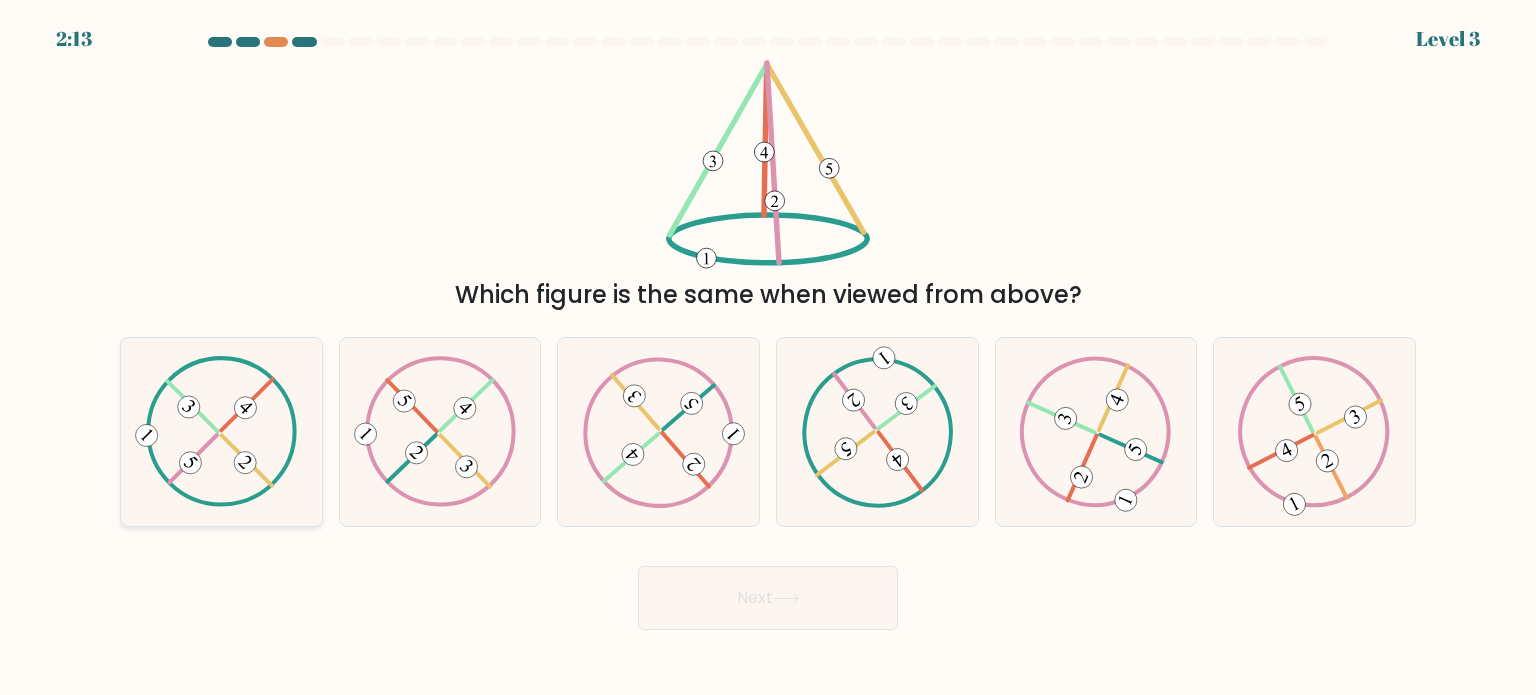 click 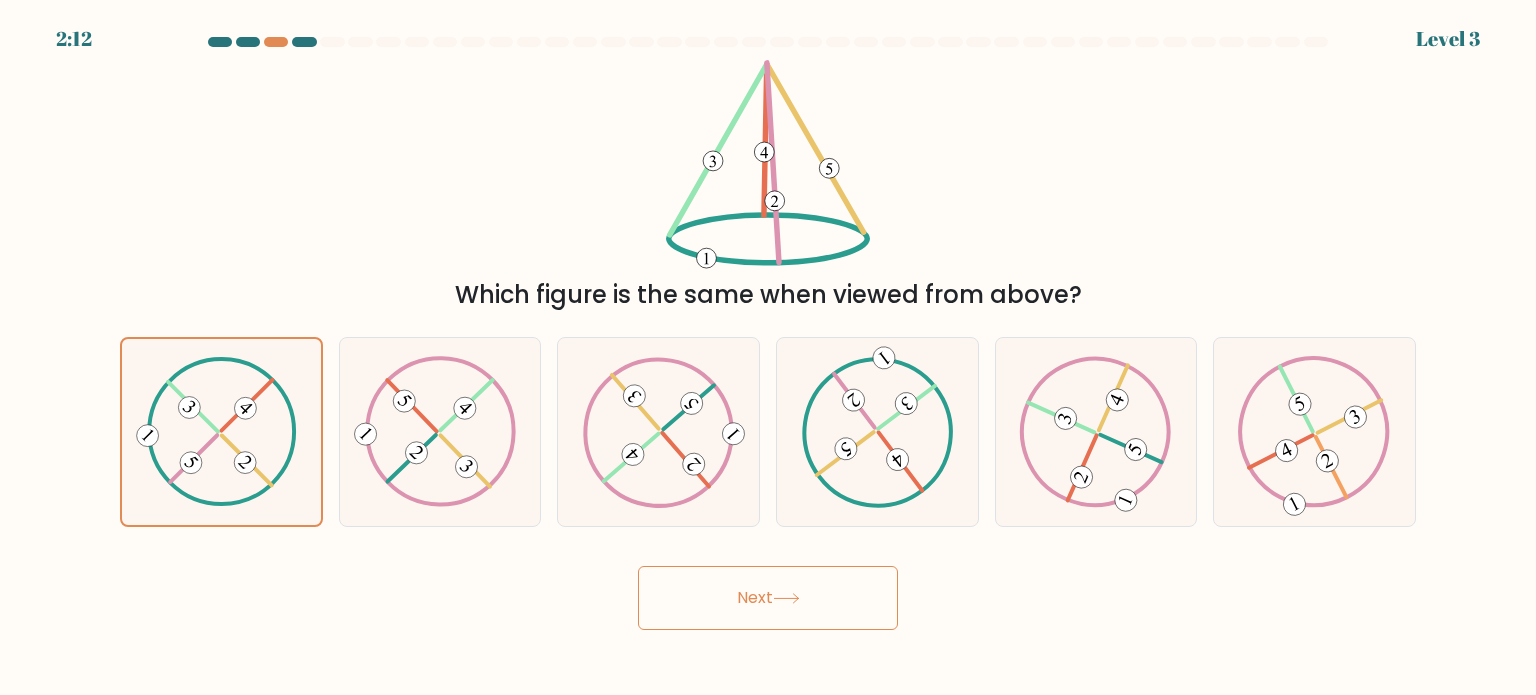 click on "Next" at bounding box center [768, 598] 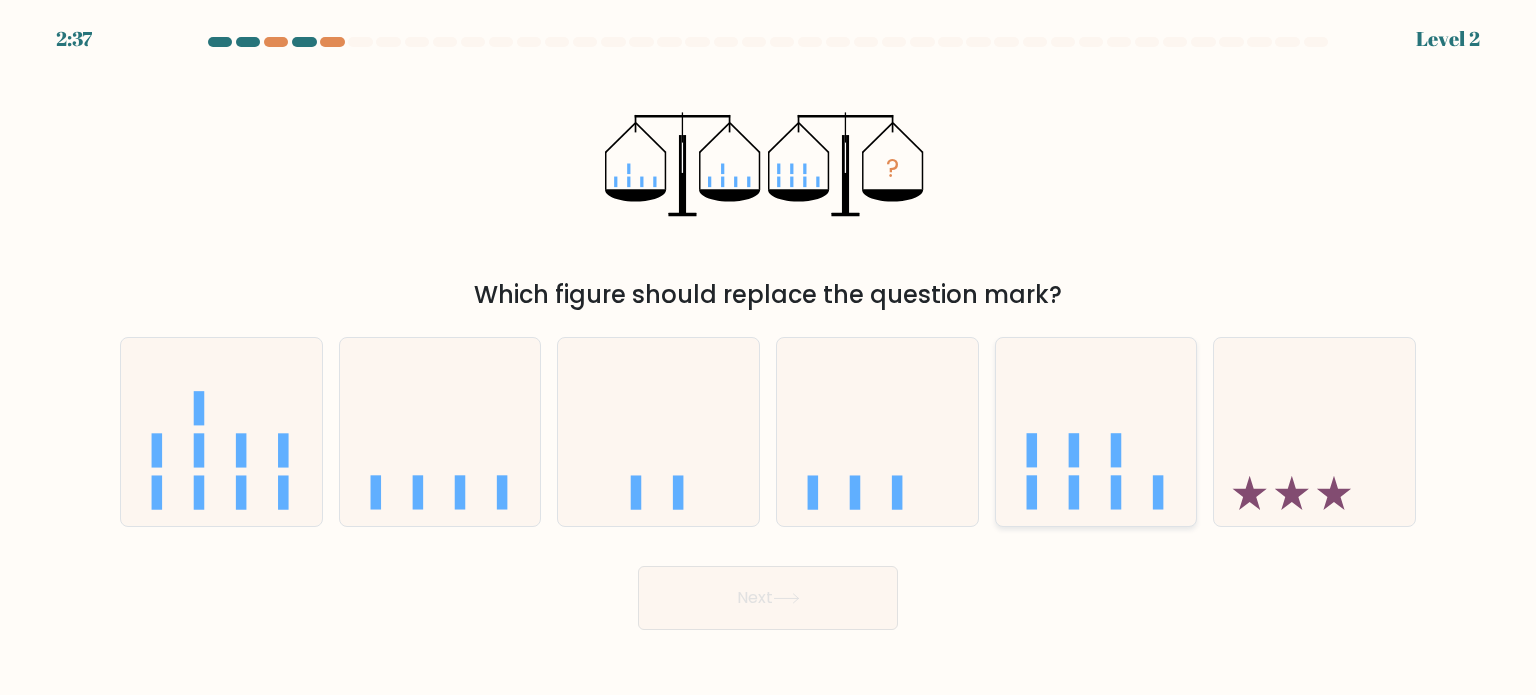 click 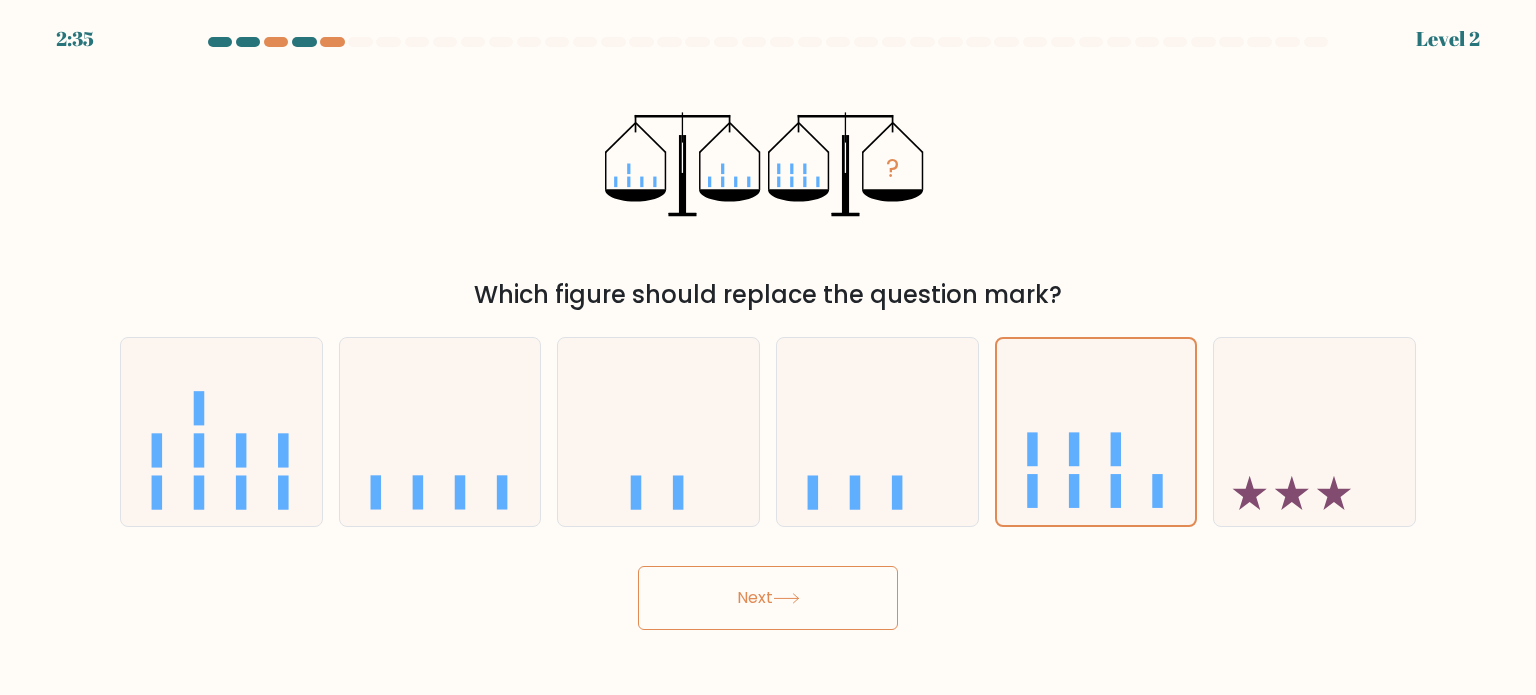 click on "Next" at bounding box center [768, 598] 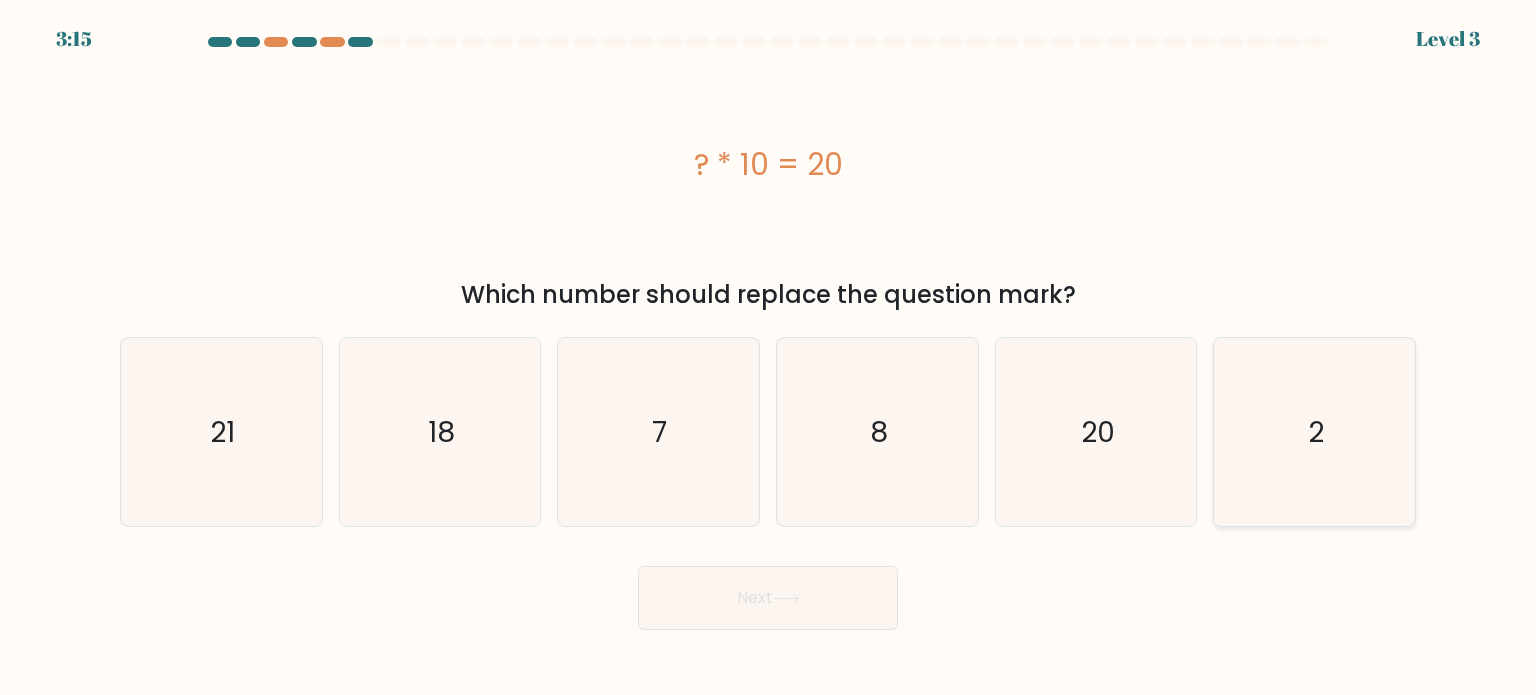 click on "2" 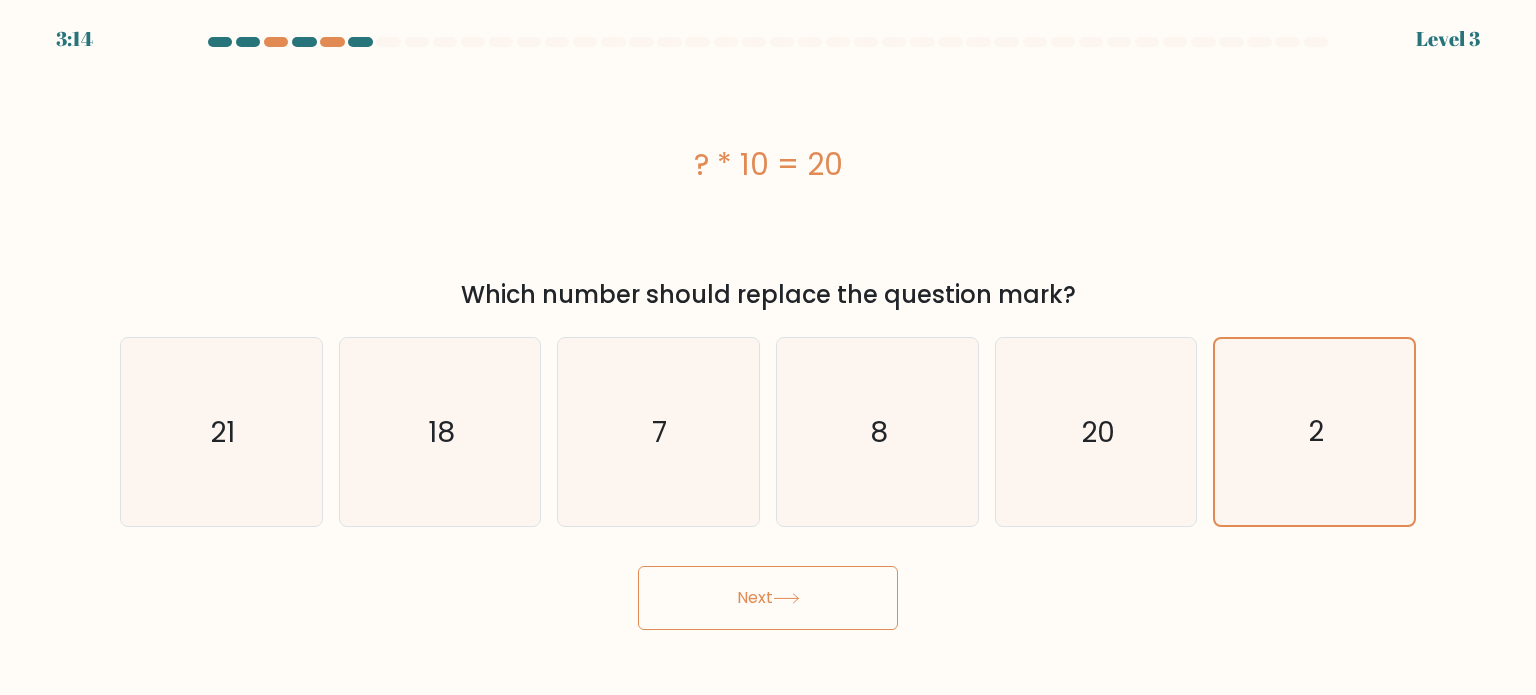 click on "Next" at bounding box center [768, 598] 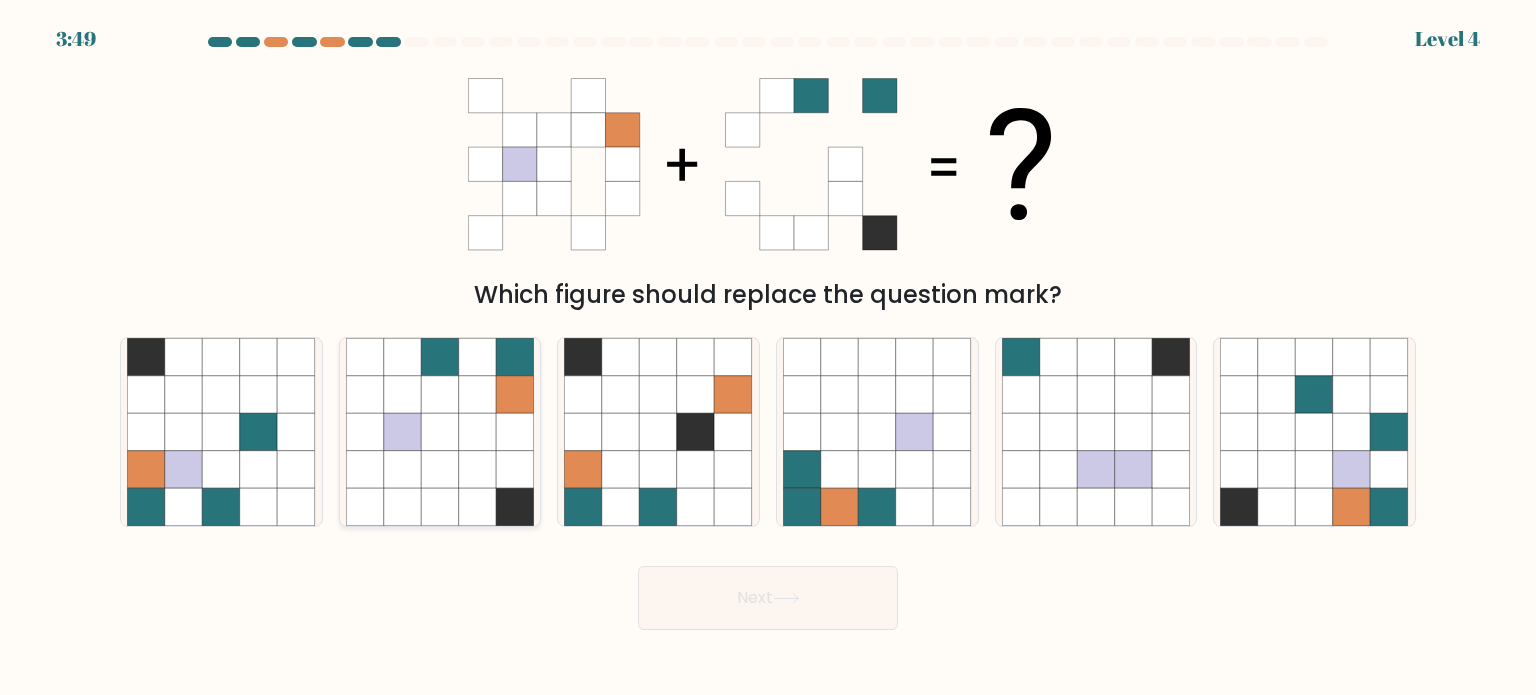 click 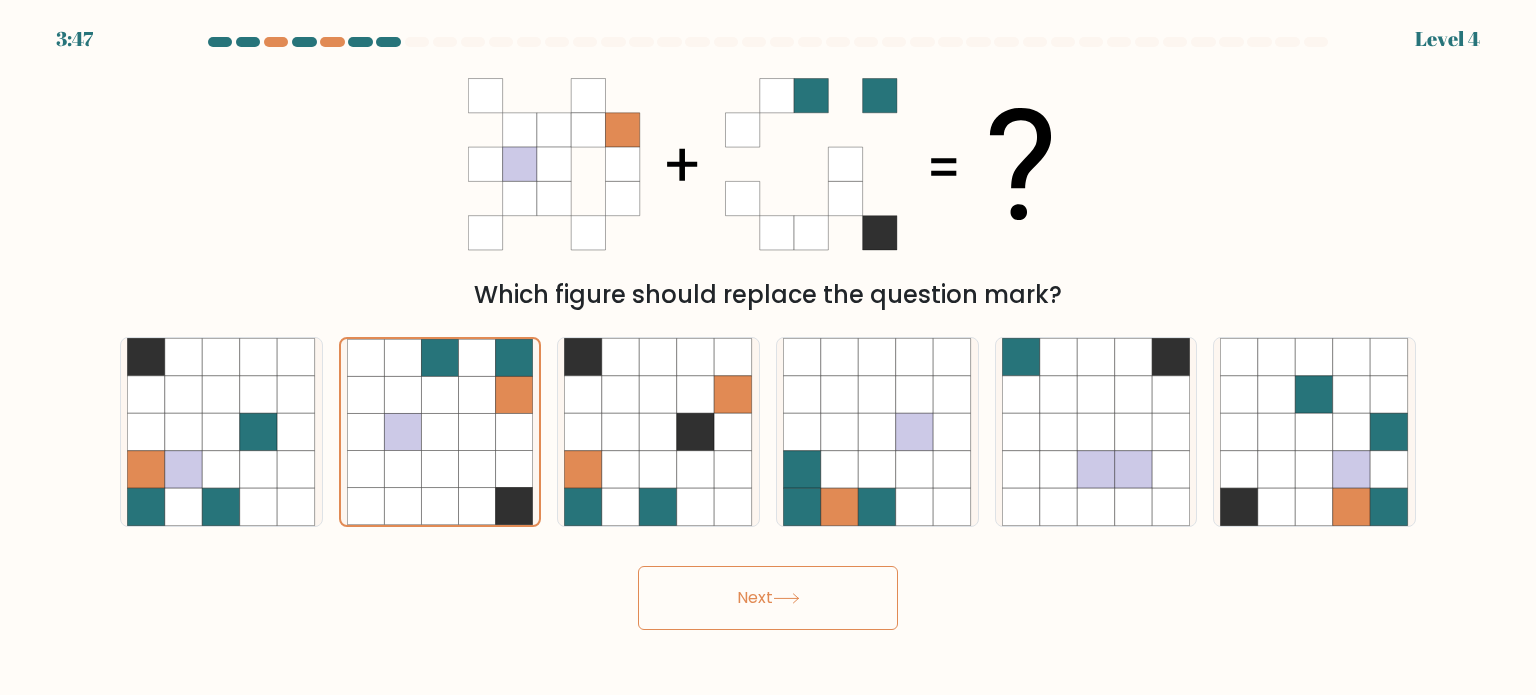 click on "Next" at bounding box center [768, 598] 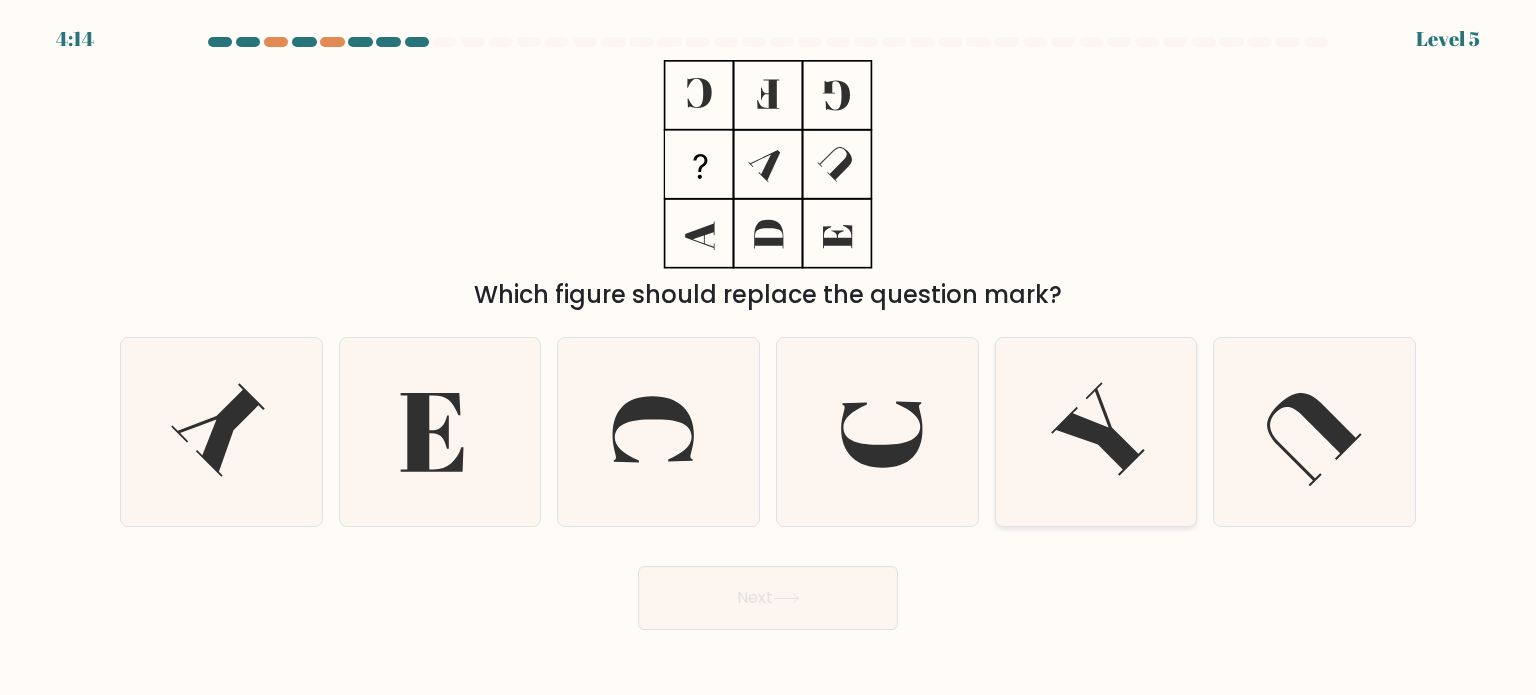 click 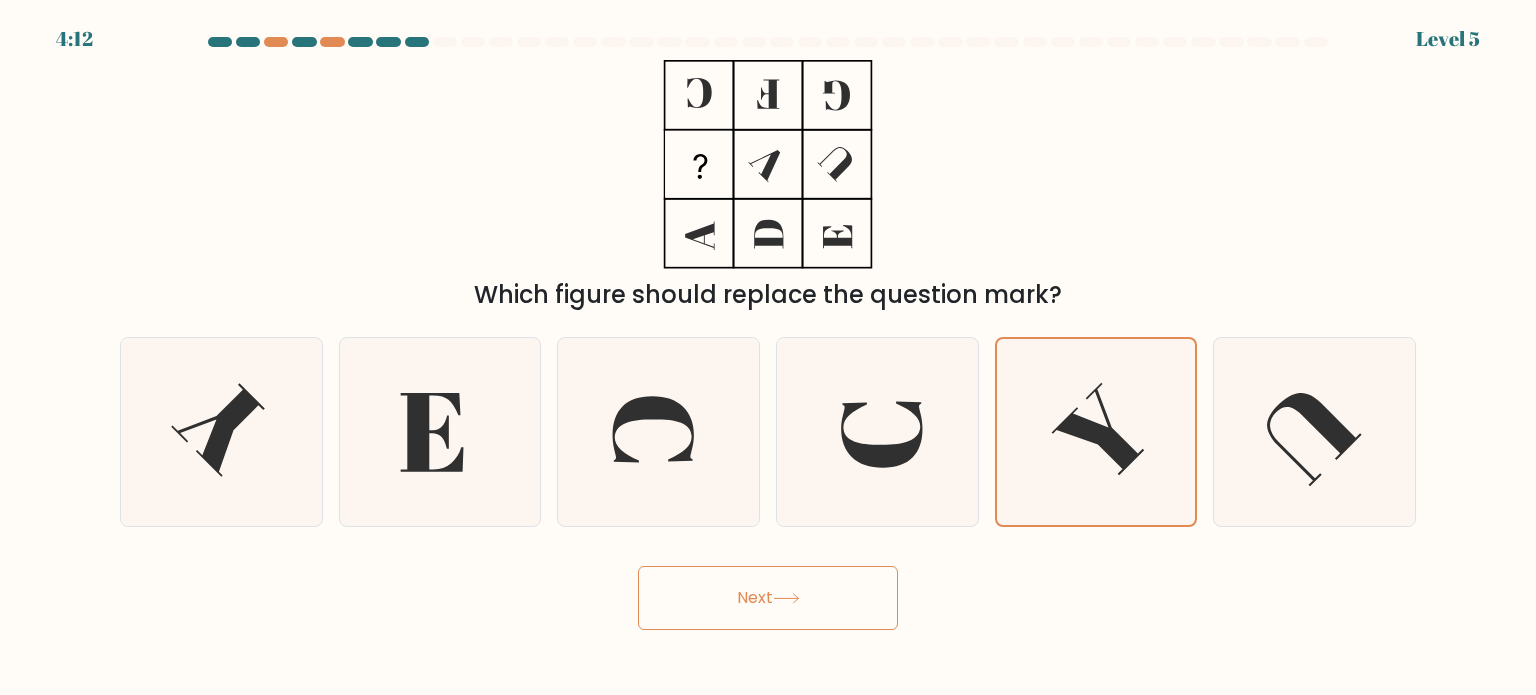click on "Next" at bounding box center (768, 598) 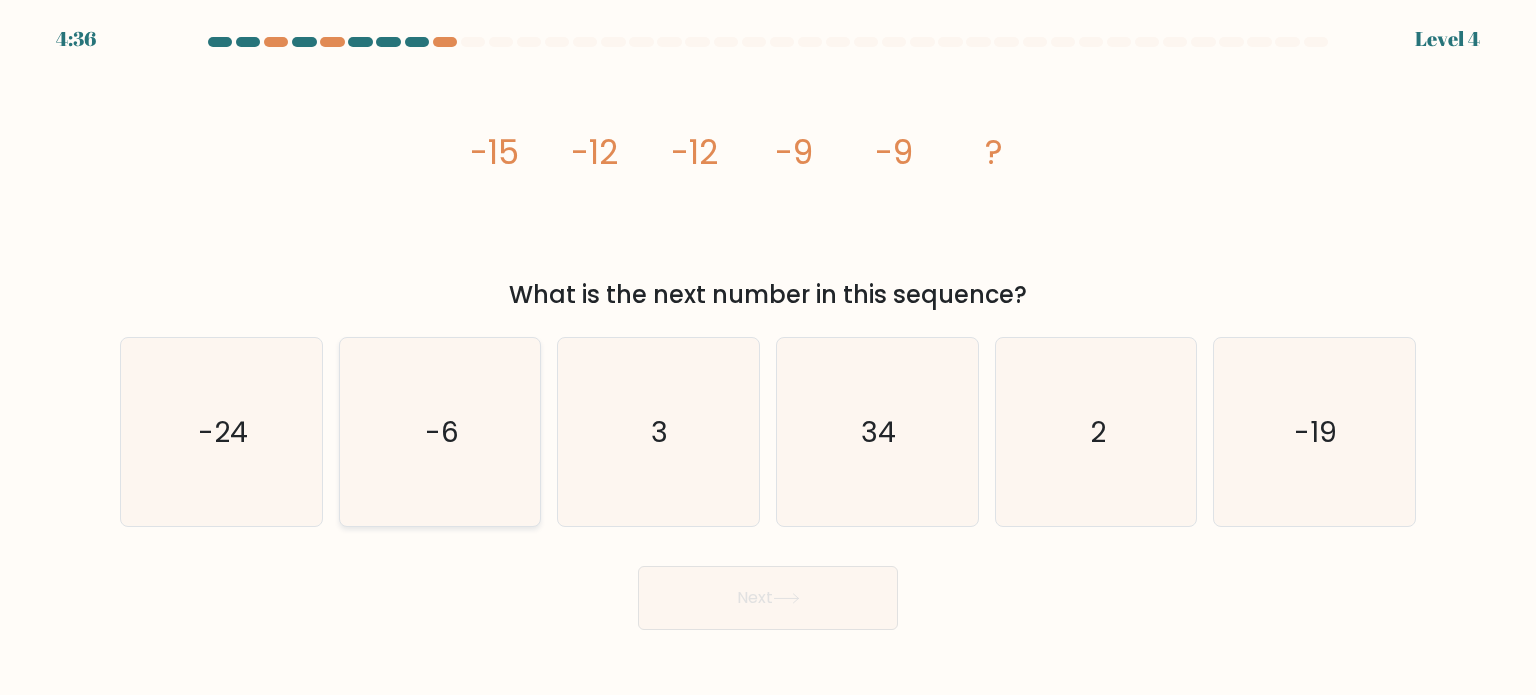 click on "-6" 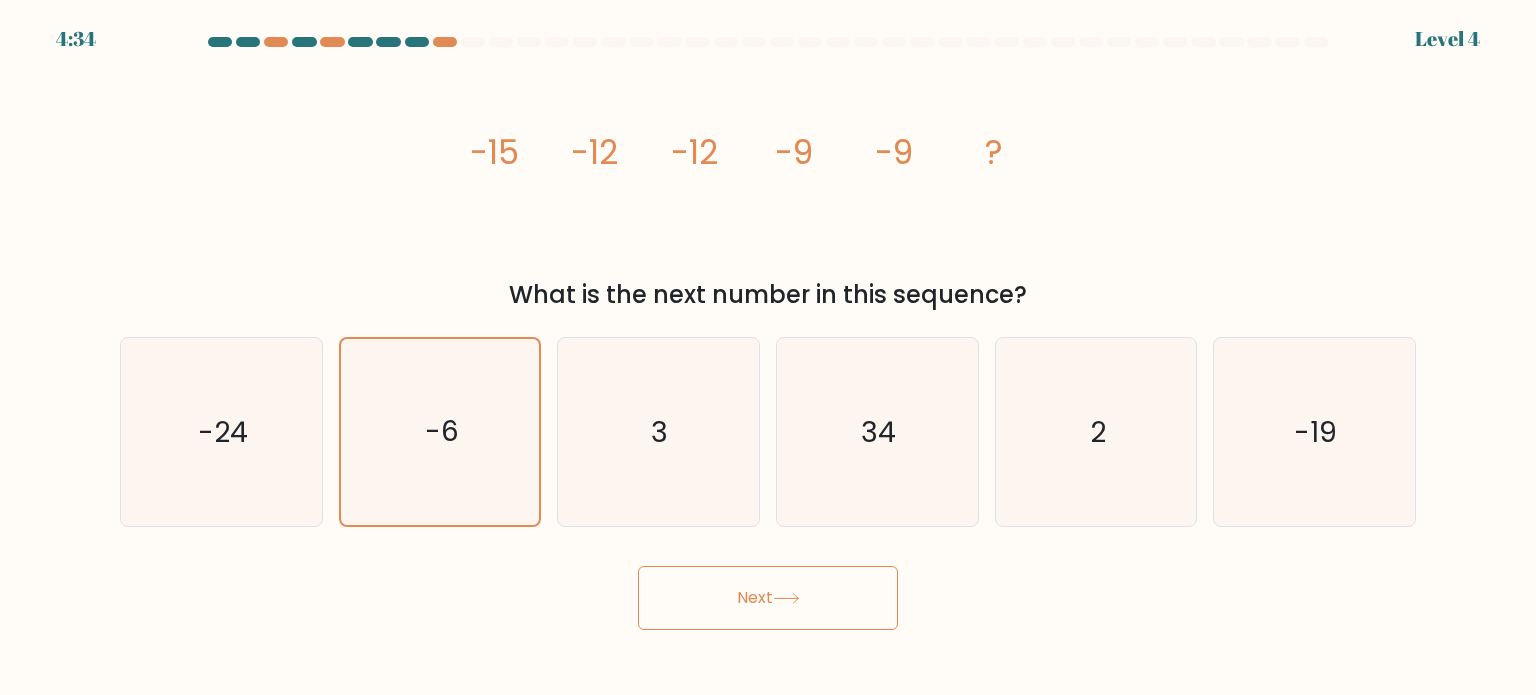 click on "Next" at bounding box center [768, 598] 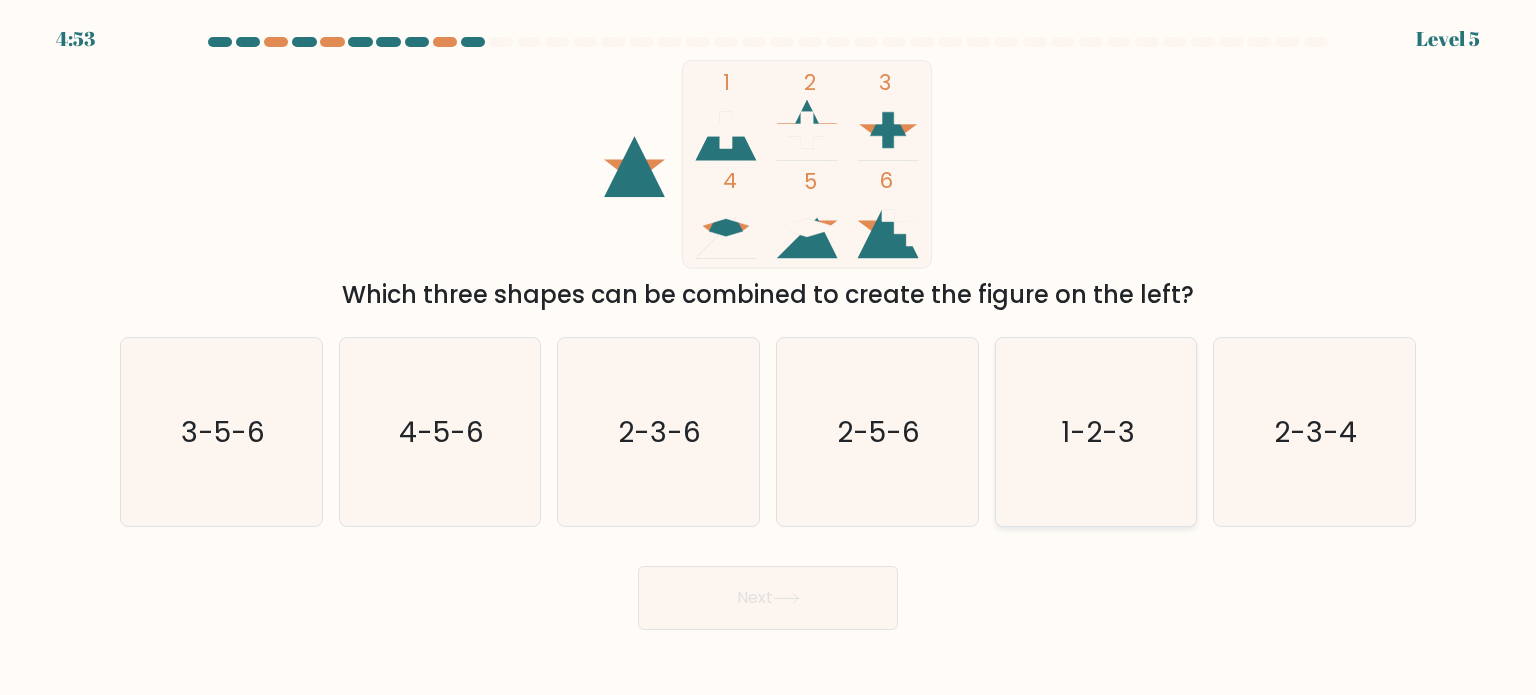 click on "1-2-3" 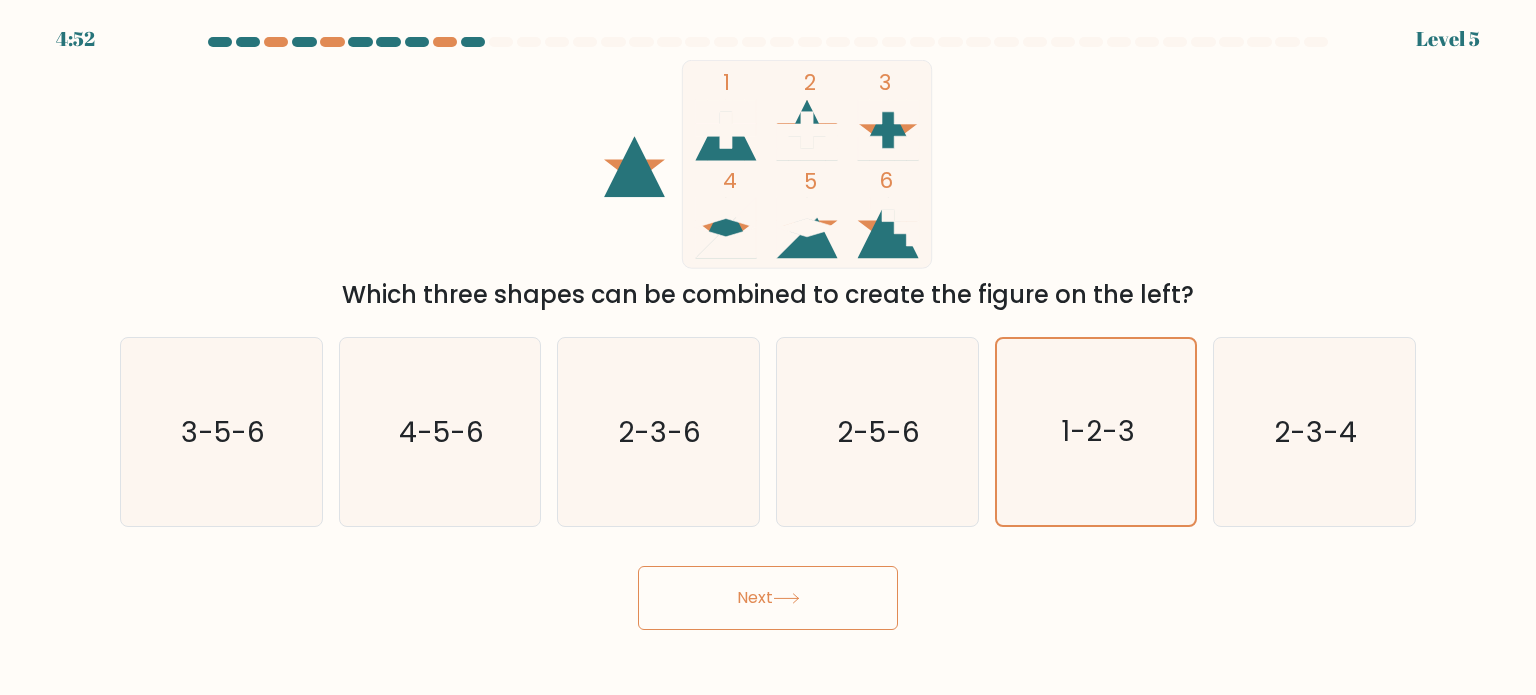 click on "Next" at bounding box center [768, 598] 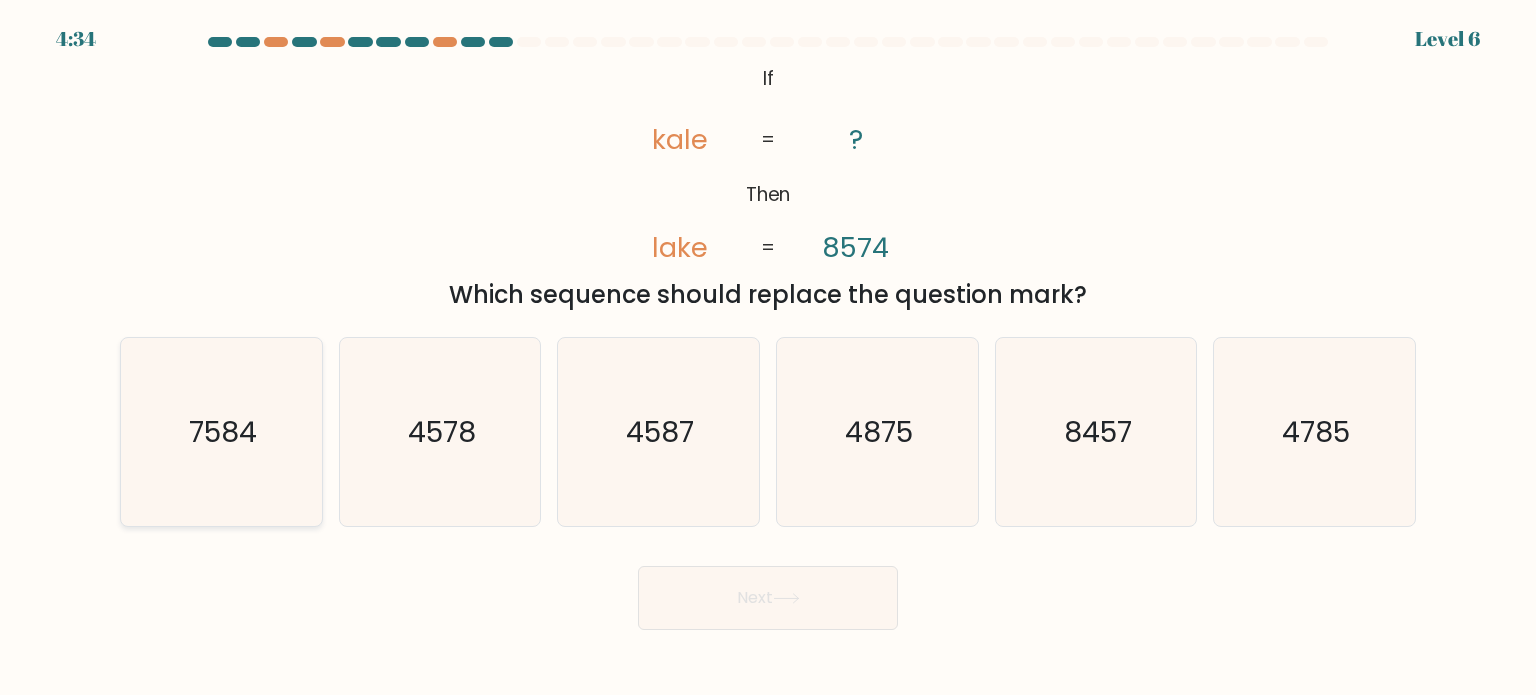 click on "7584" 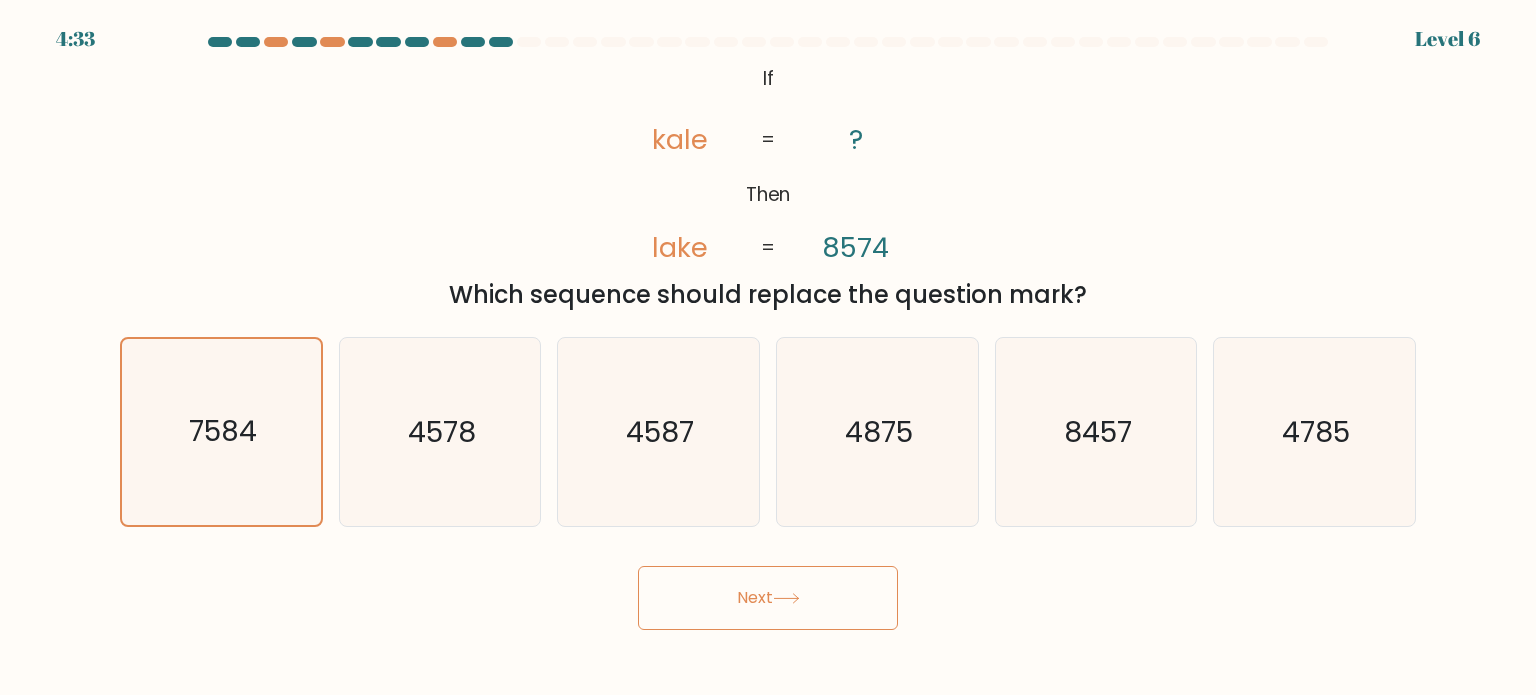 click on "Next" at bounding box center [768, 598] 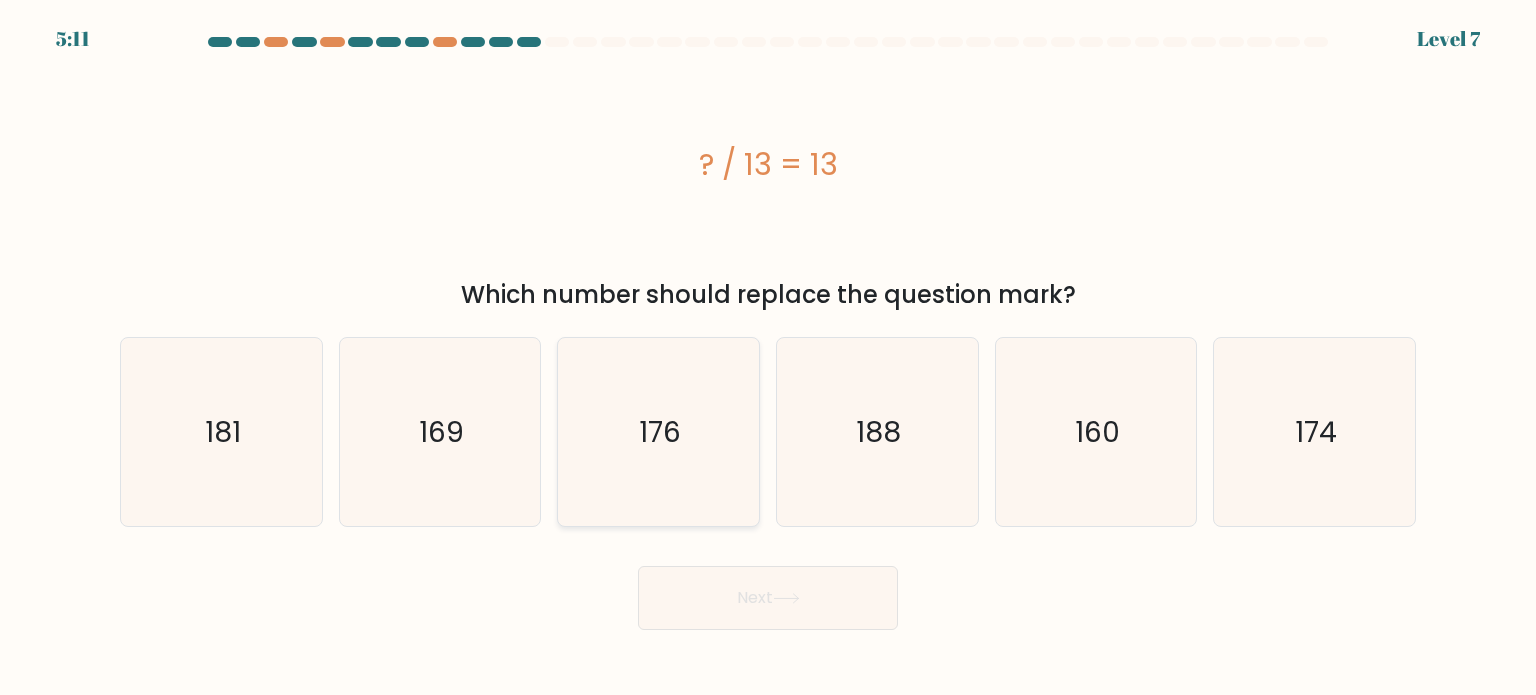 click on "176" 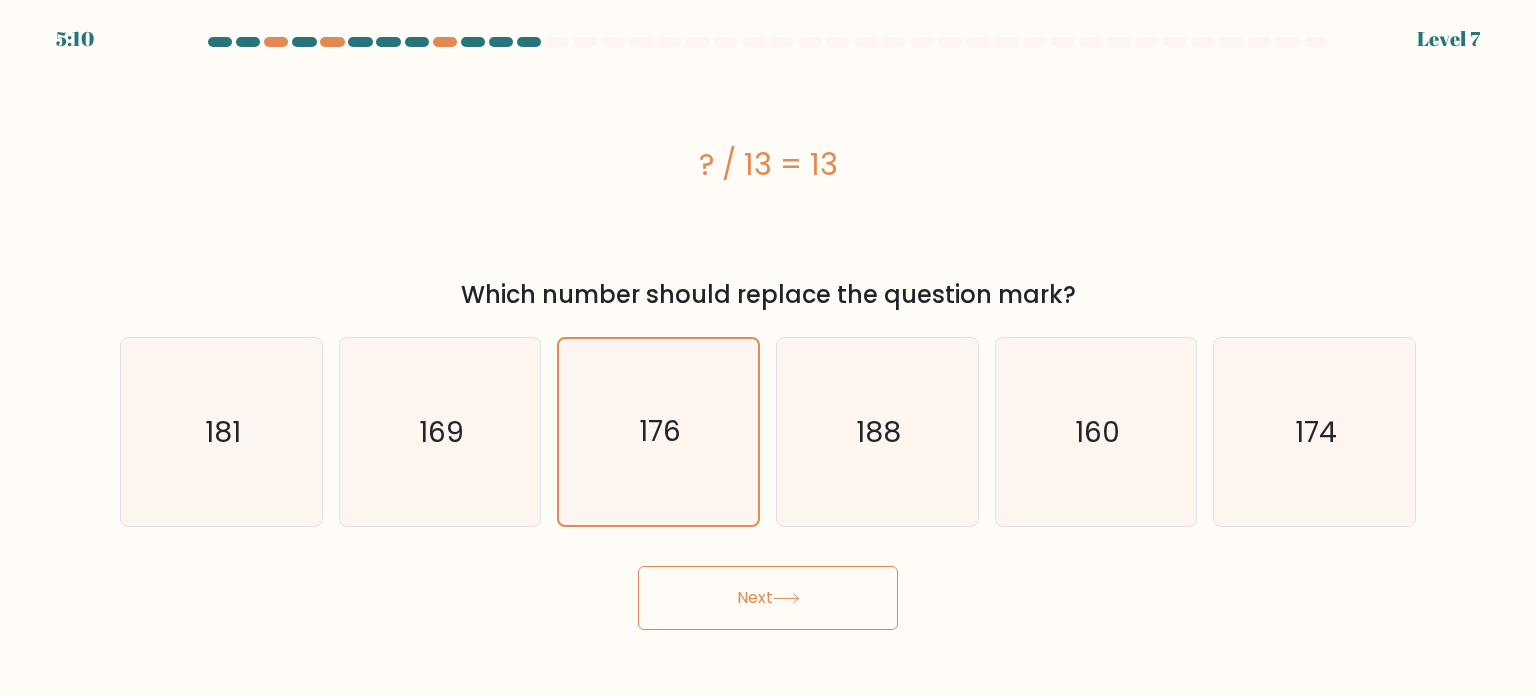 click on "Next" at bounding box center [768, 598] 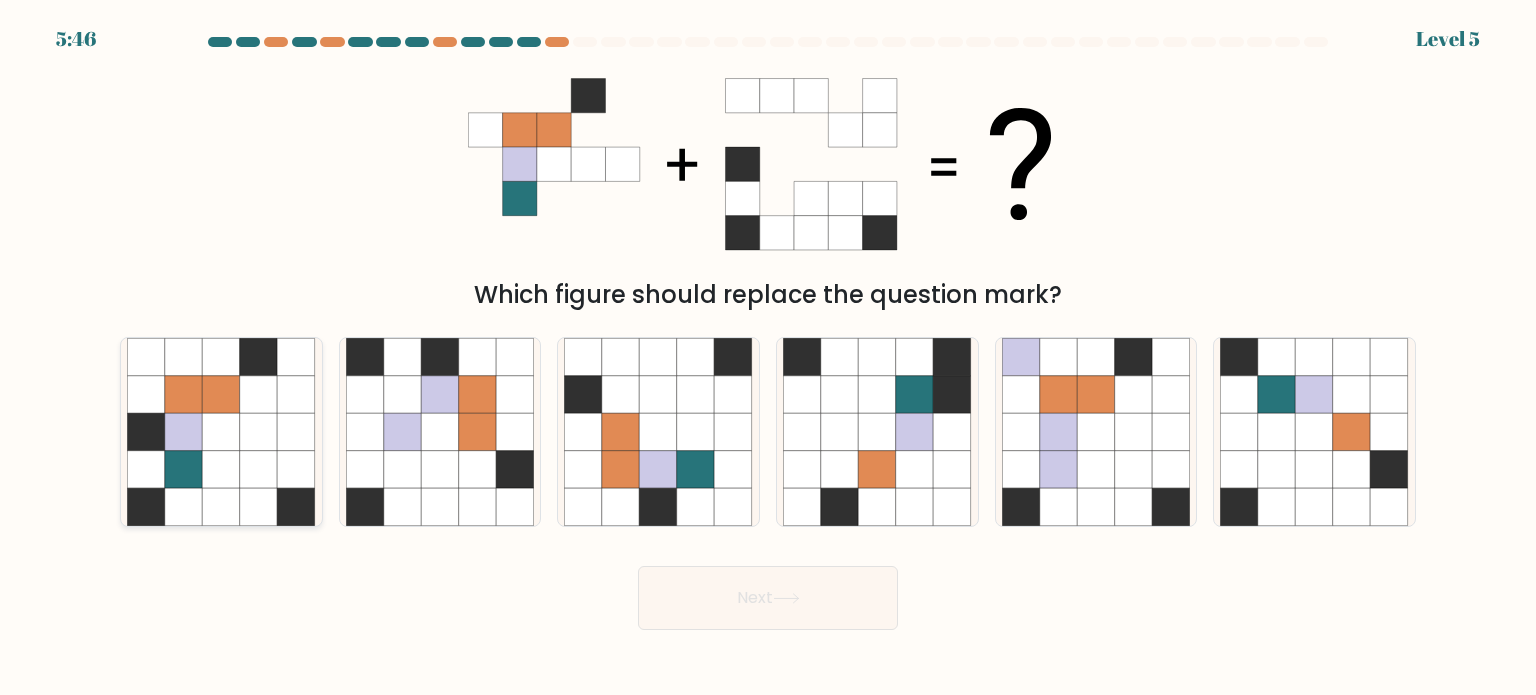 click 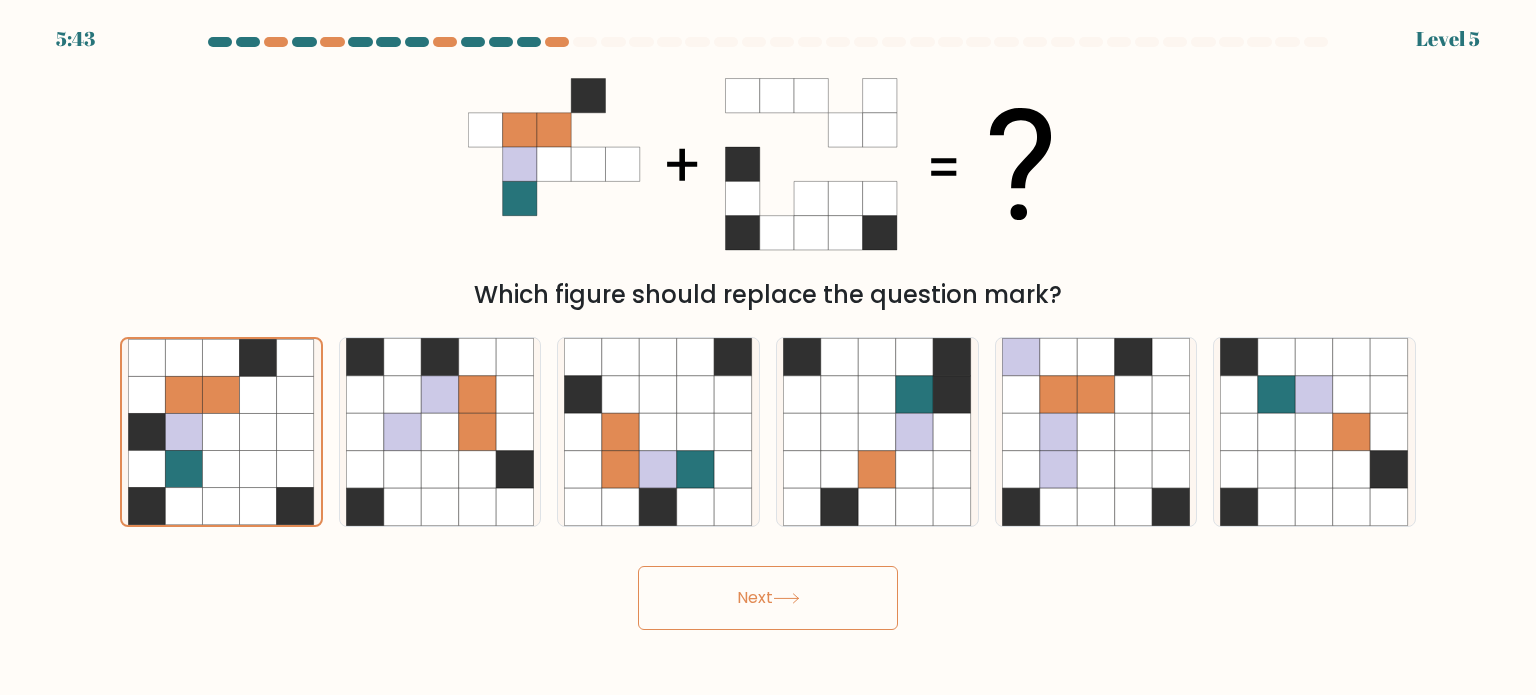 click on "Next" at bounding box center (768, 598) 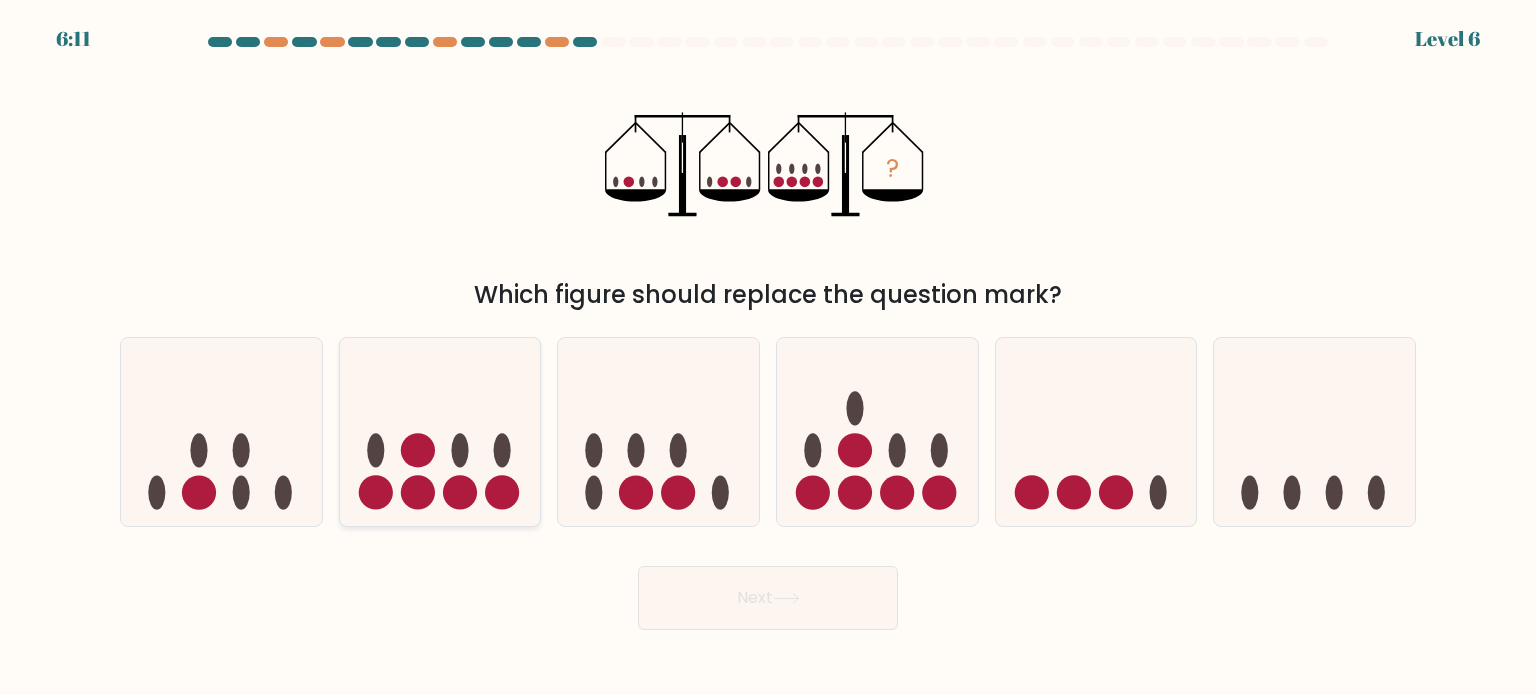 click 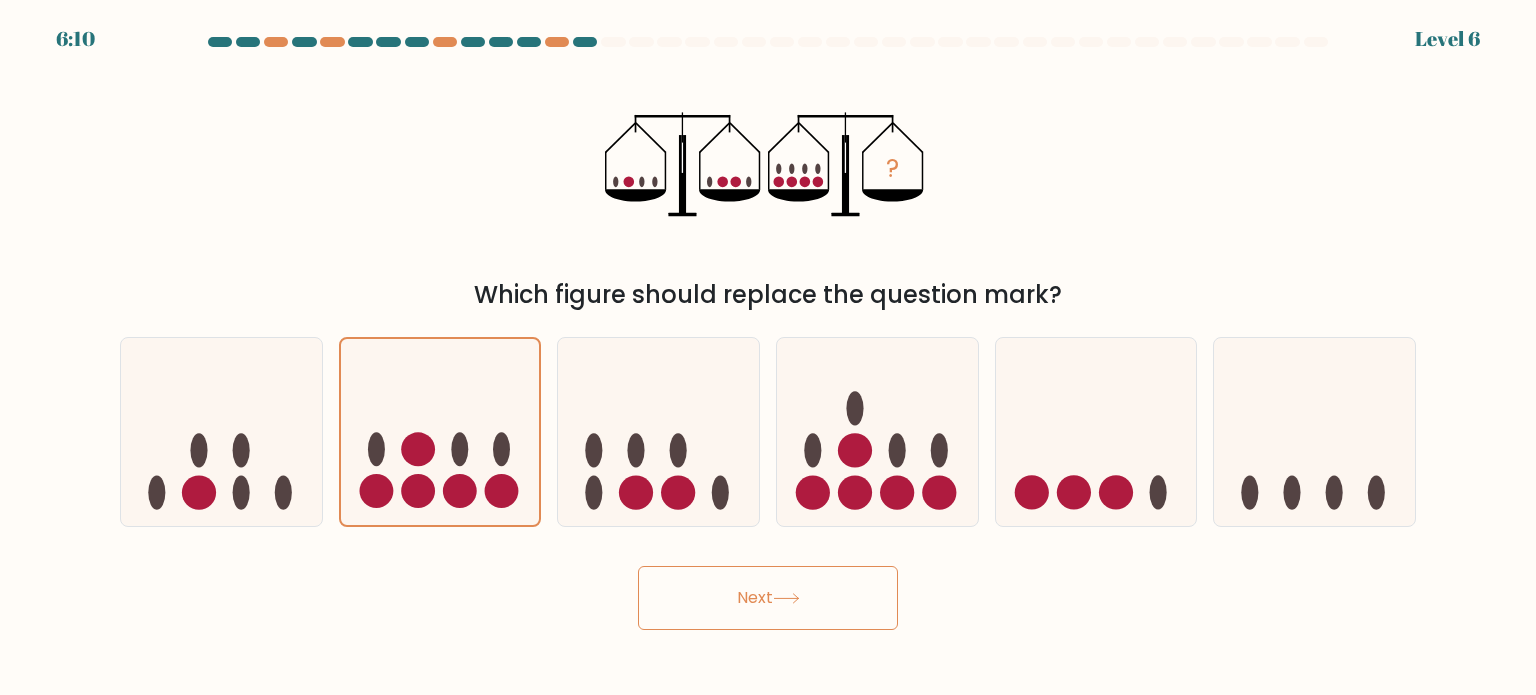 click on "Next" at bounding box center (768, 598) 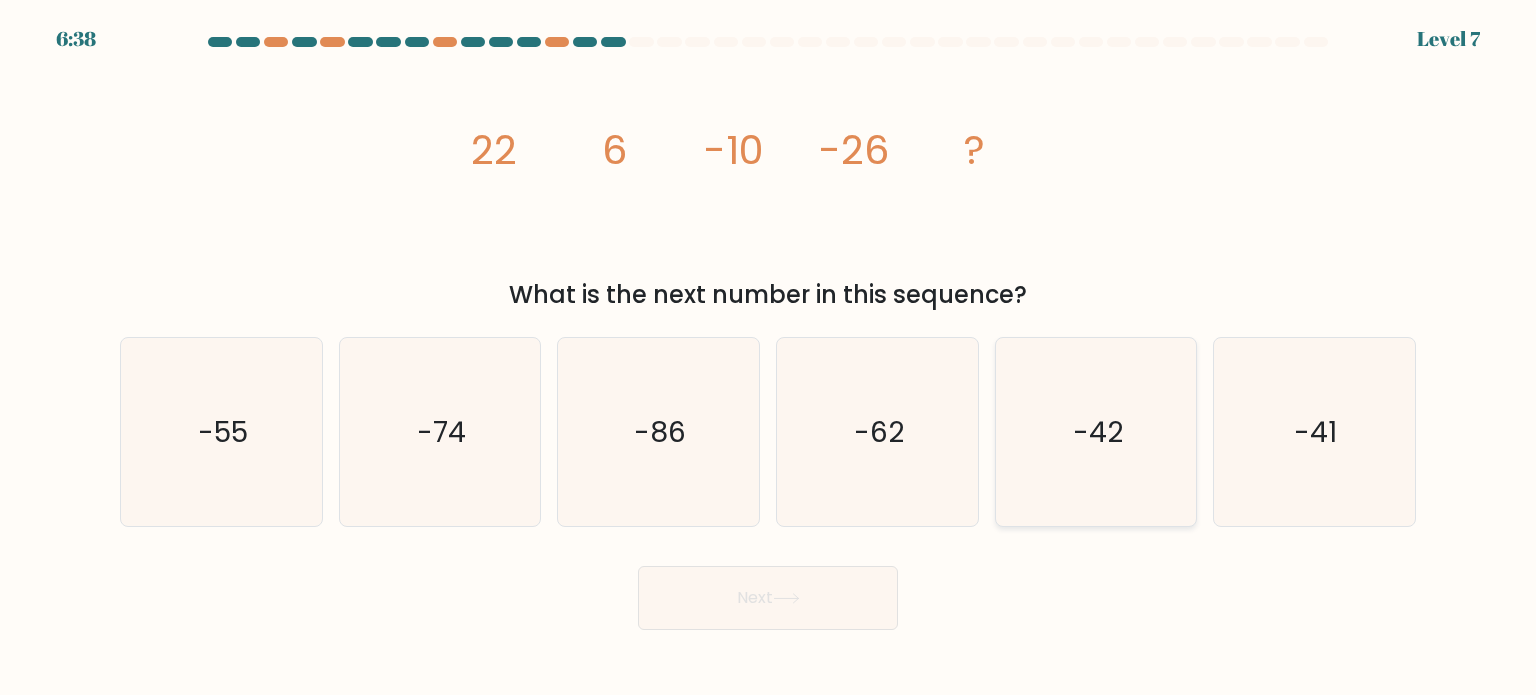 click on "-42" 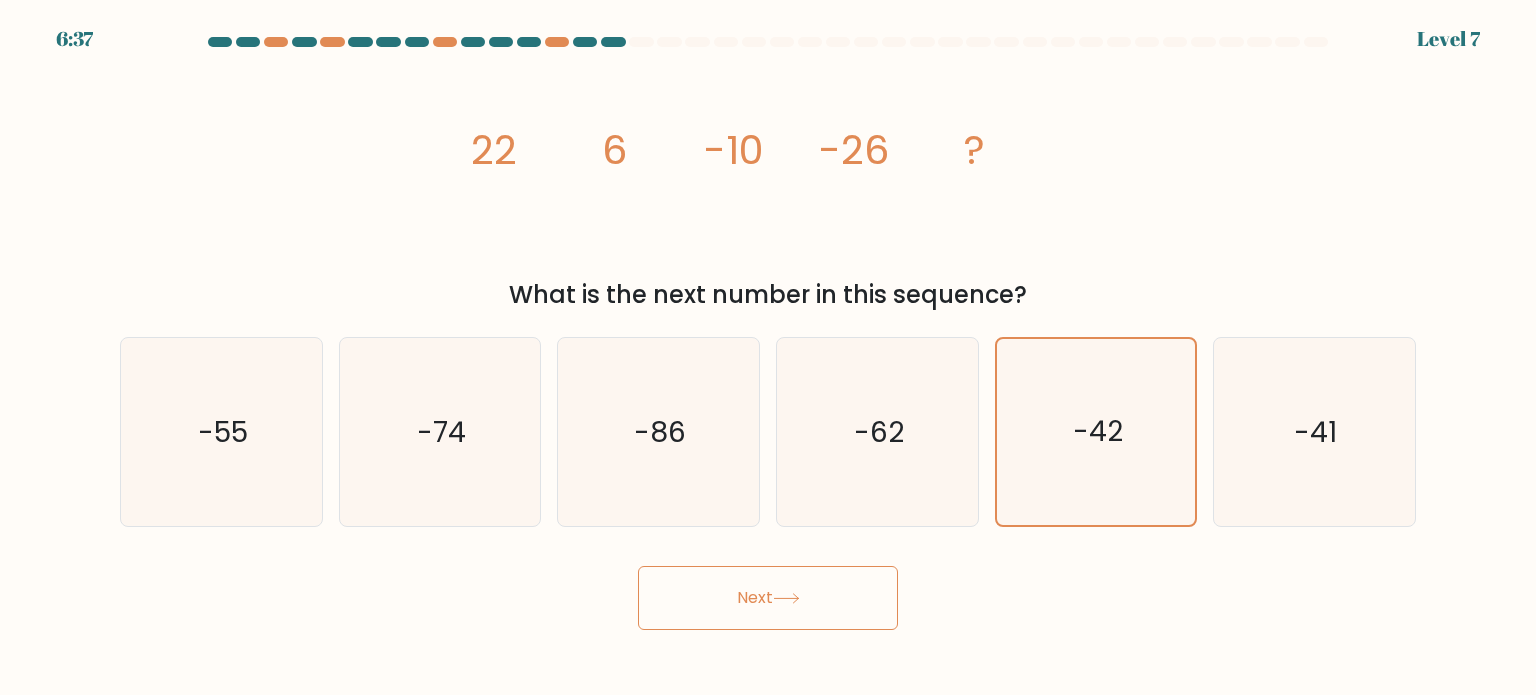 click on "Next" at bounding box center [768, 598] 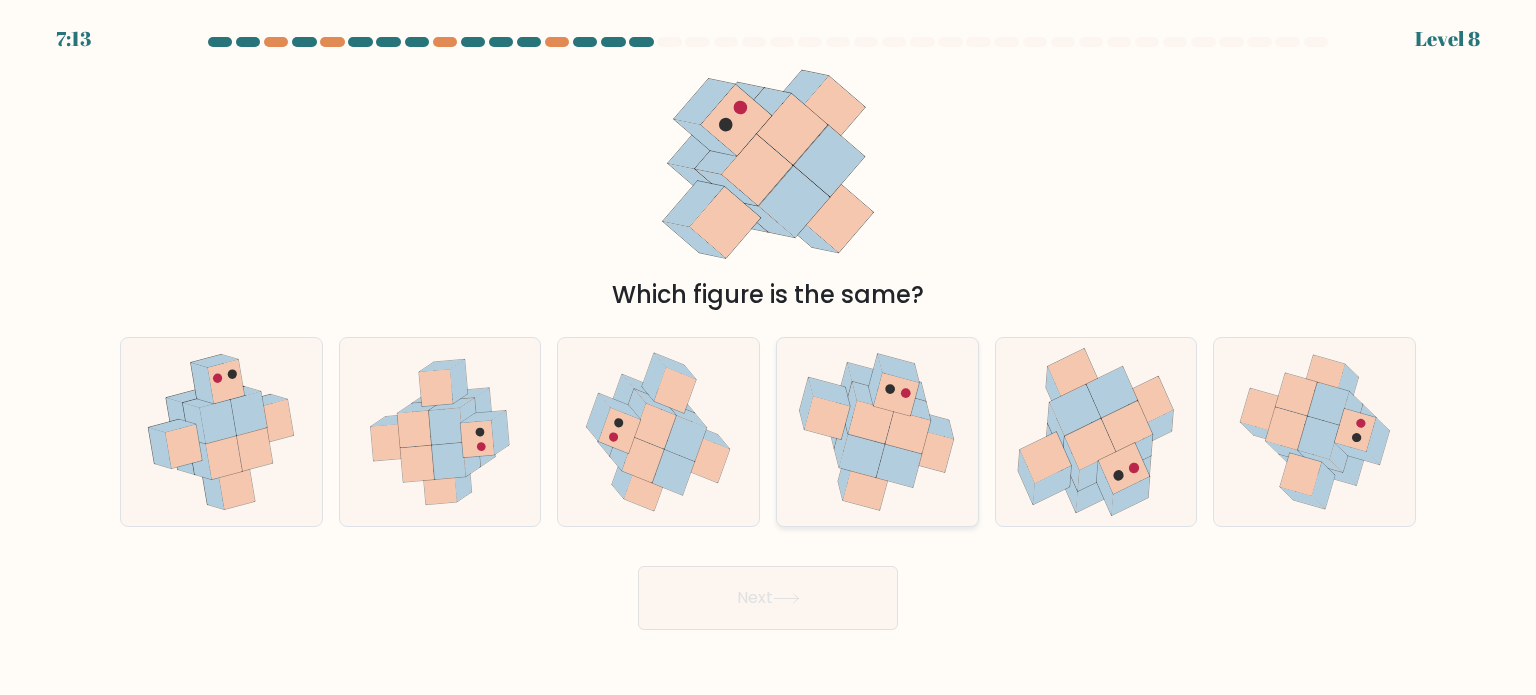 click 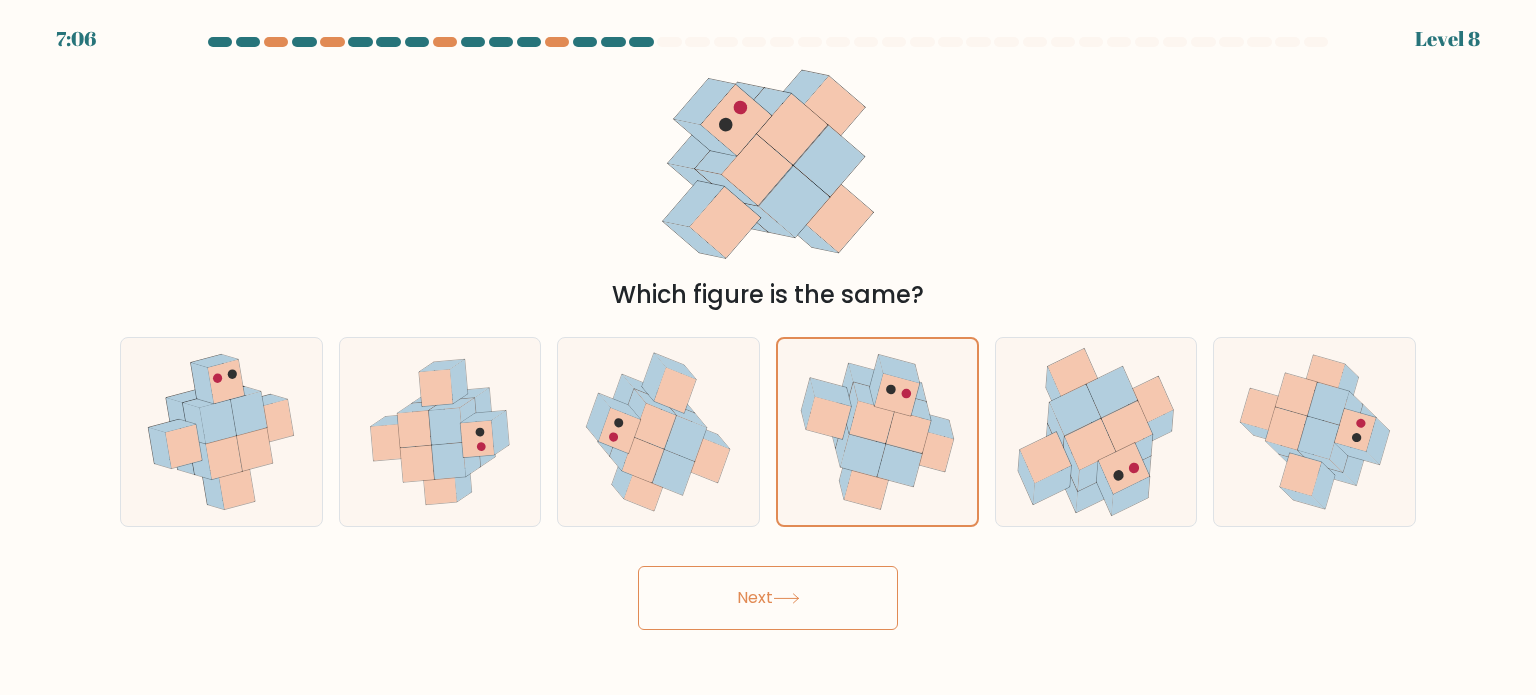 click 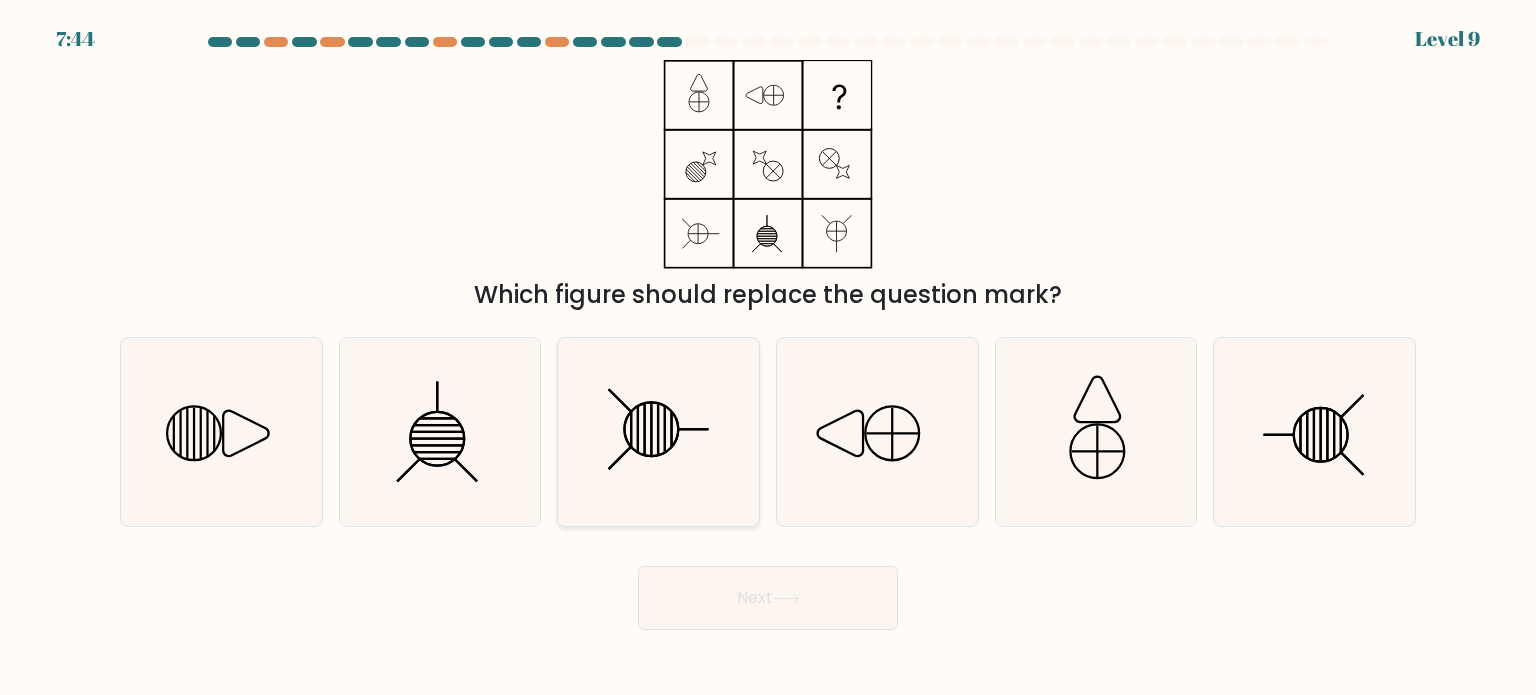 click 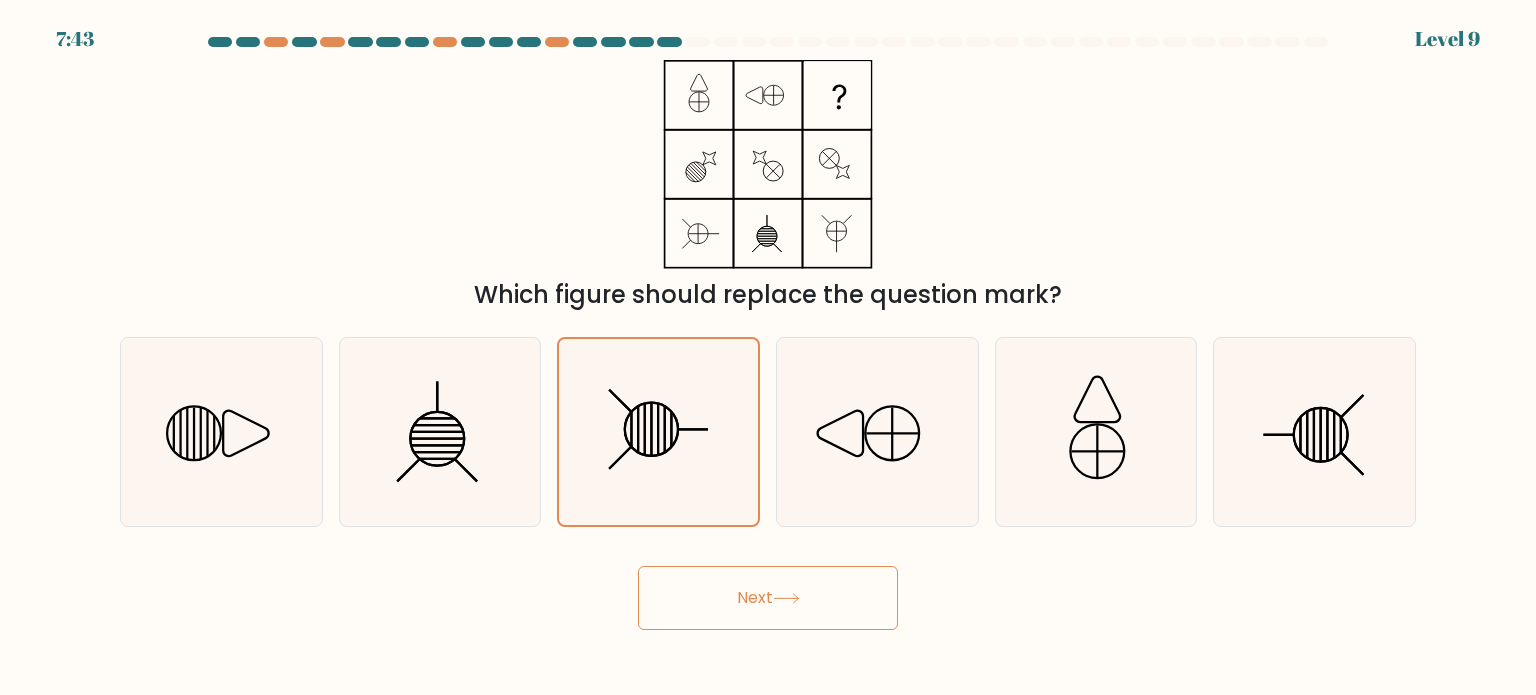 click on "Next" at bounding box center (768, 598) 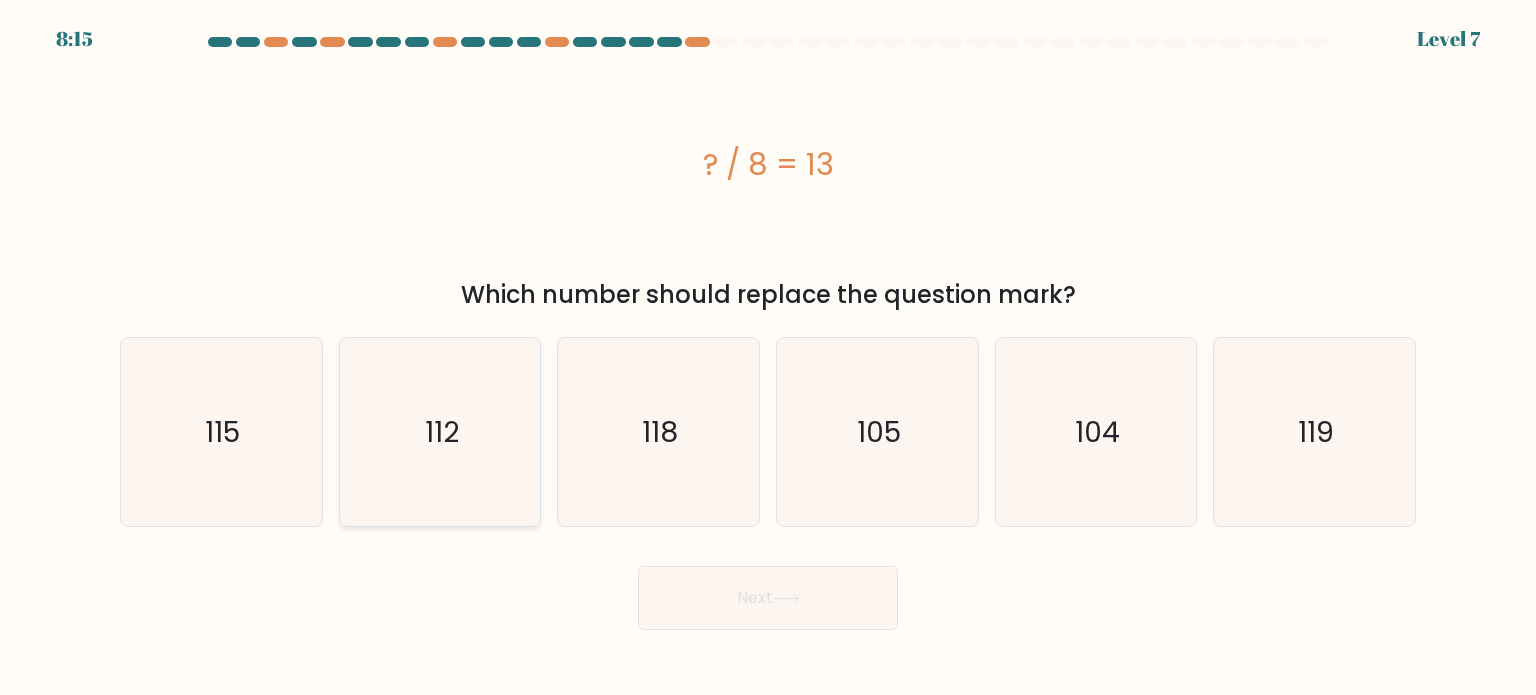 click on "112" 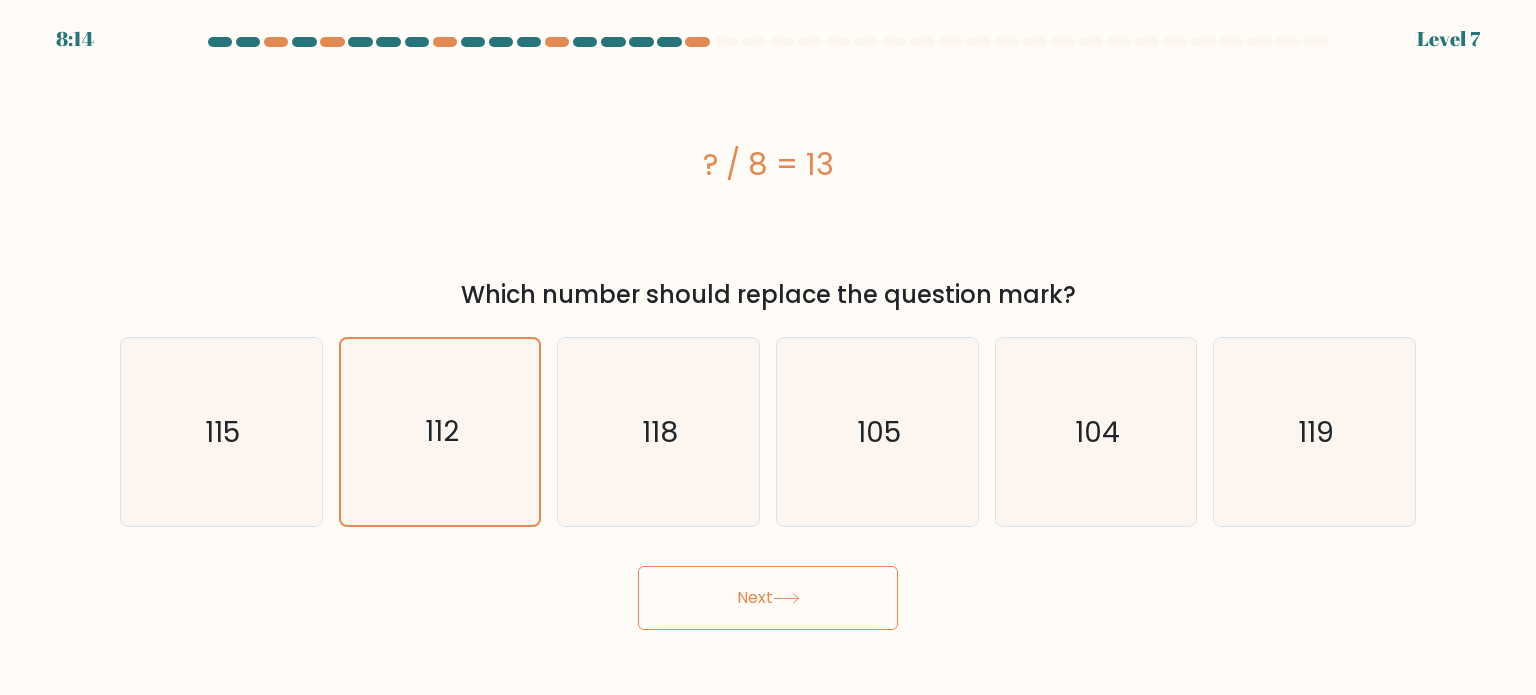click on "Next" at bounding box center (768, 598) 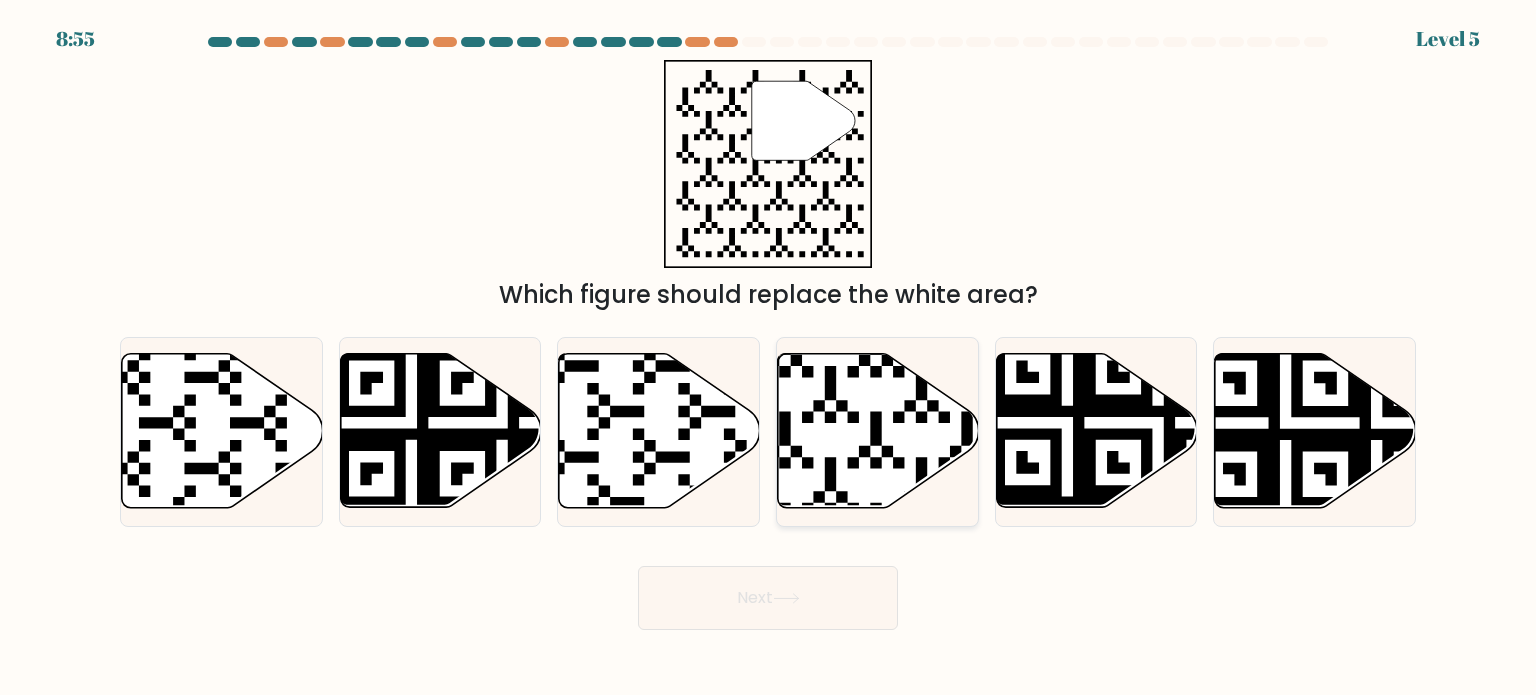 click 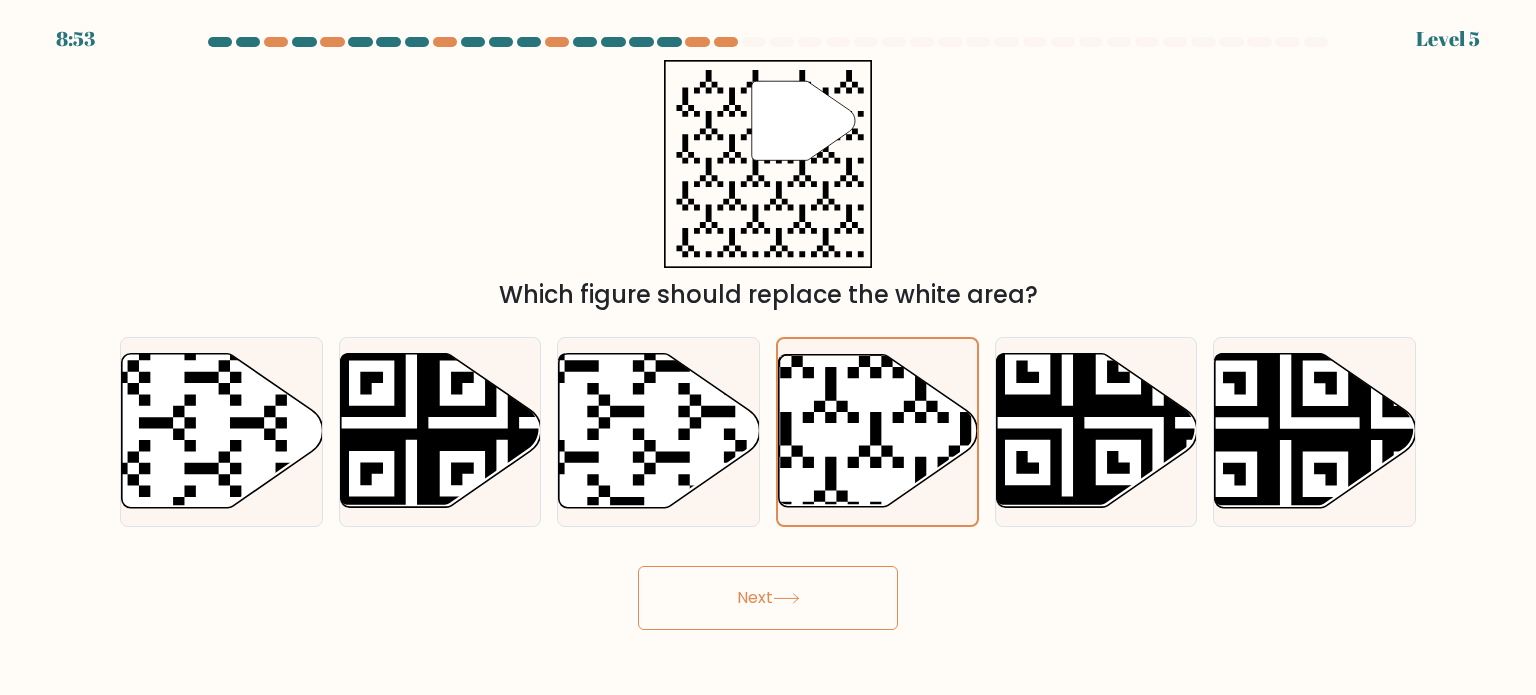click on "Next" at bounding box center [768, 598] 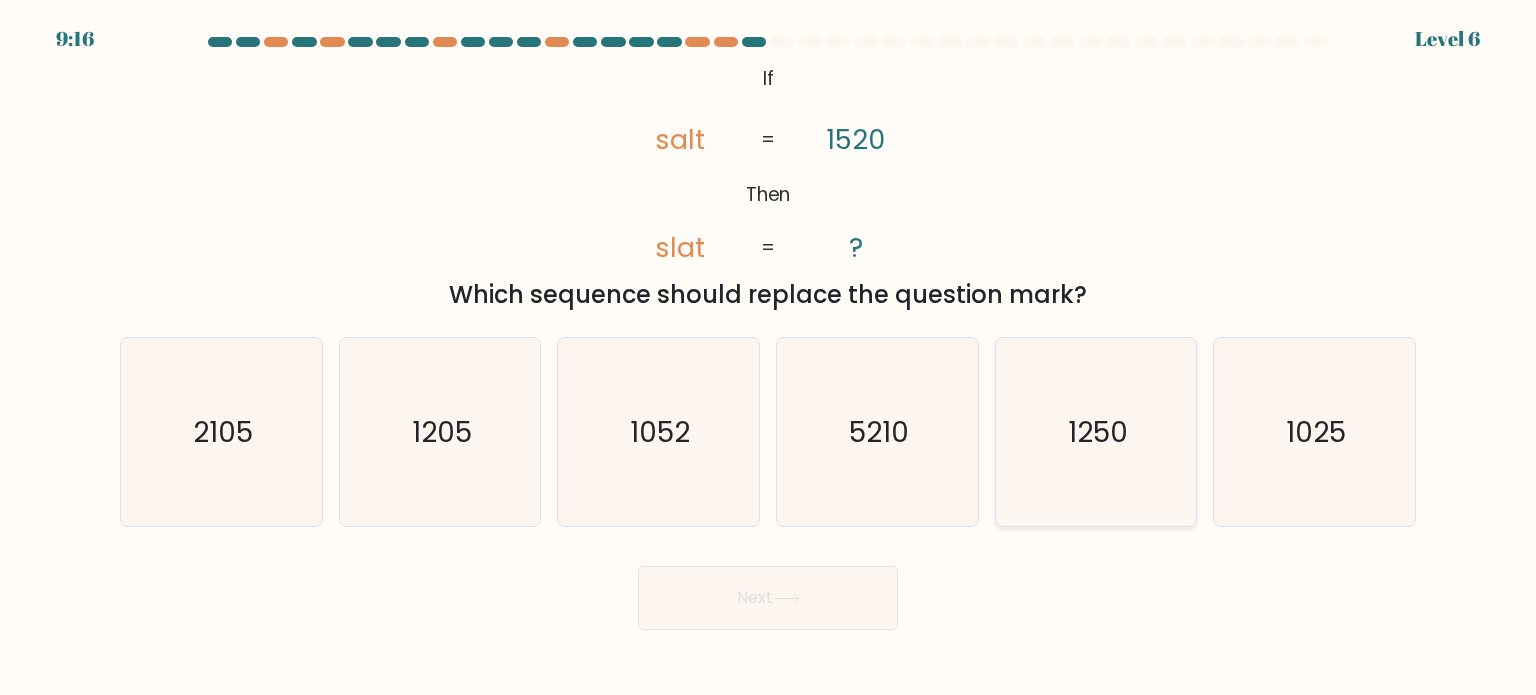 click on "1250" 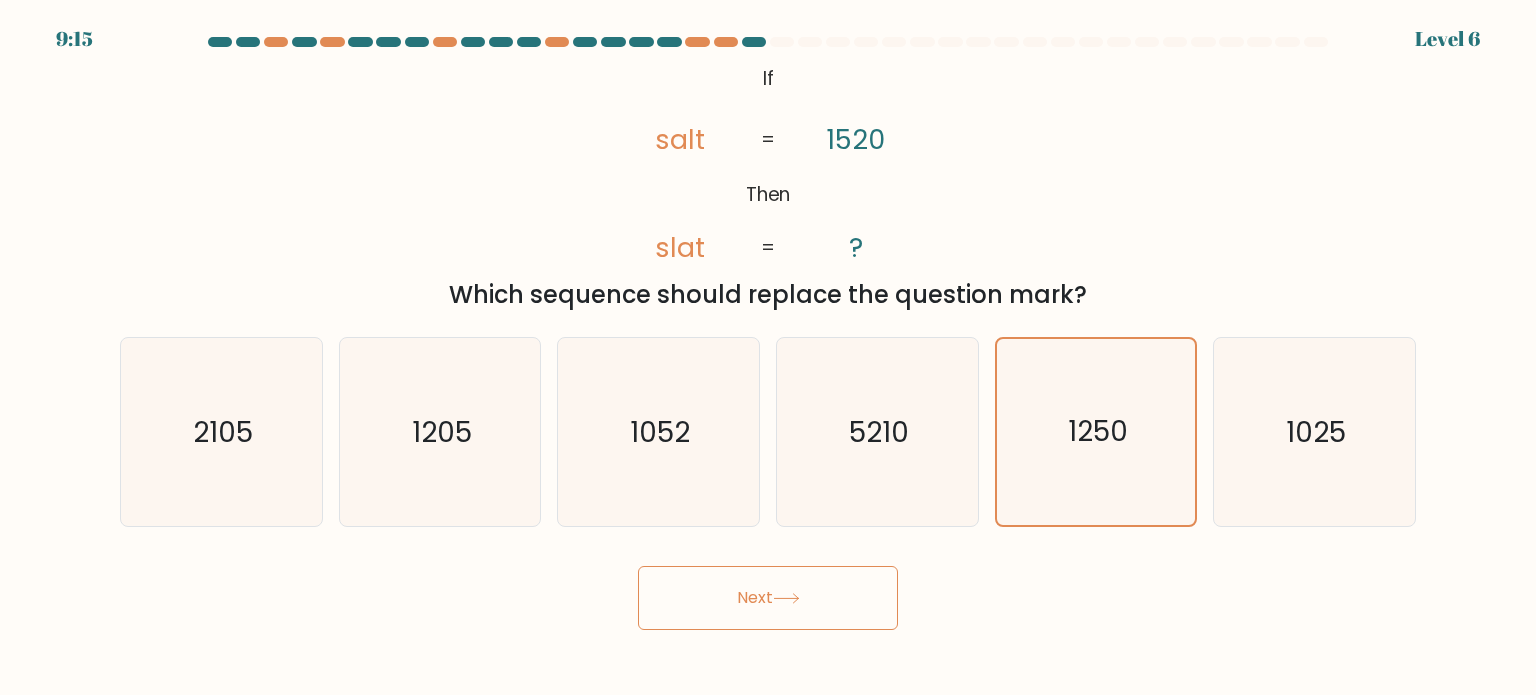 click on "Next" at bounding box center [768, 598] 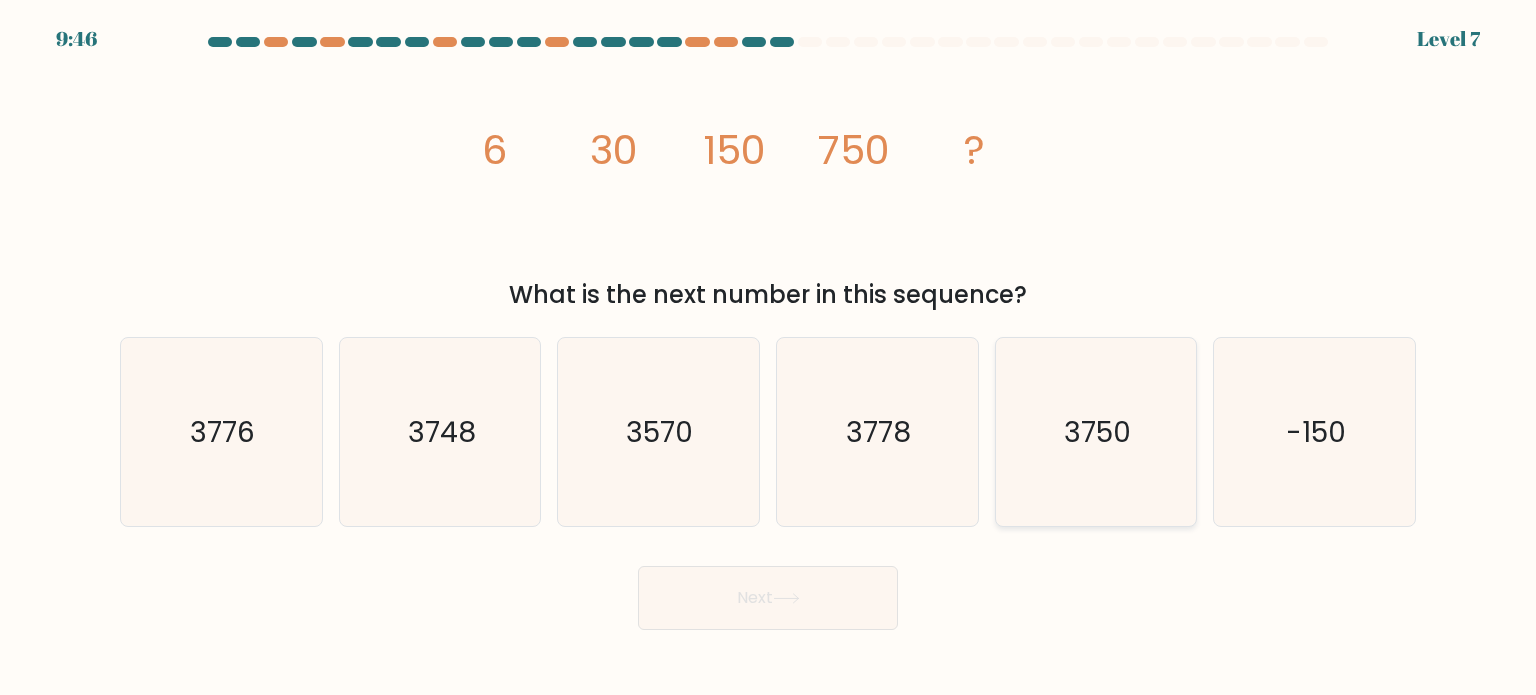click on "3750" 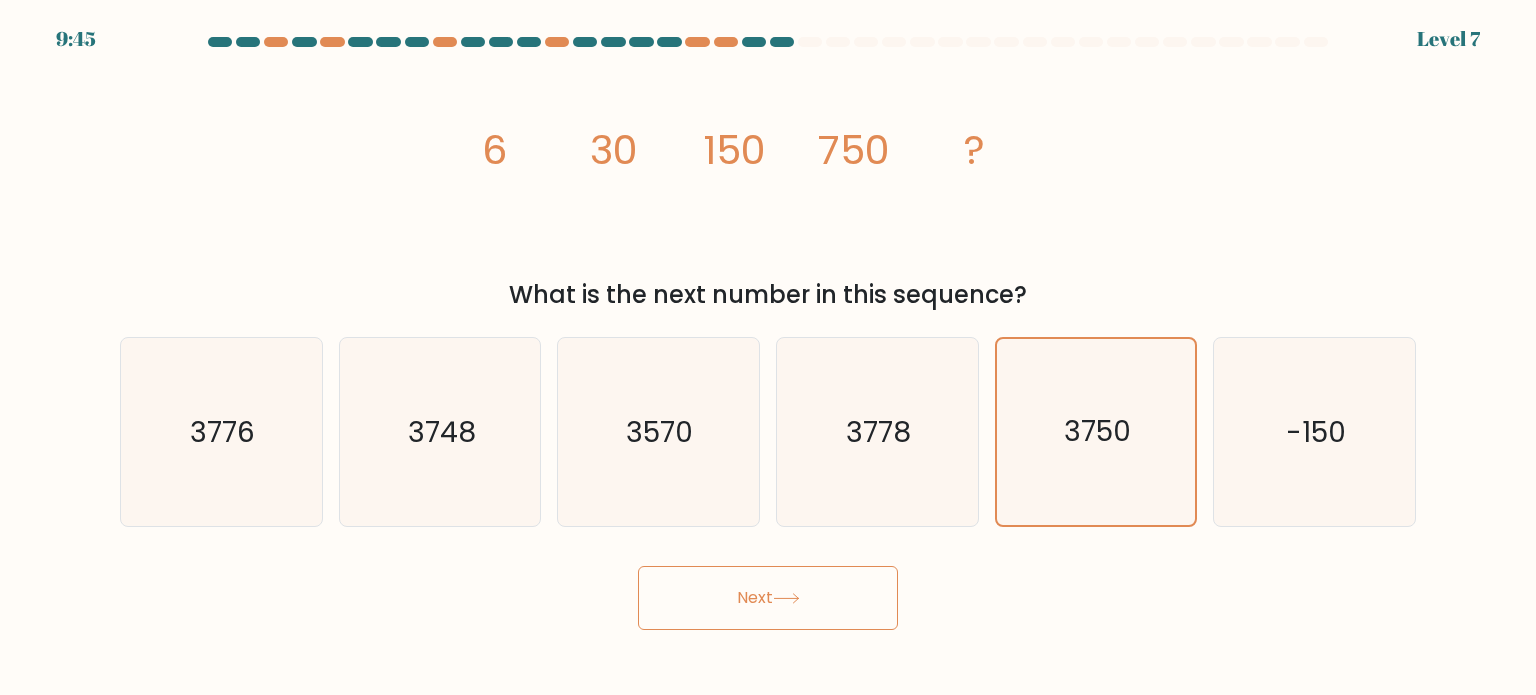 click on "Next" at bounding box center (768, 598) 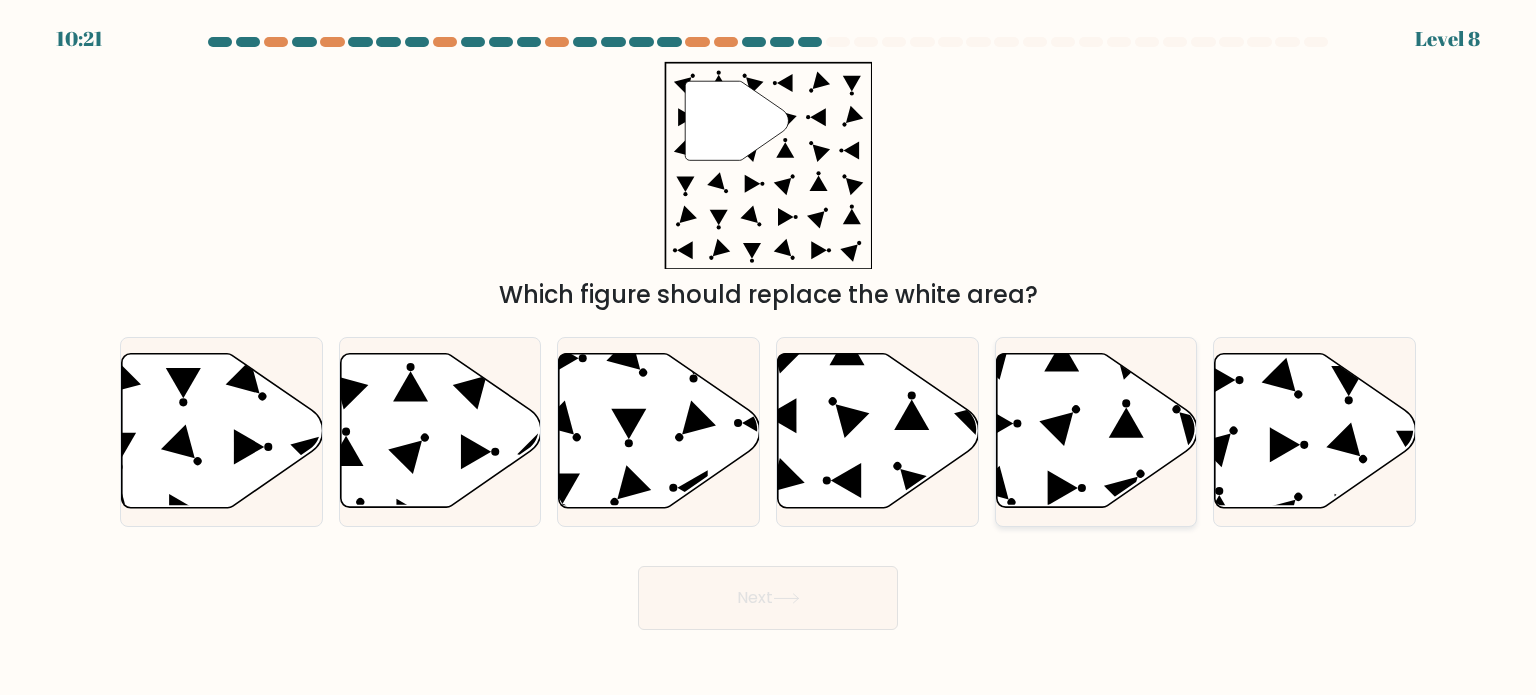 click 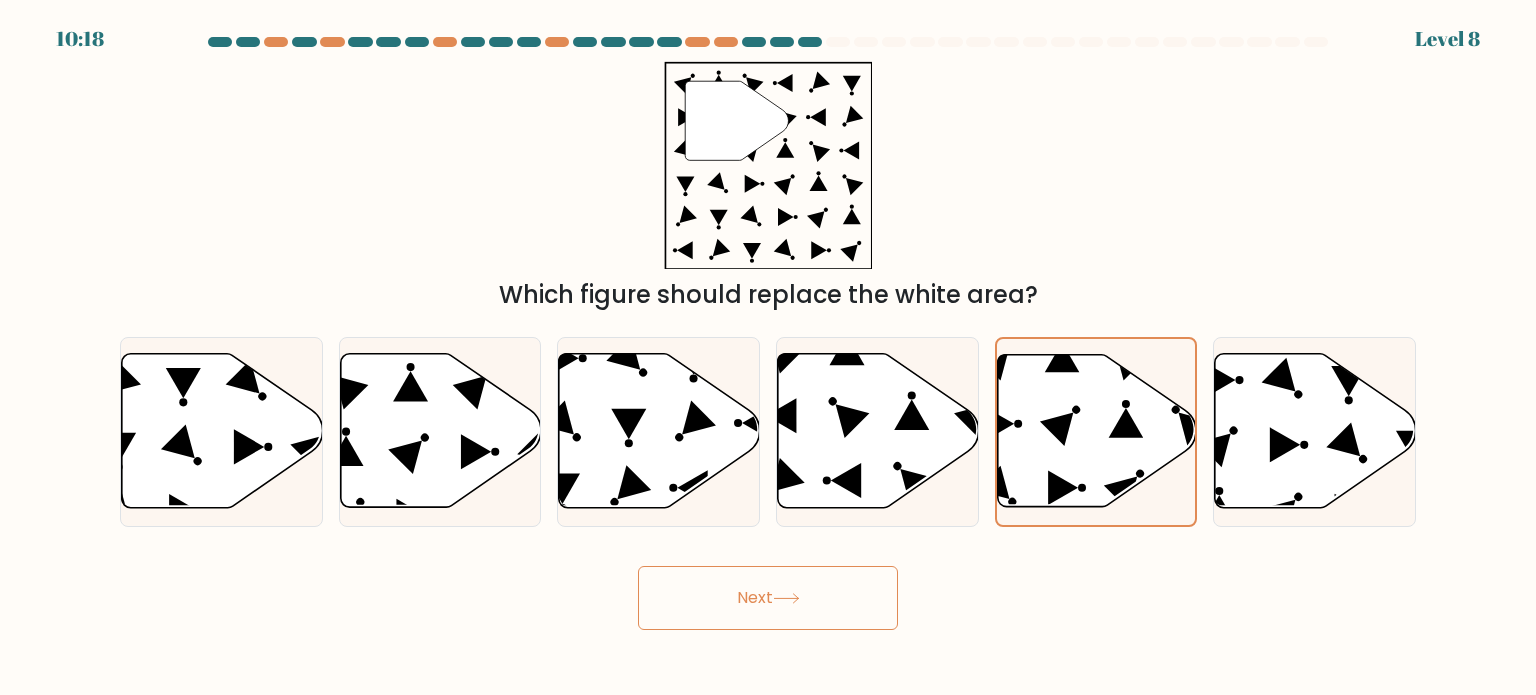 click on "Next" at bounding box center [768, 598] 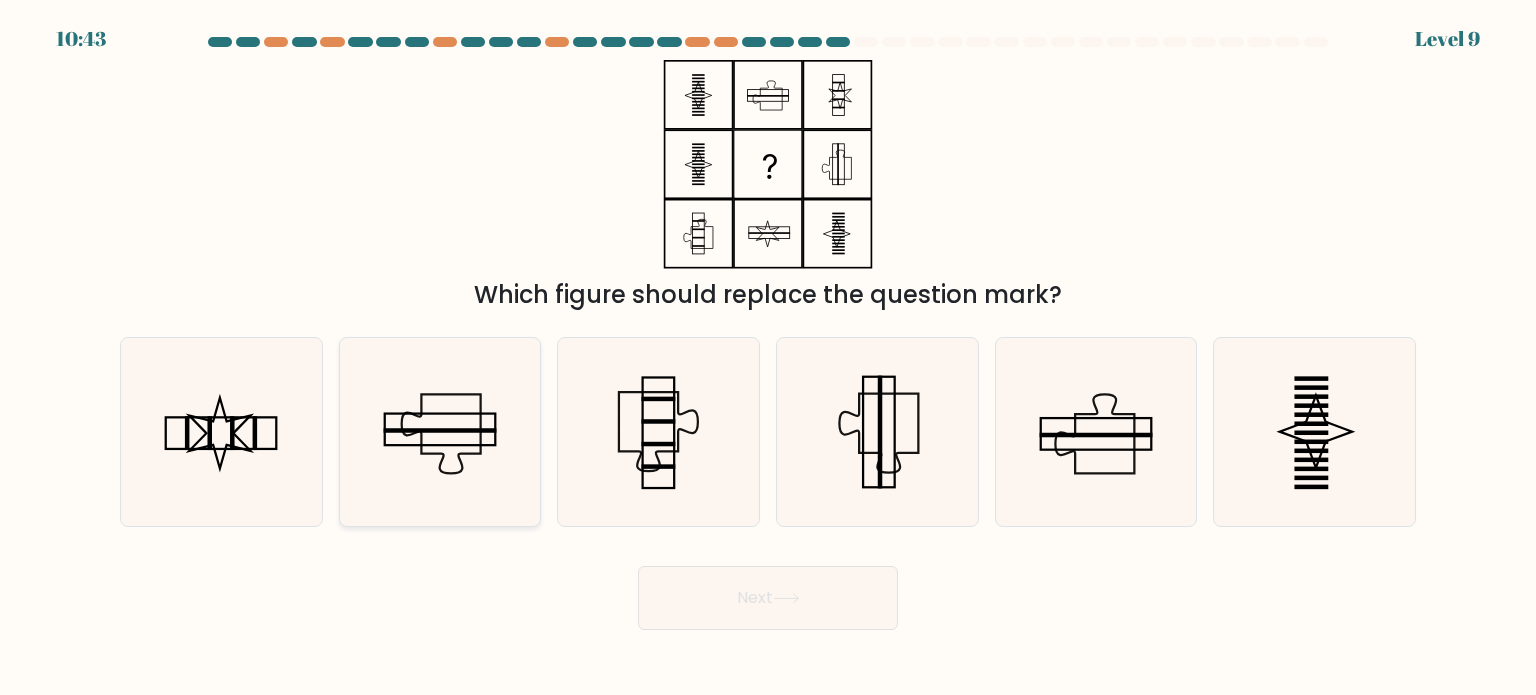 click 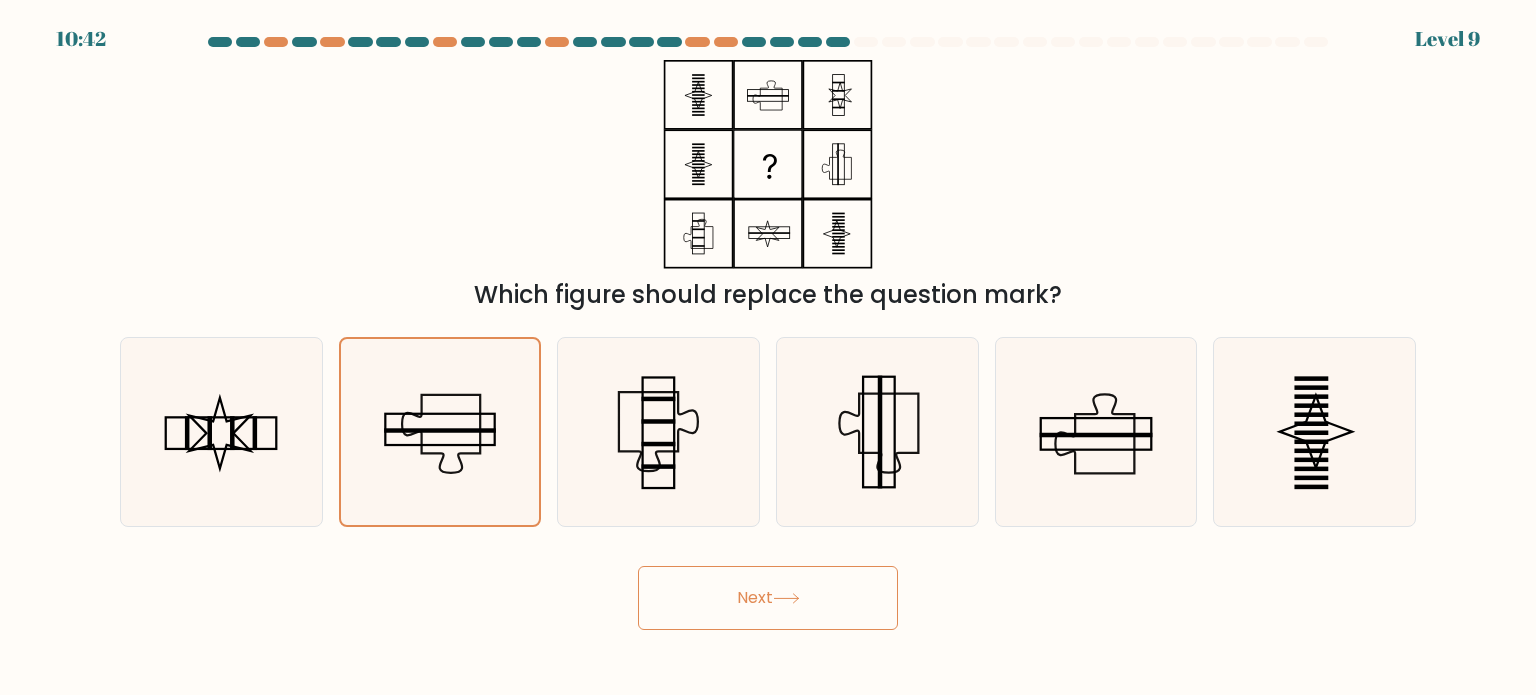 click on "Next" at bounding box center [768, 598] 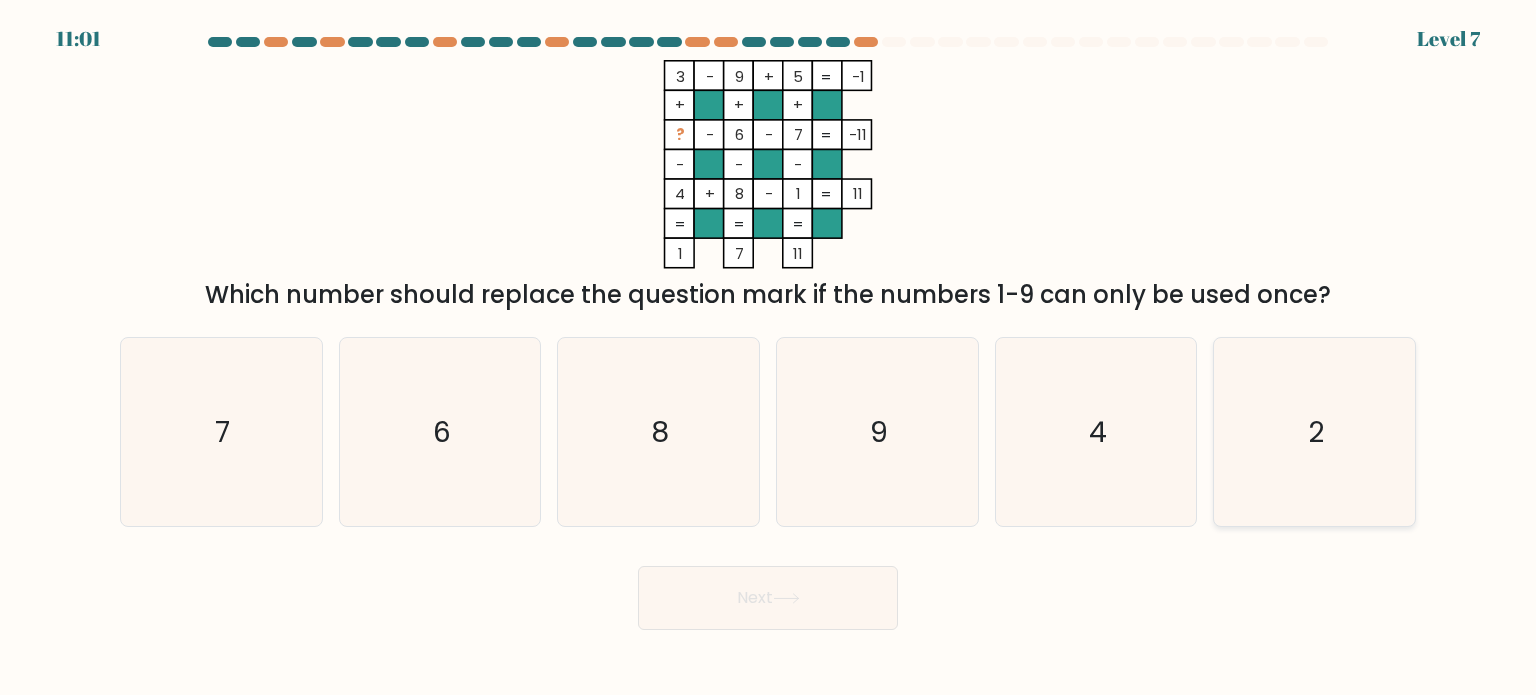 click on "2" 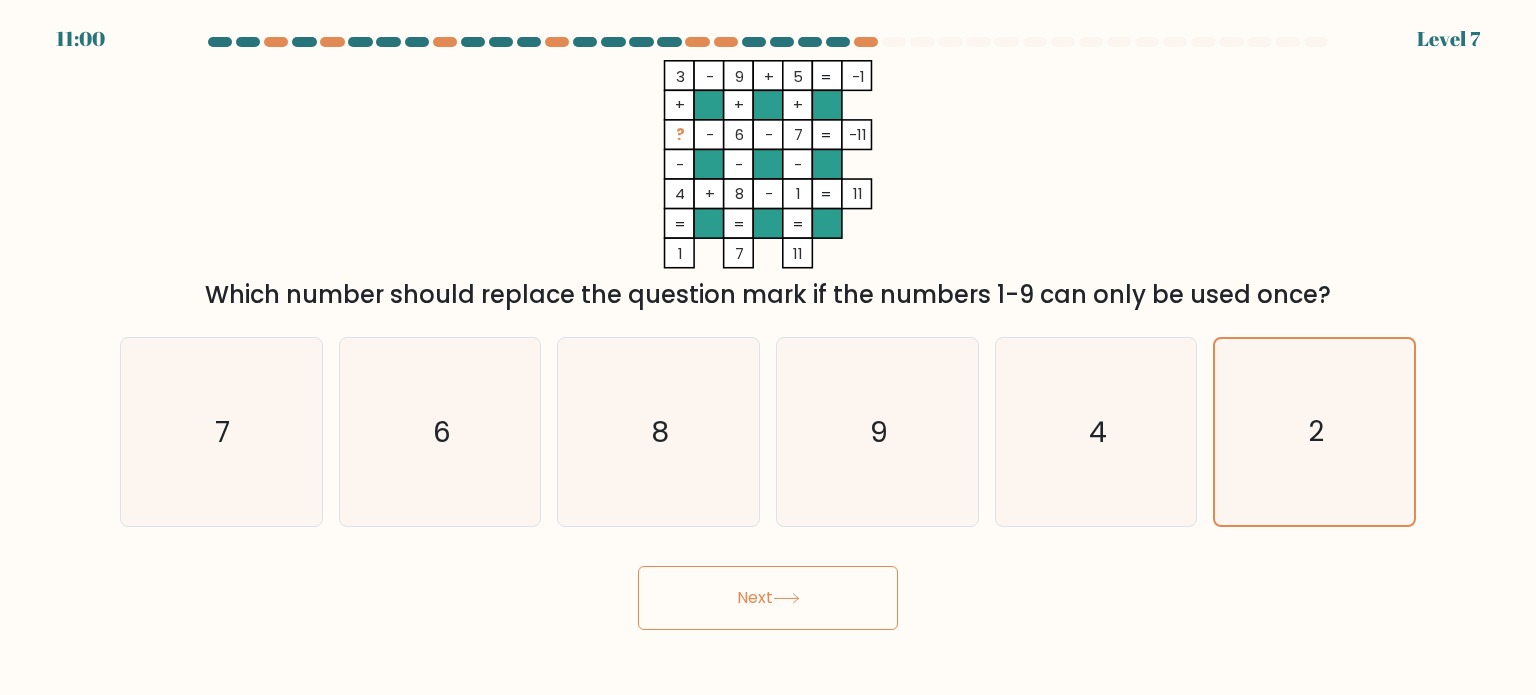 click on "Next" at bounding box center [768, 598] 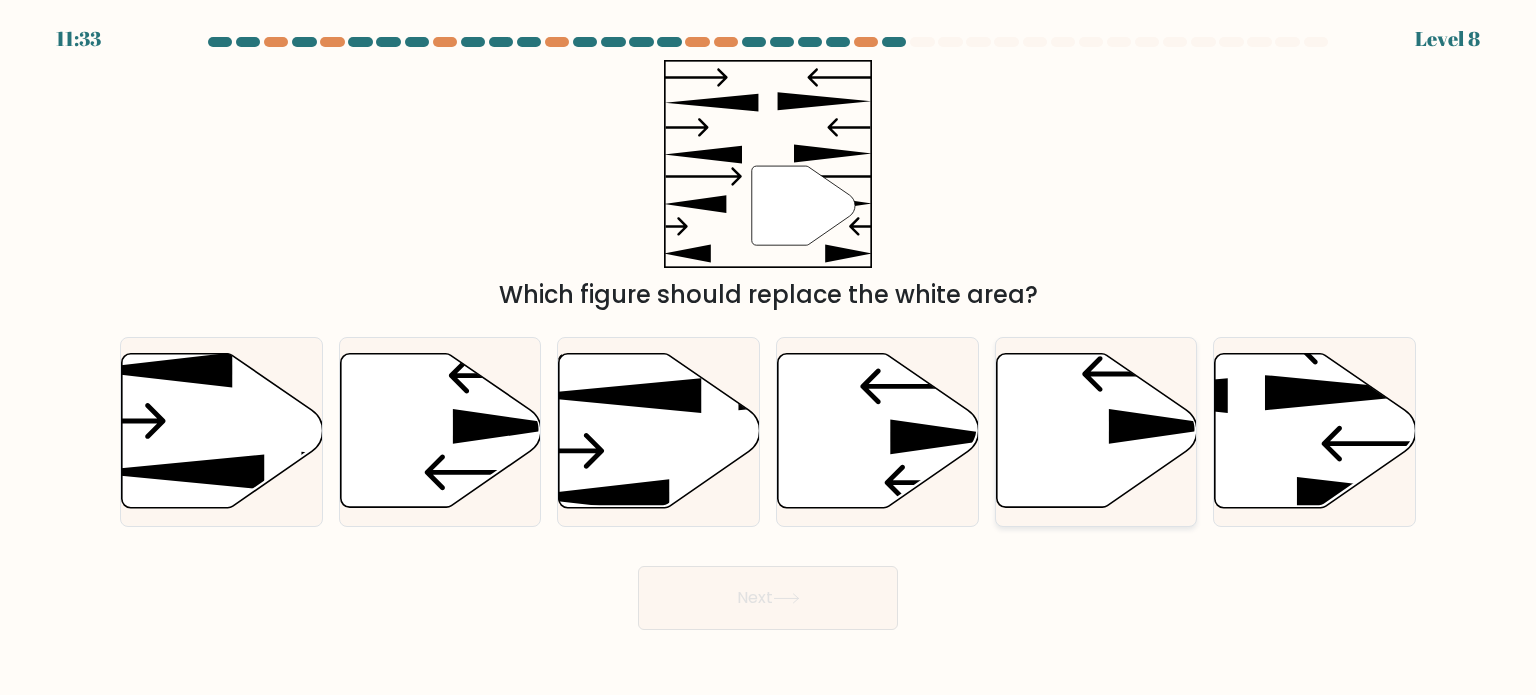 click 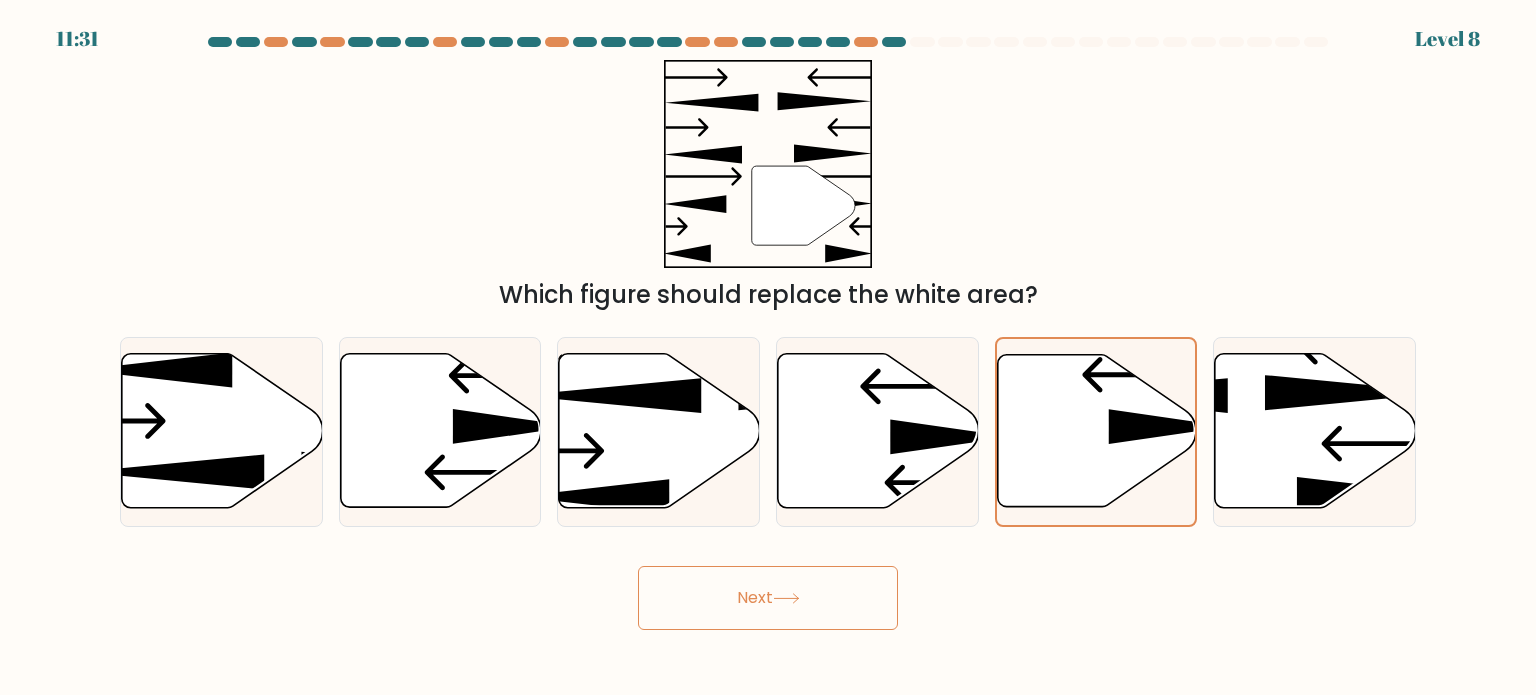 click on "Next" at bounding box center (768, 598) 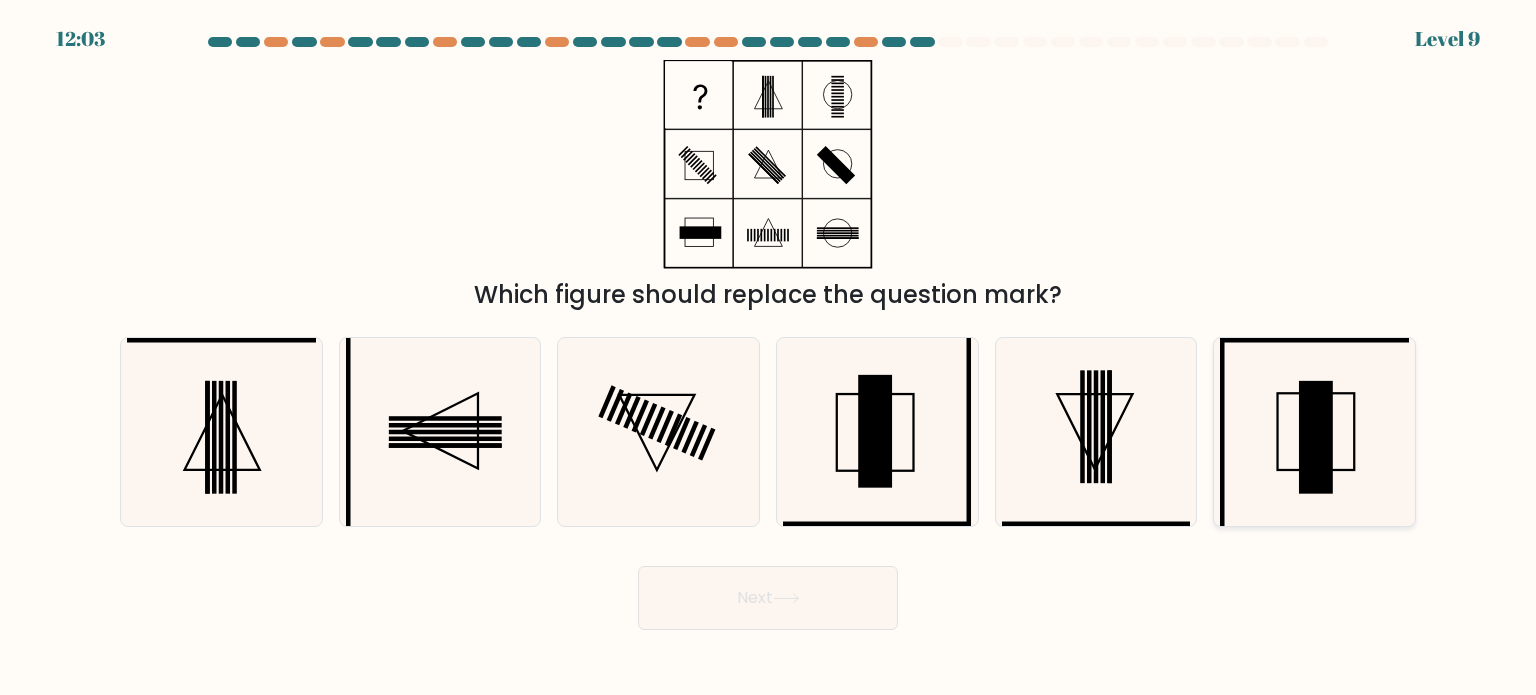 click 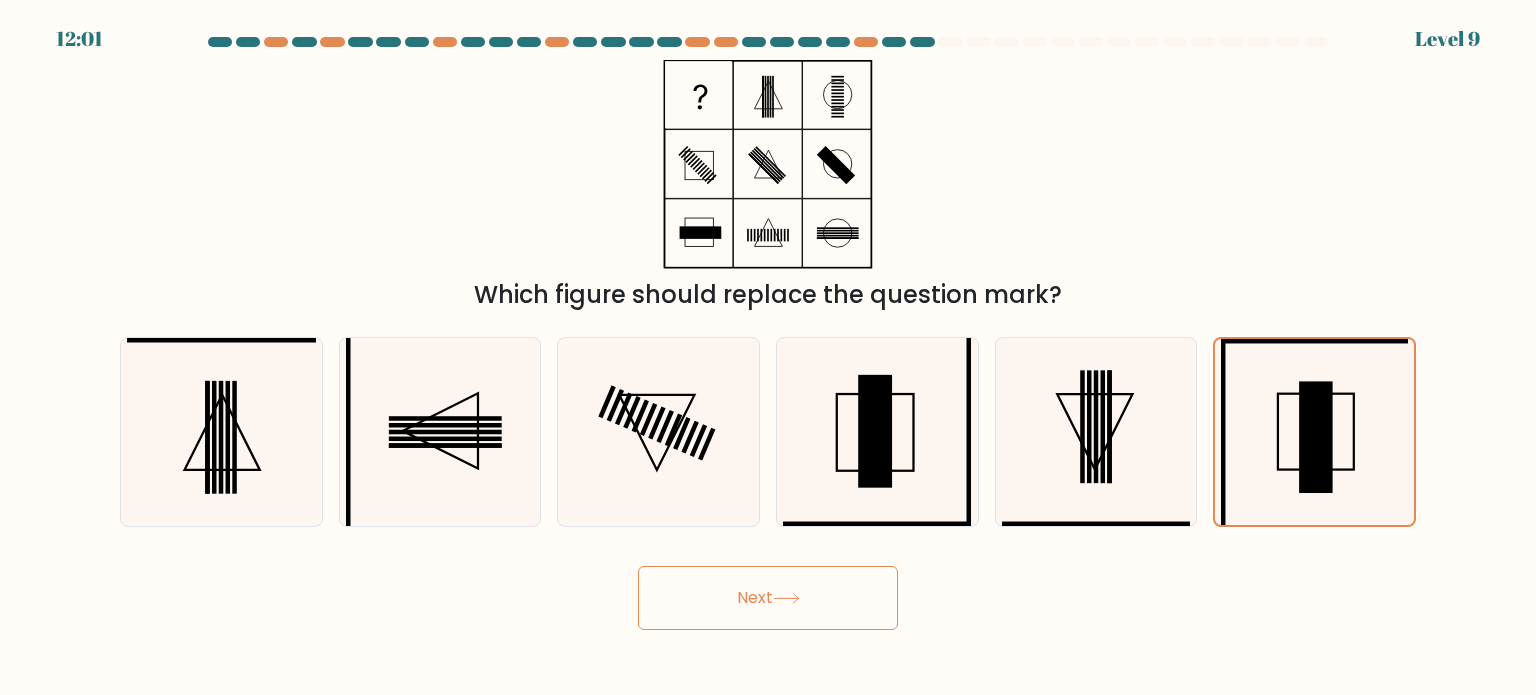 click on "Next" at bounding box center [768, 598] 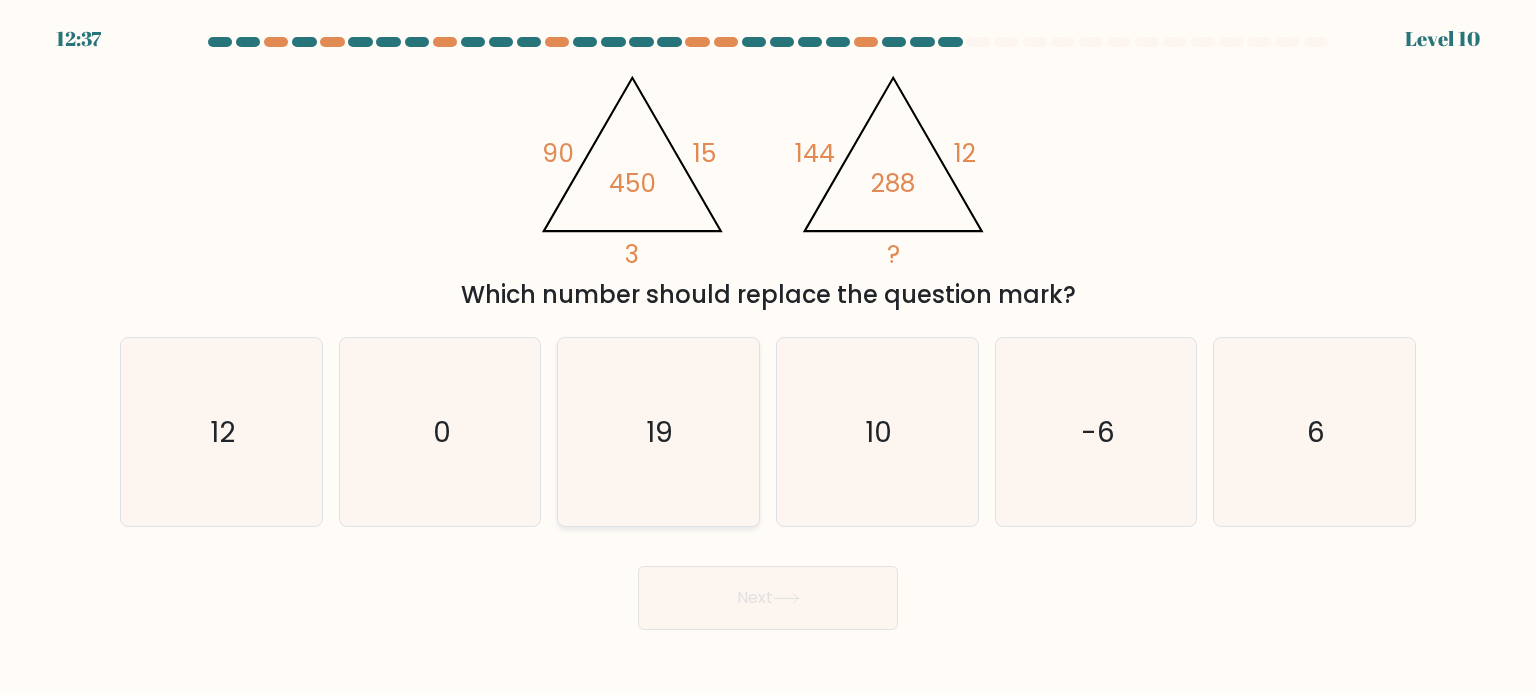 click on "19" 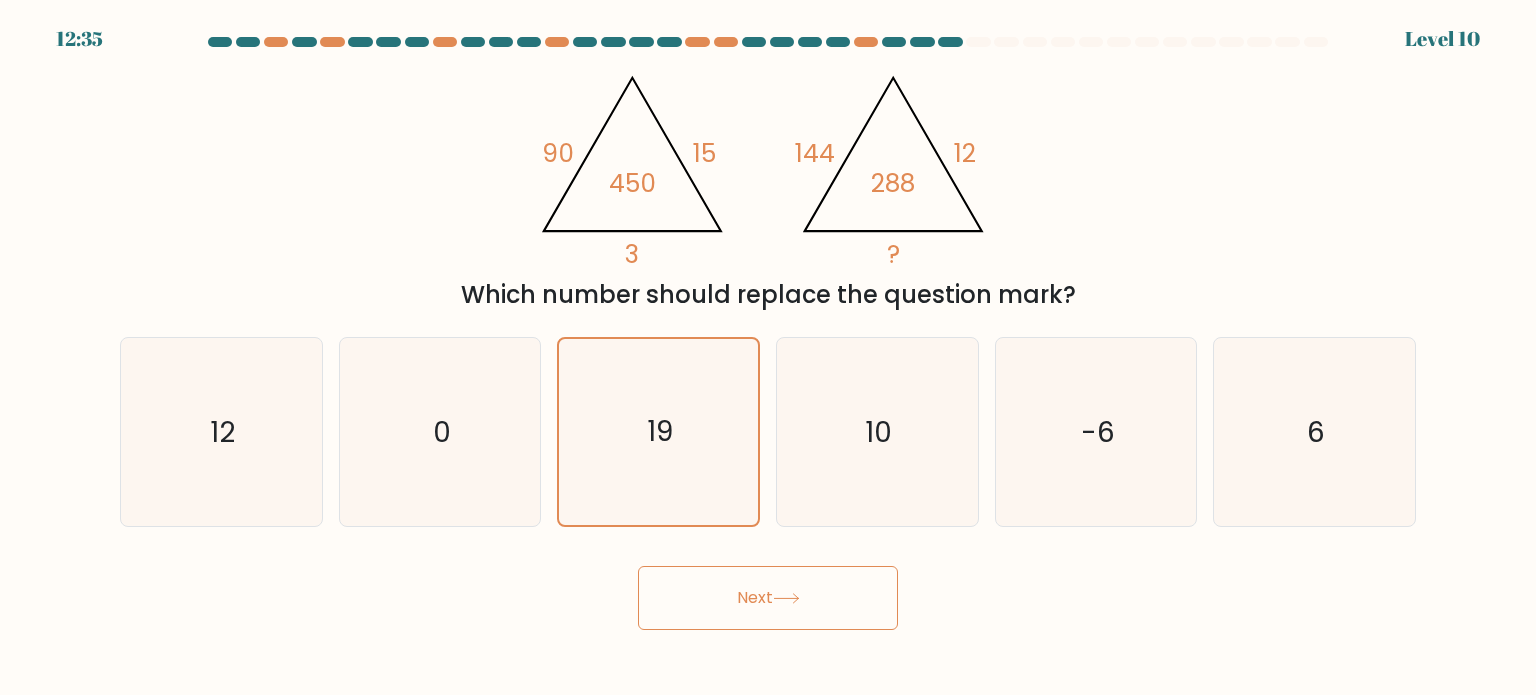 click on "Next" at bounding box center [768, 598] 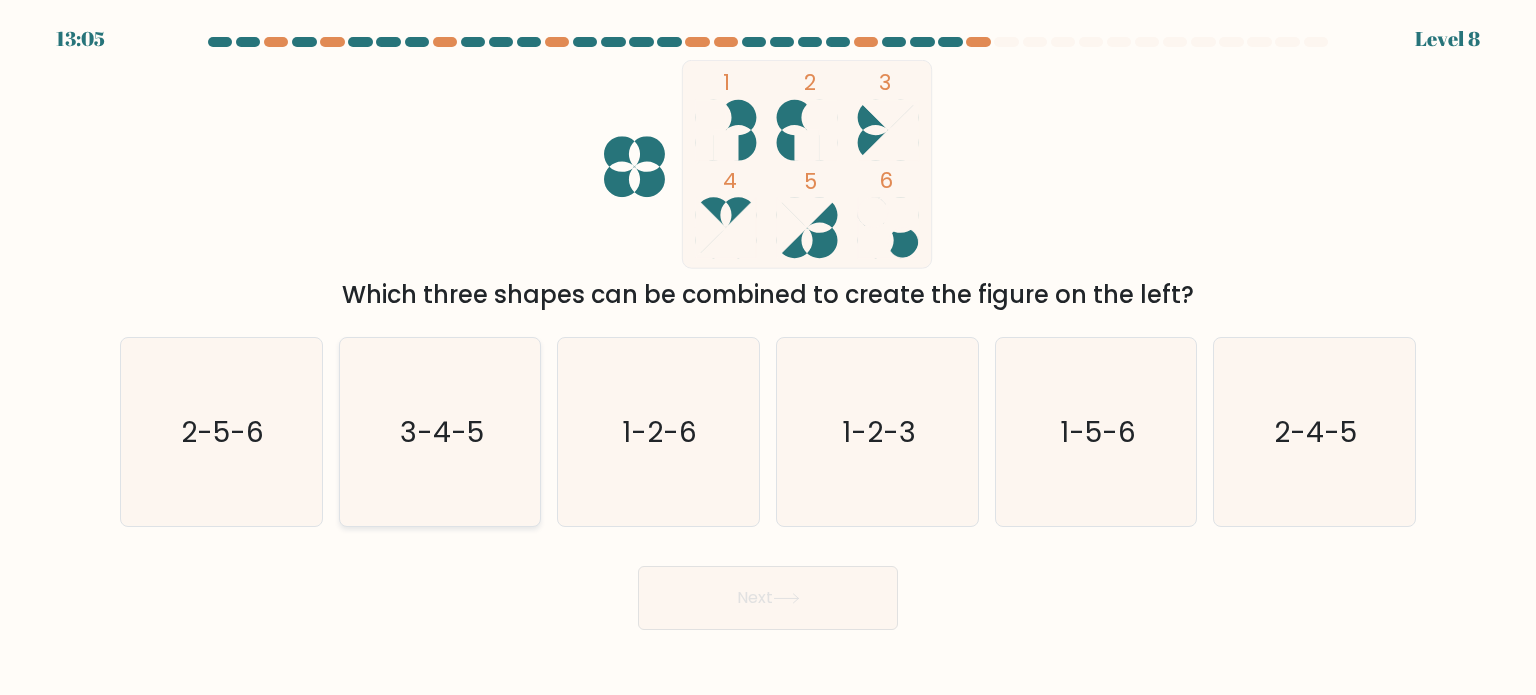 click on "3-4-5" 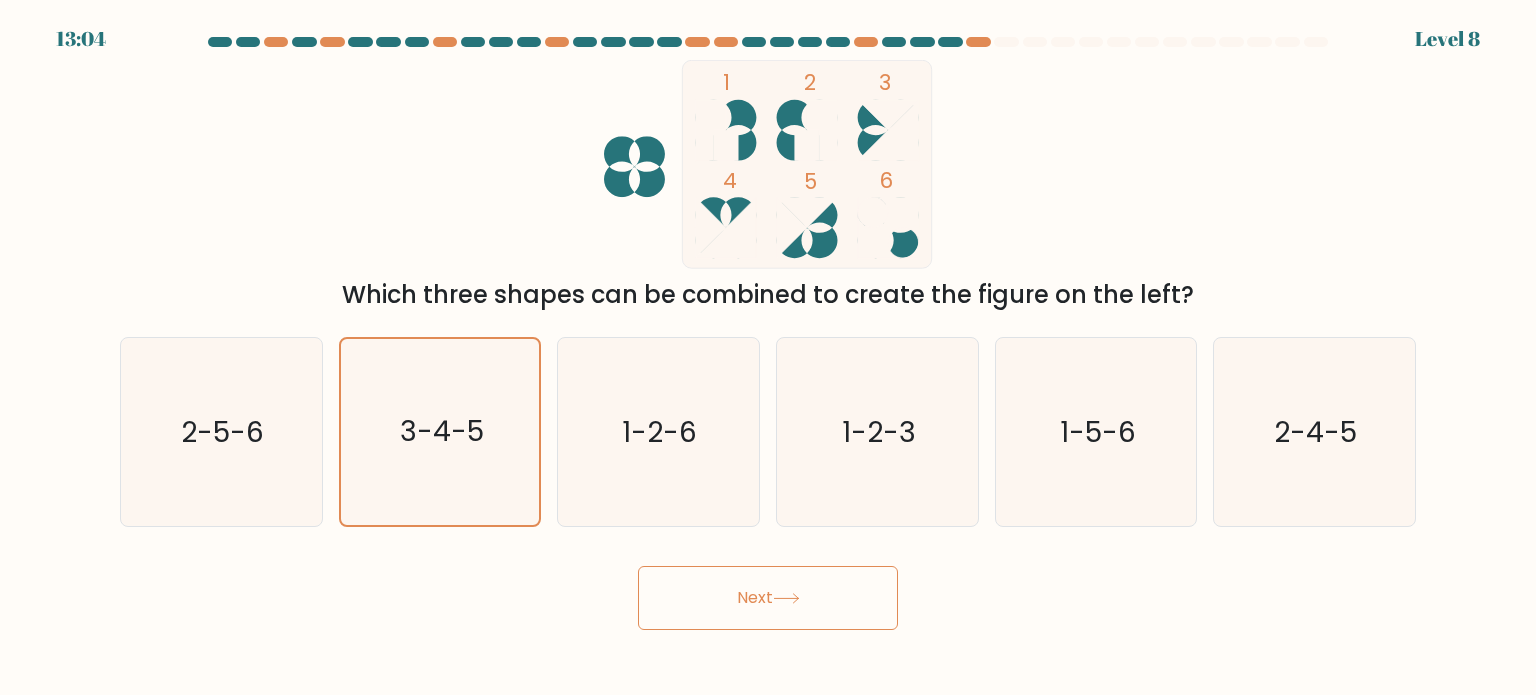 click on "Next" at bounding box center (768, 598) 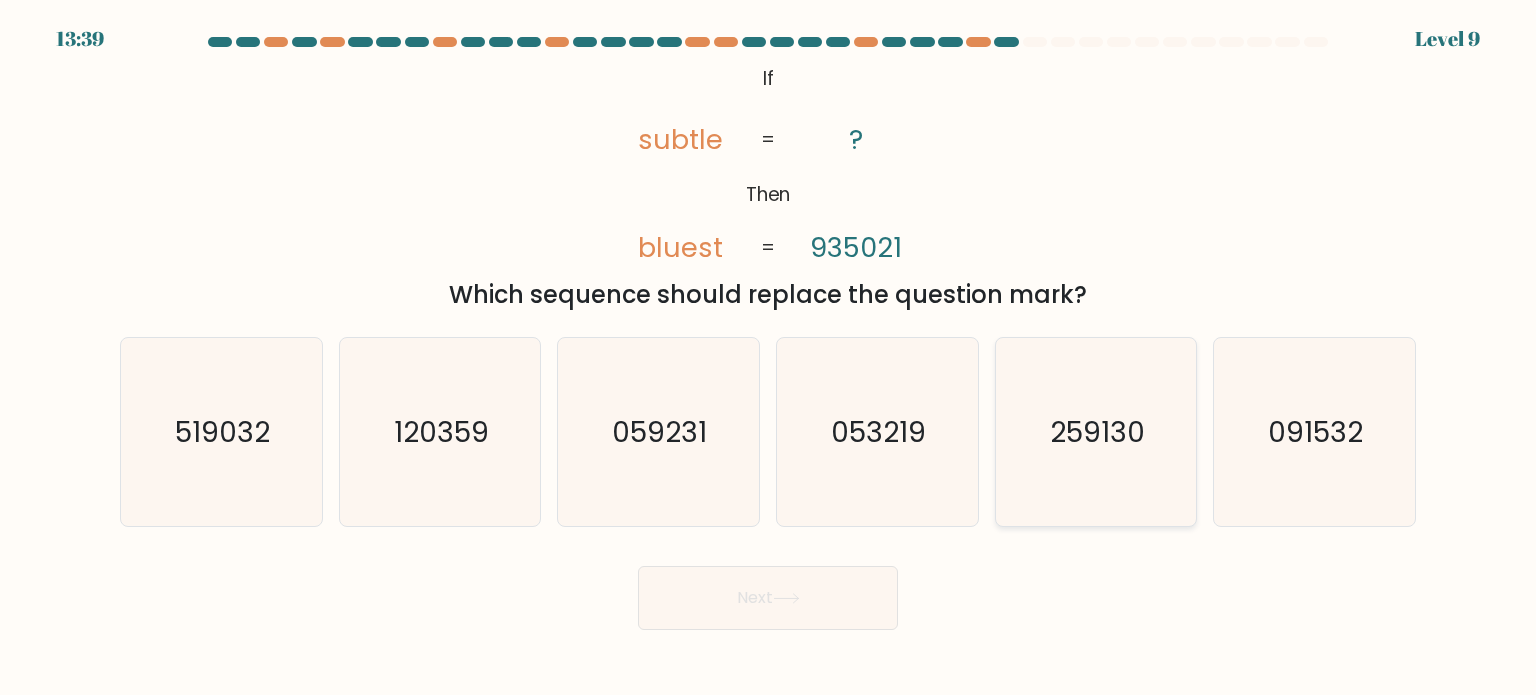 click on "259130" 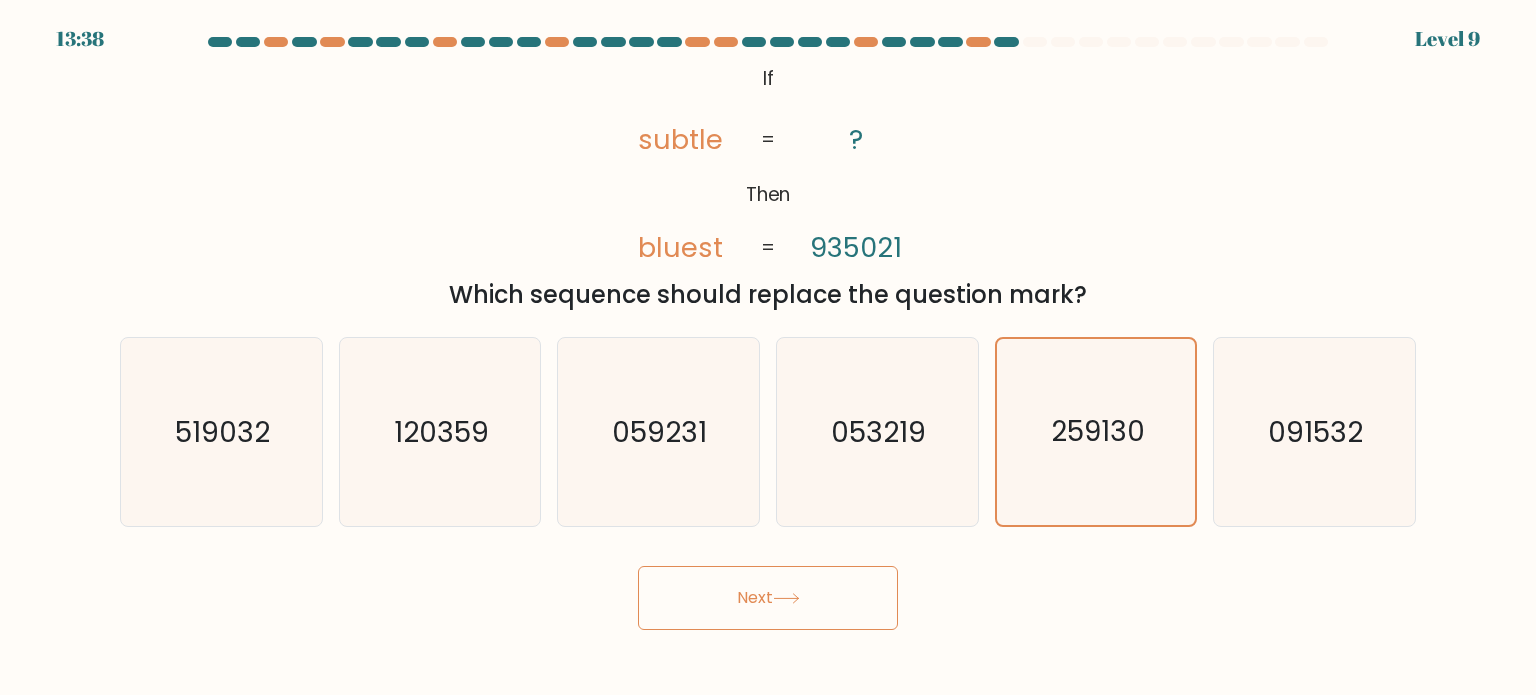 click on "Next" at bounding box center (768, 598) 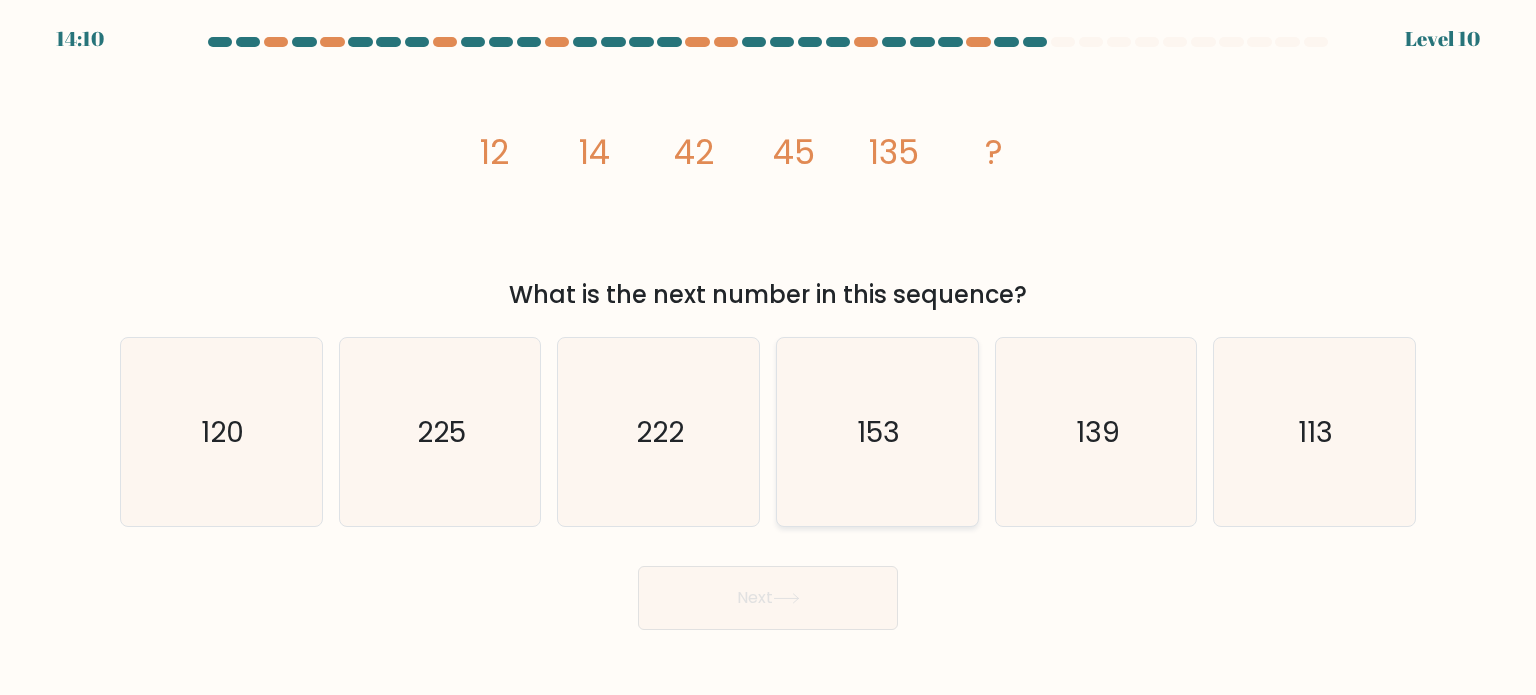 click on "153" 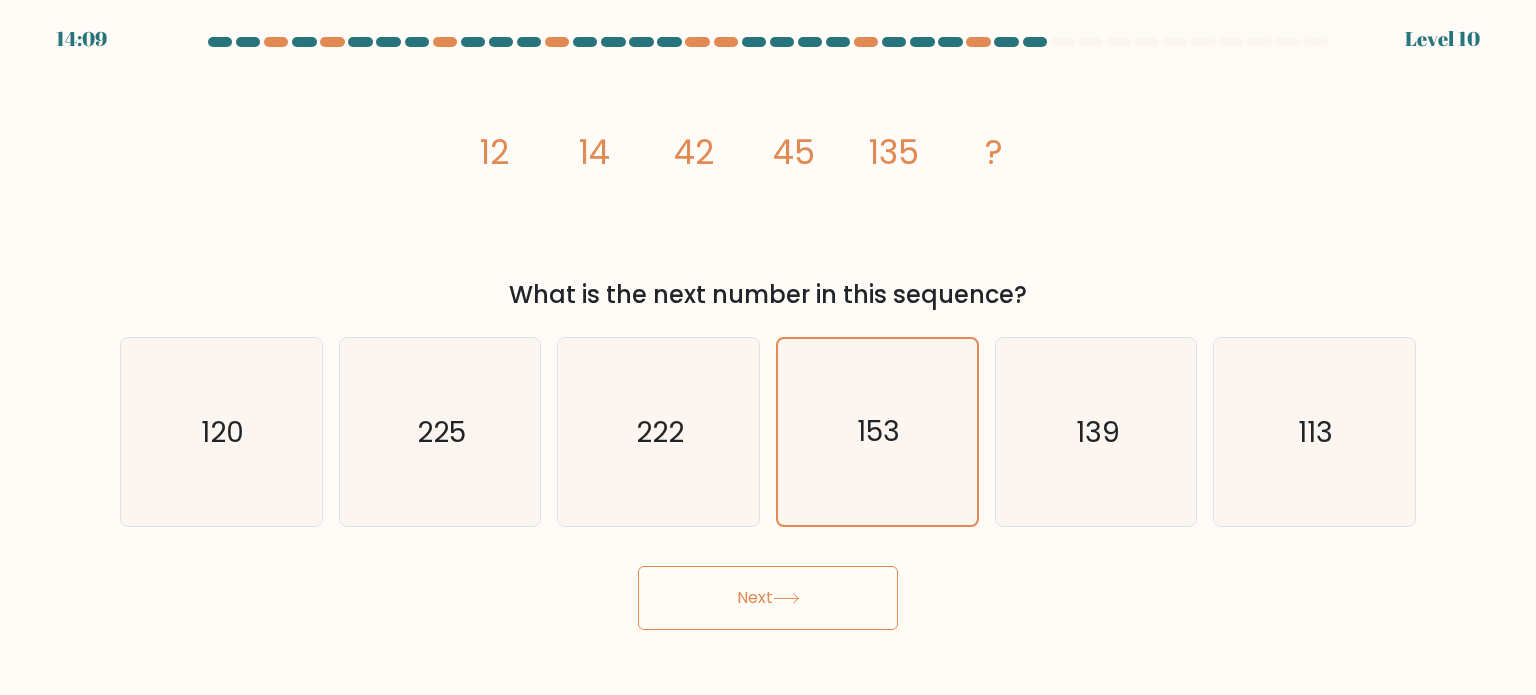 click on "Next" at bounding box center (768, 598) 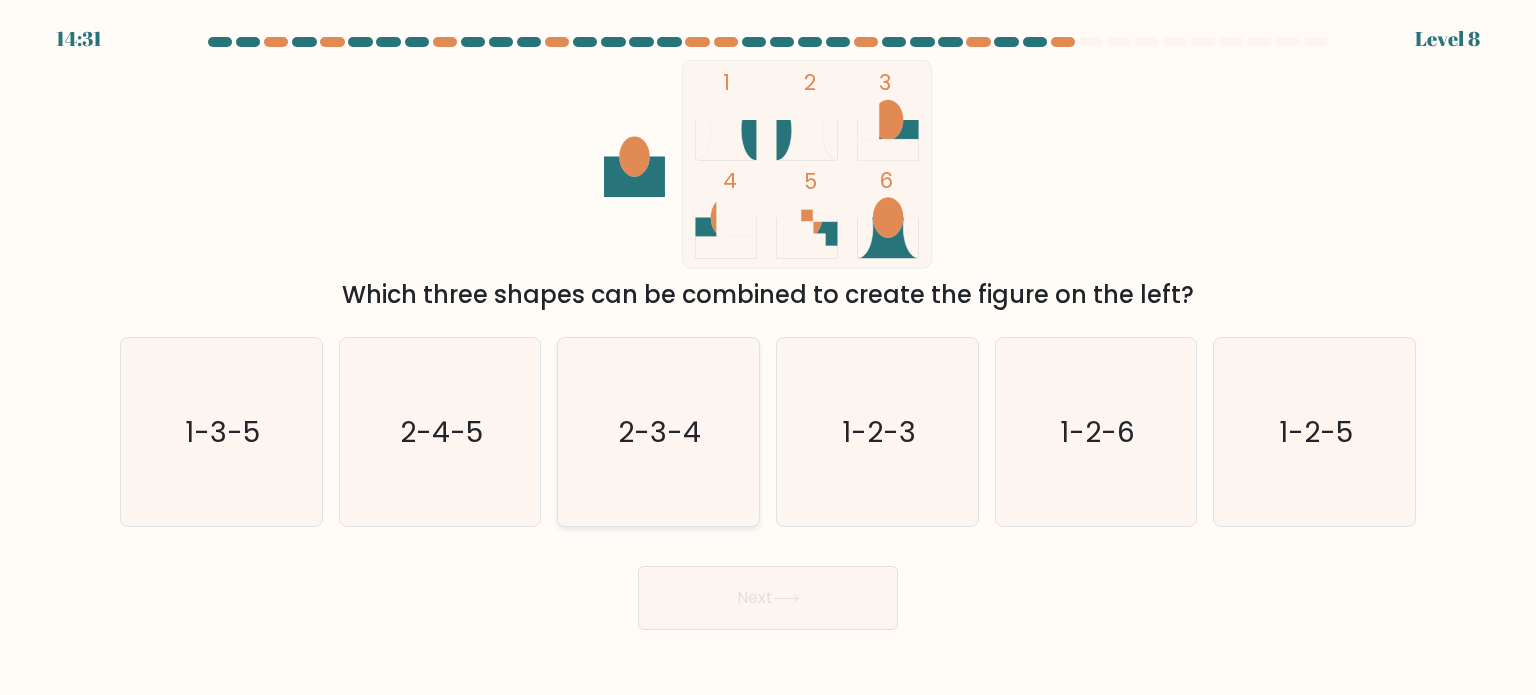 click on "2-3-4" 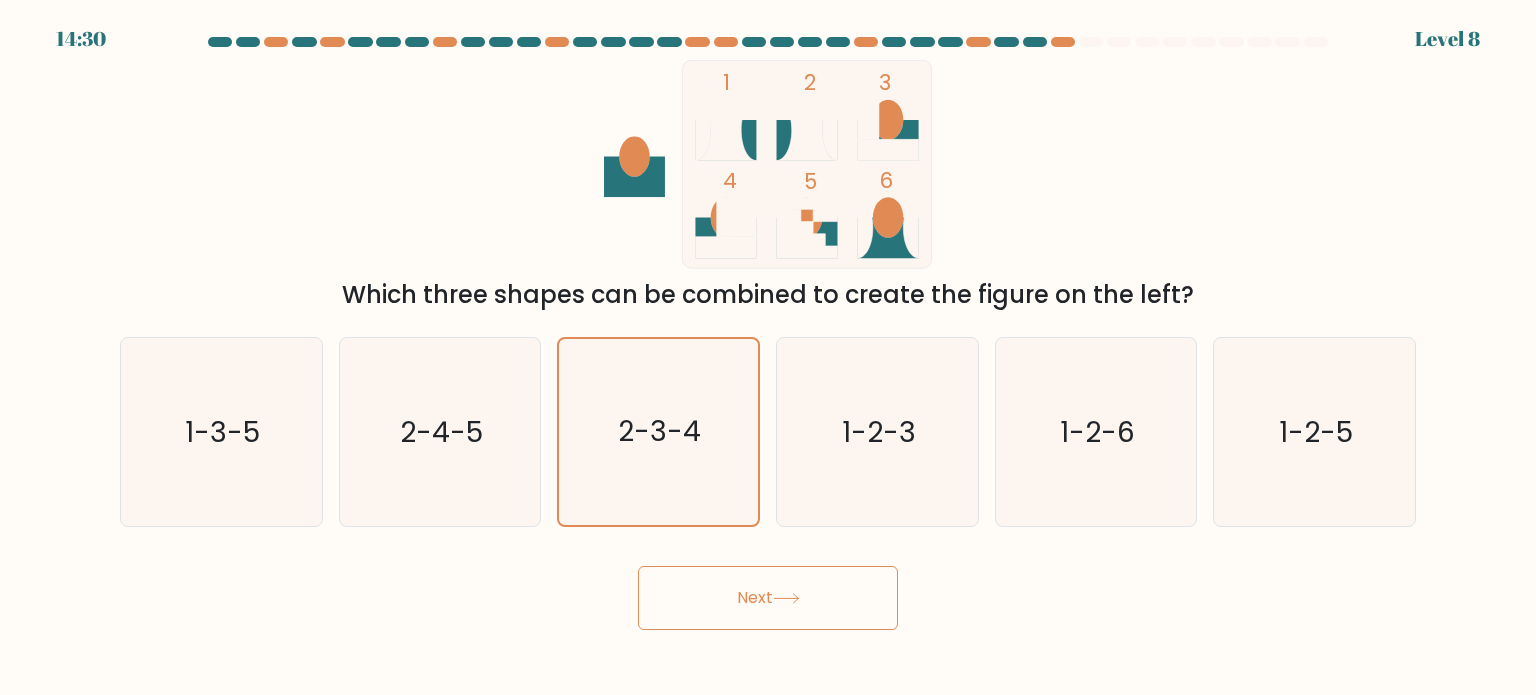 click on "Next" at bounding box center [768, 598] 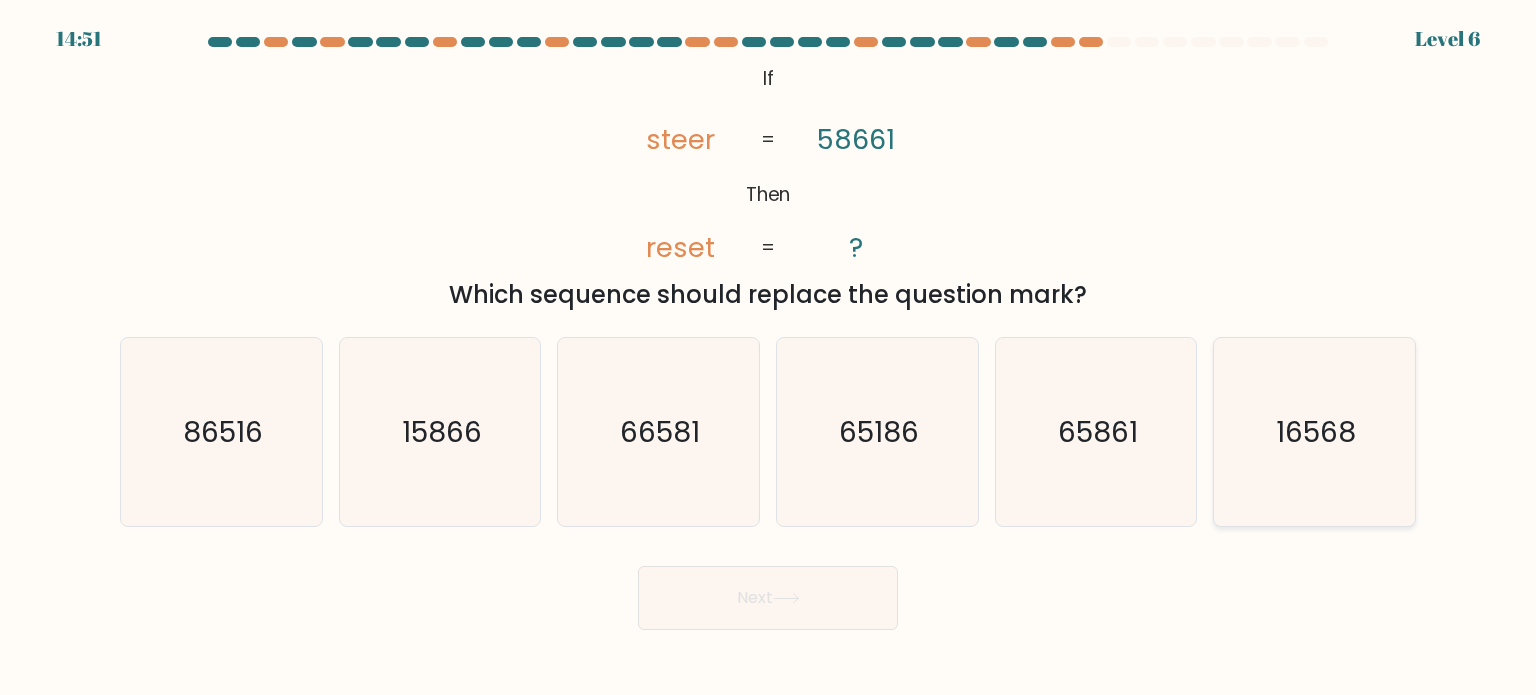 click on "16568" 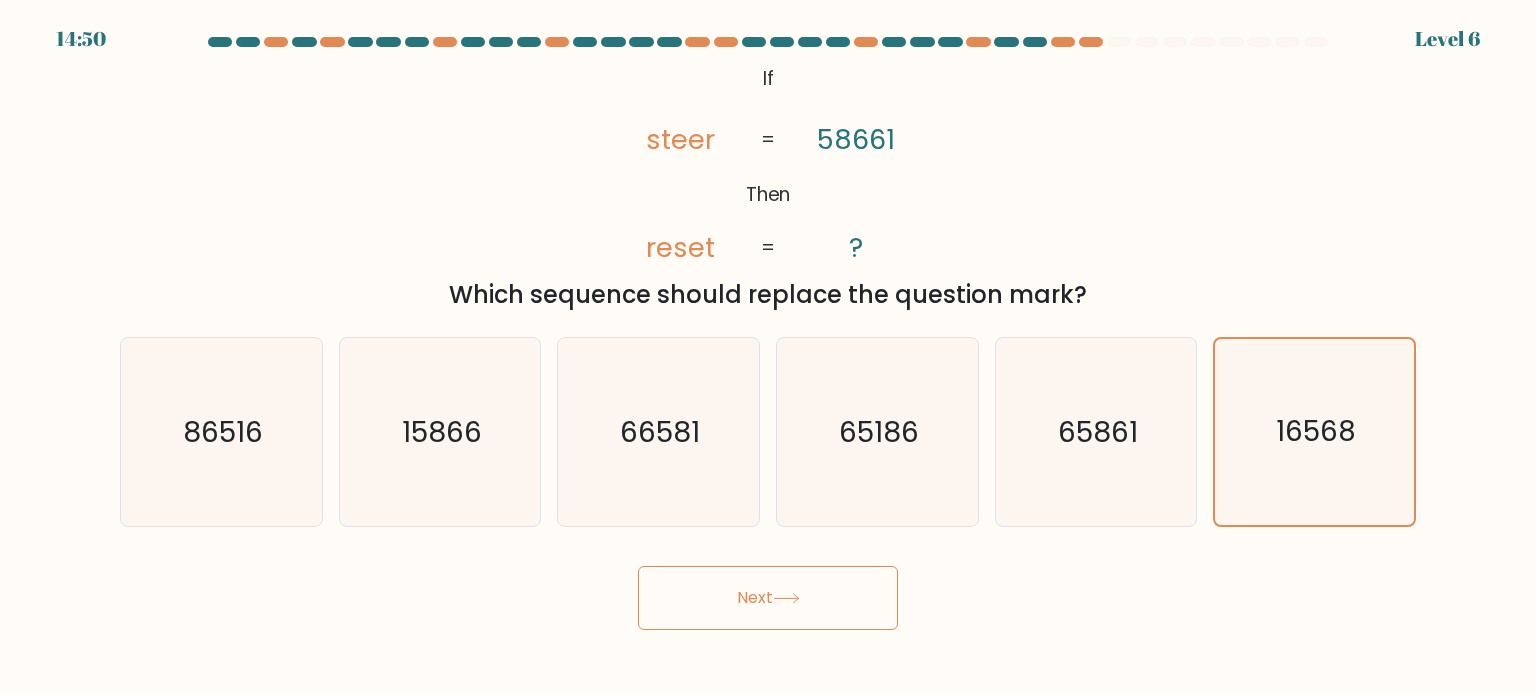click on "Next" at bounding box center (768, 598) 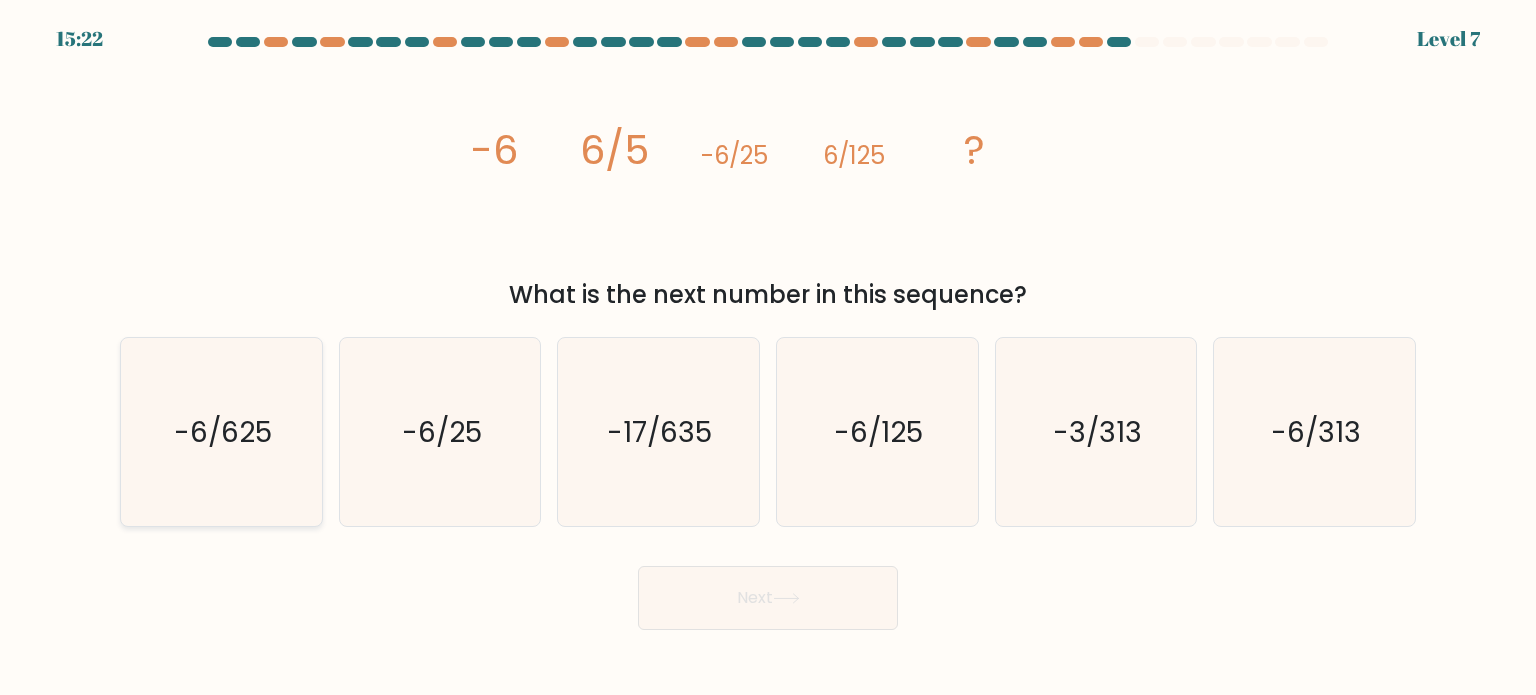 click on "-6/625" 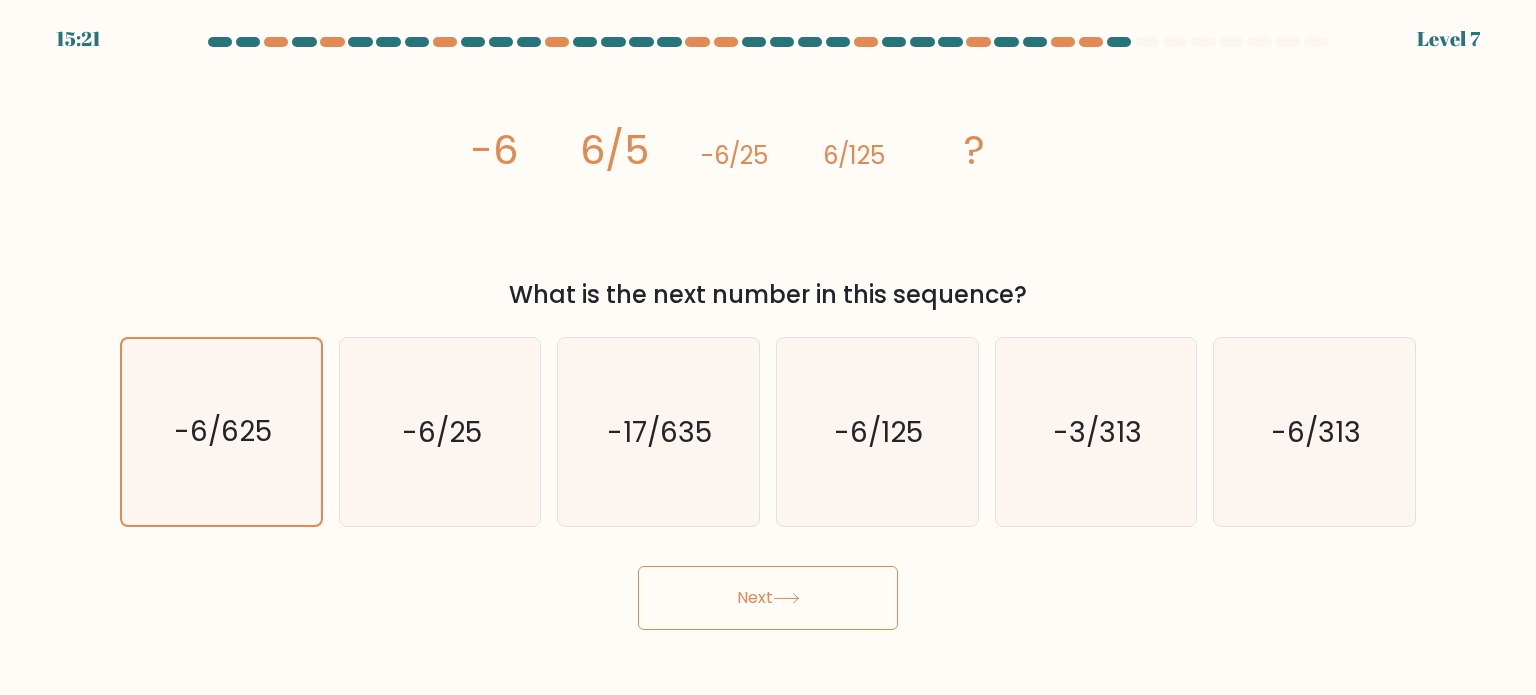 click on "Next" at bounding box center (768, 598) 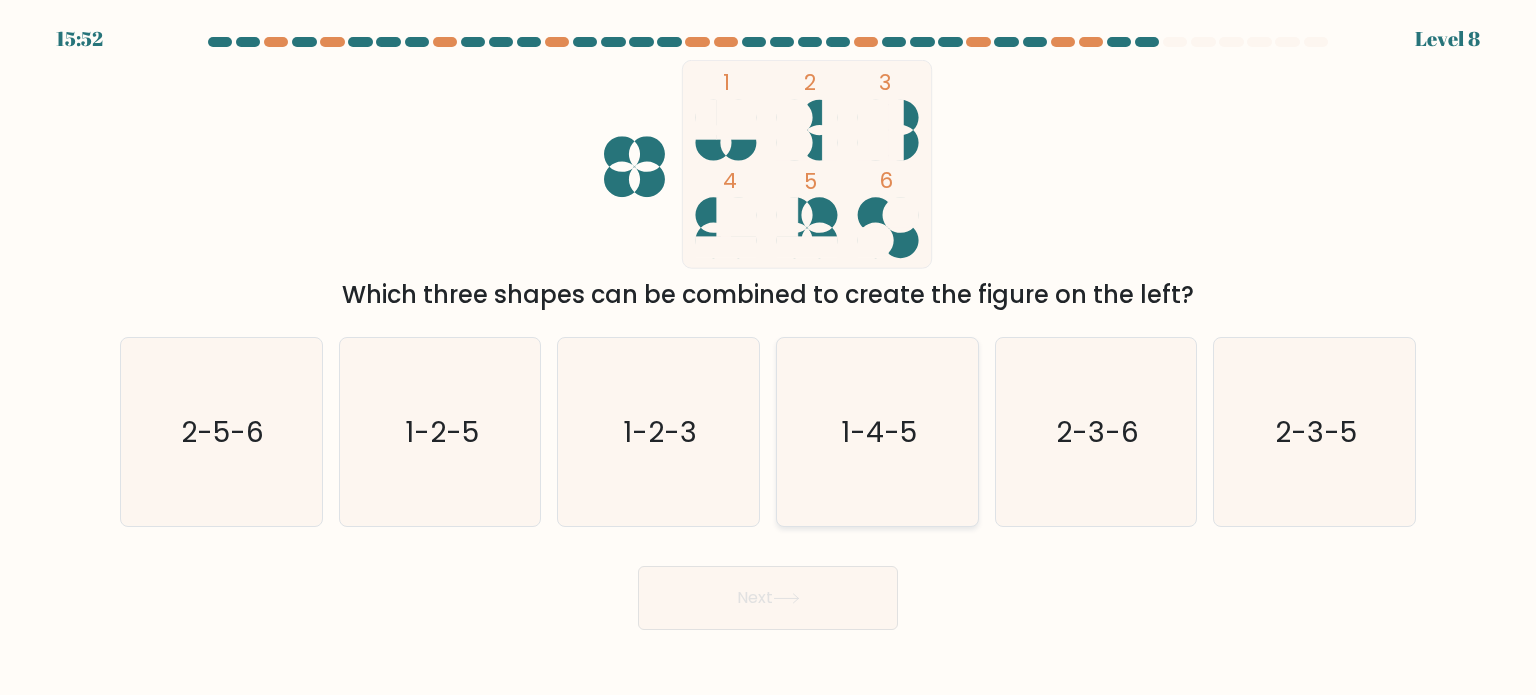 click on "1-4-5" 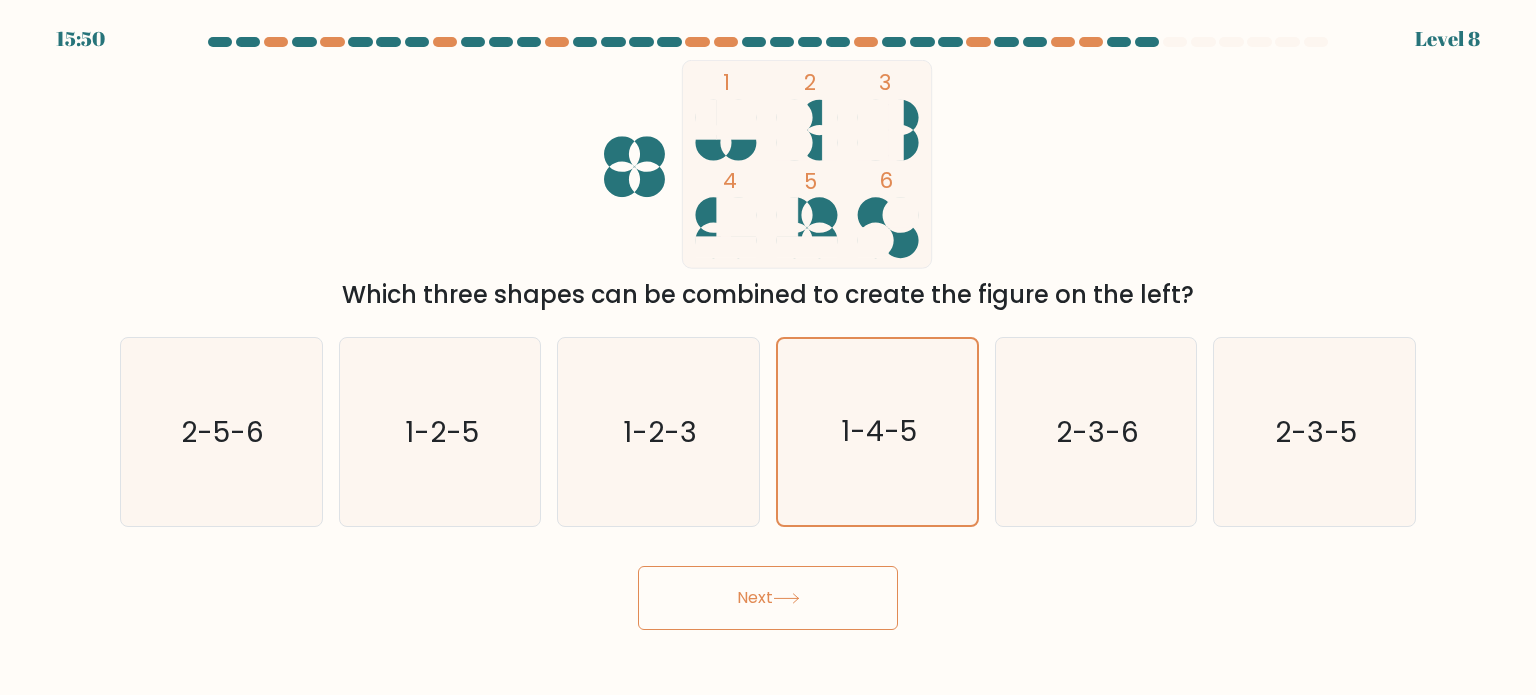 click on "Next" at bounding box center (768, 598) 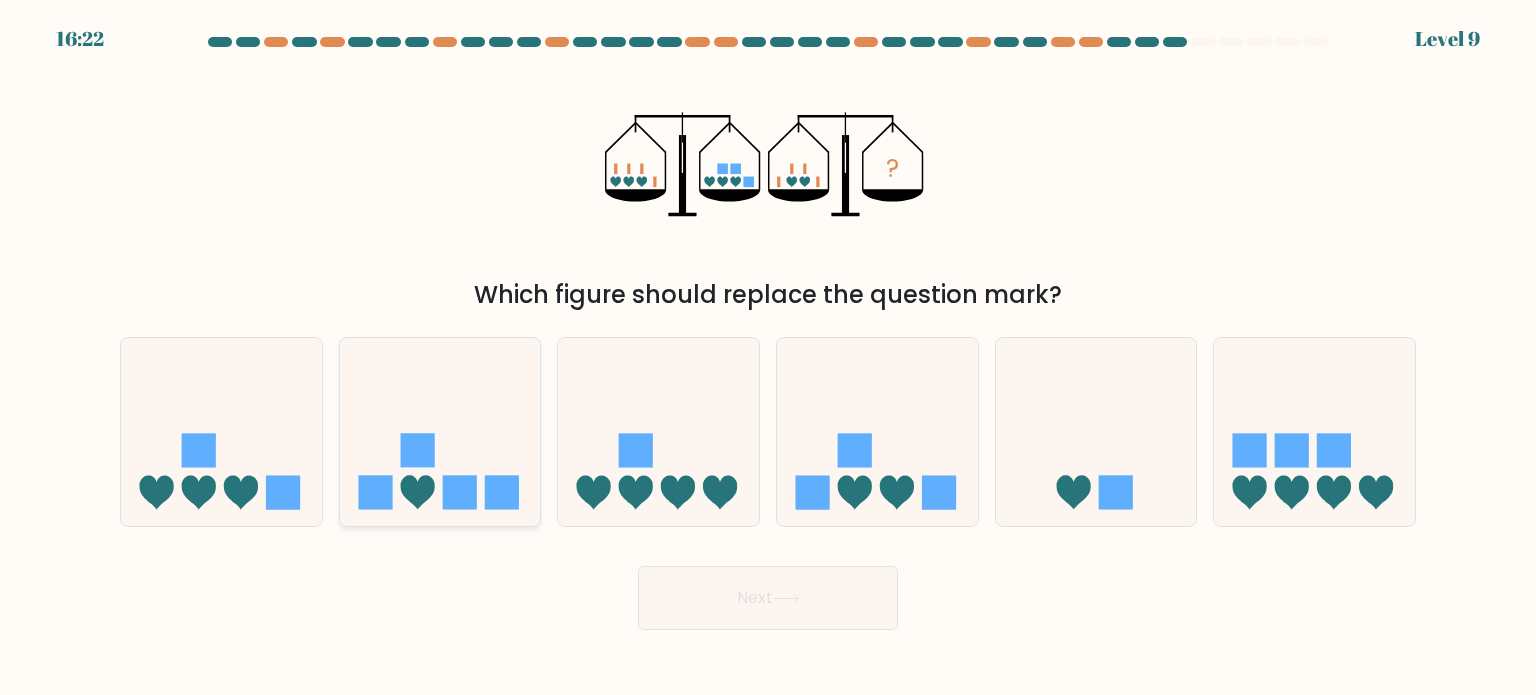 click 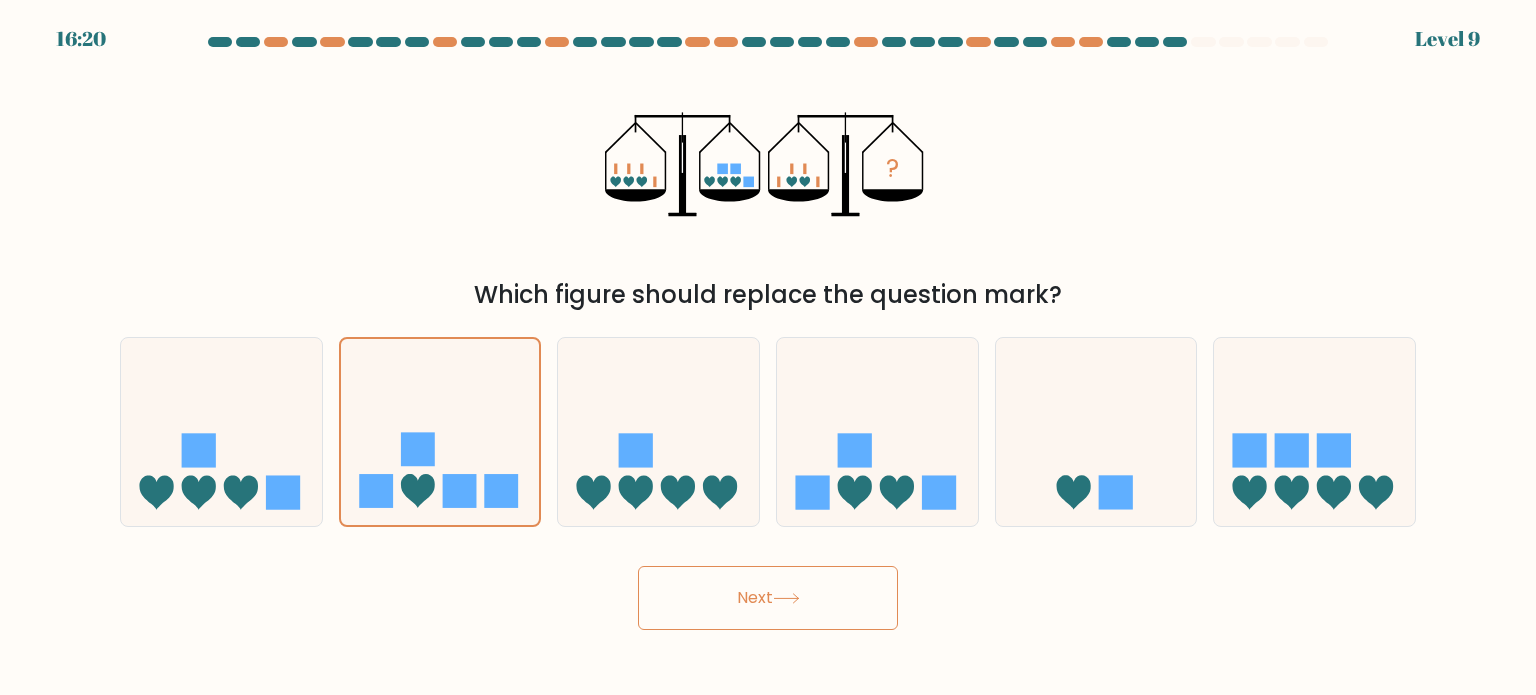 click on "Next" at bounding box center [768, 598] 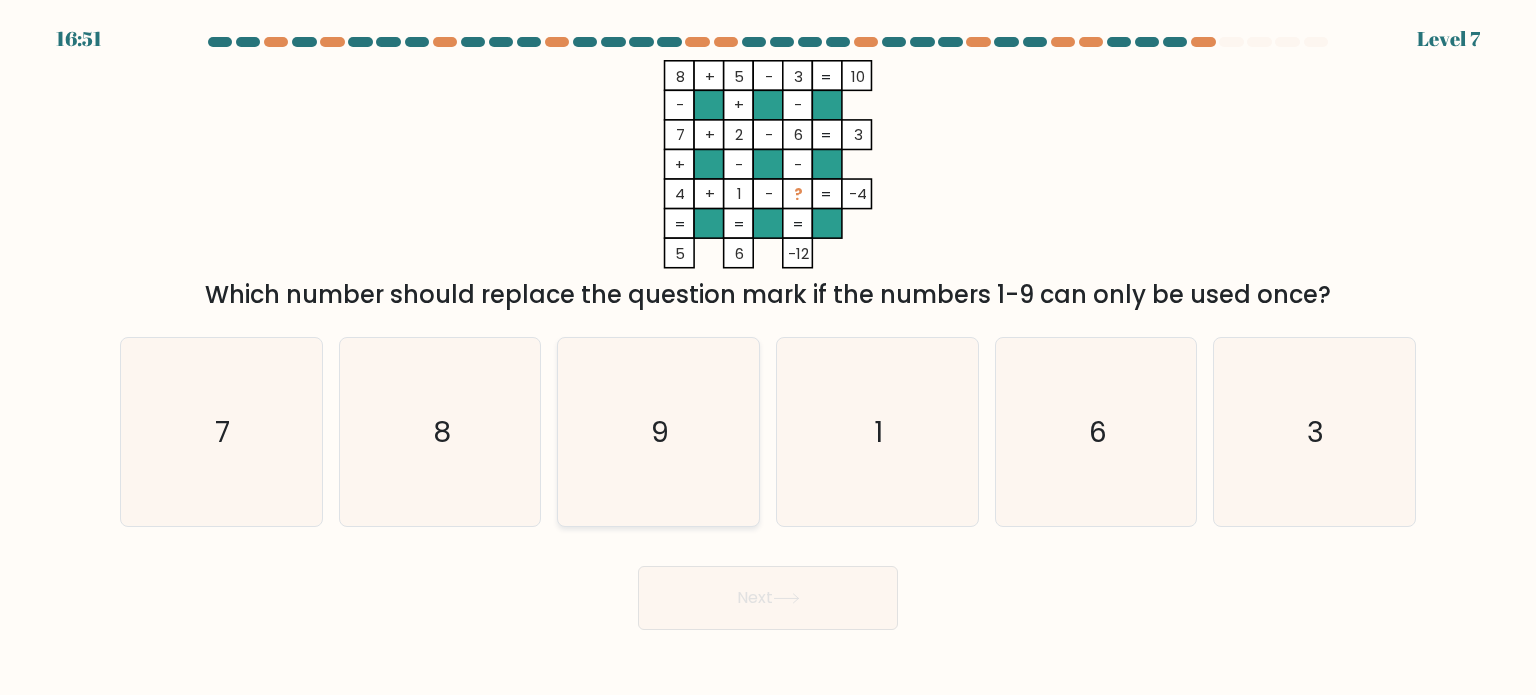 click on "9" 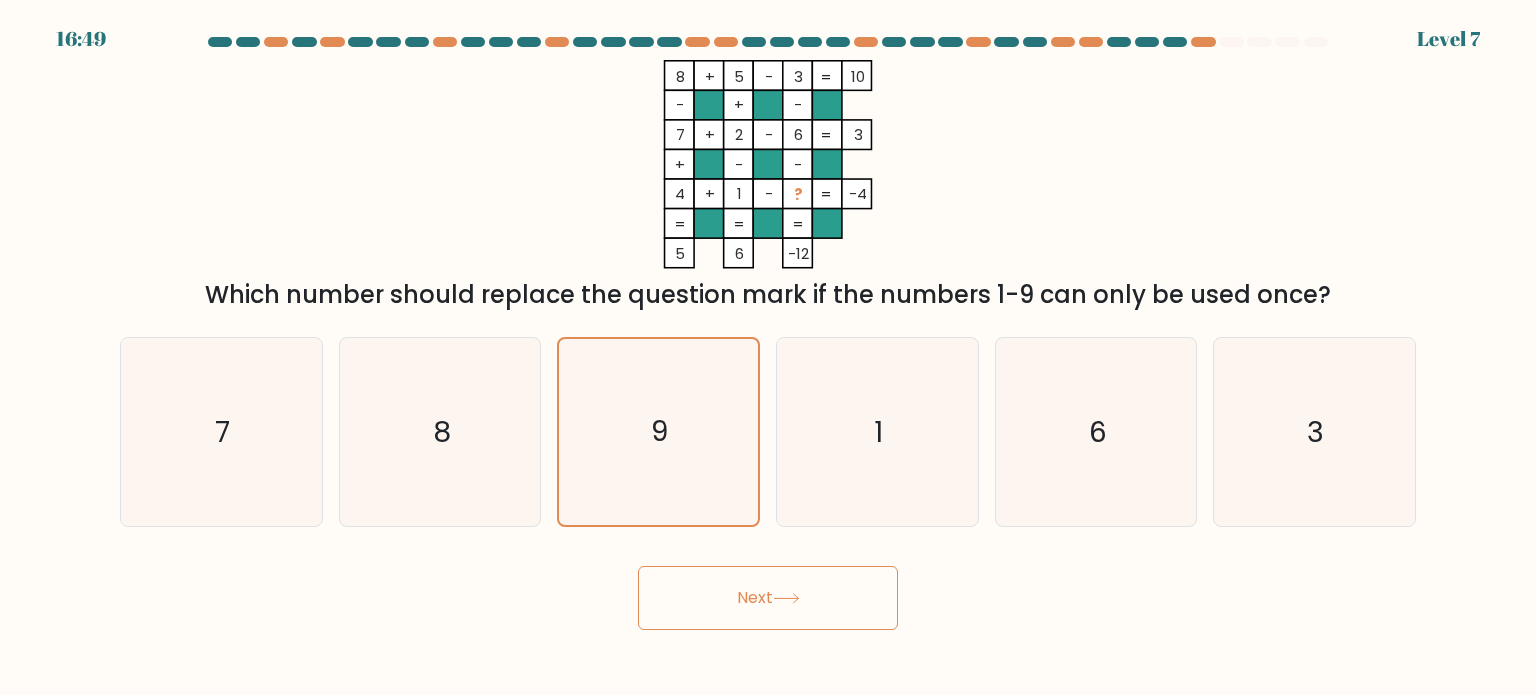 click 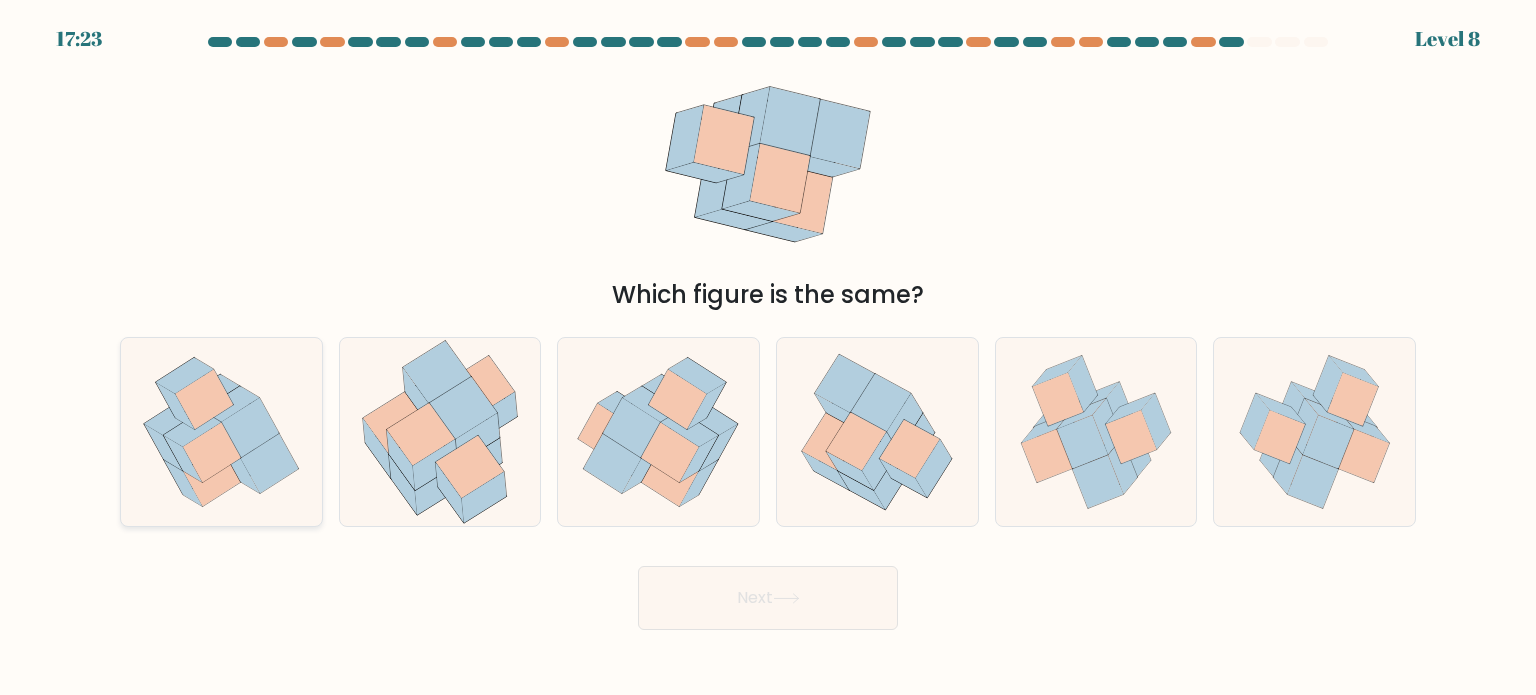 click 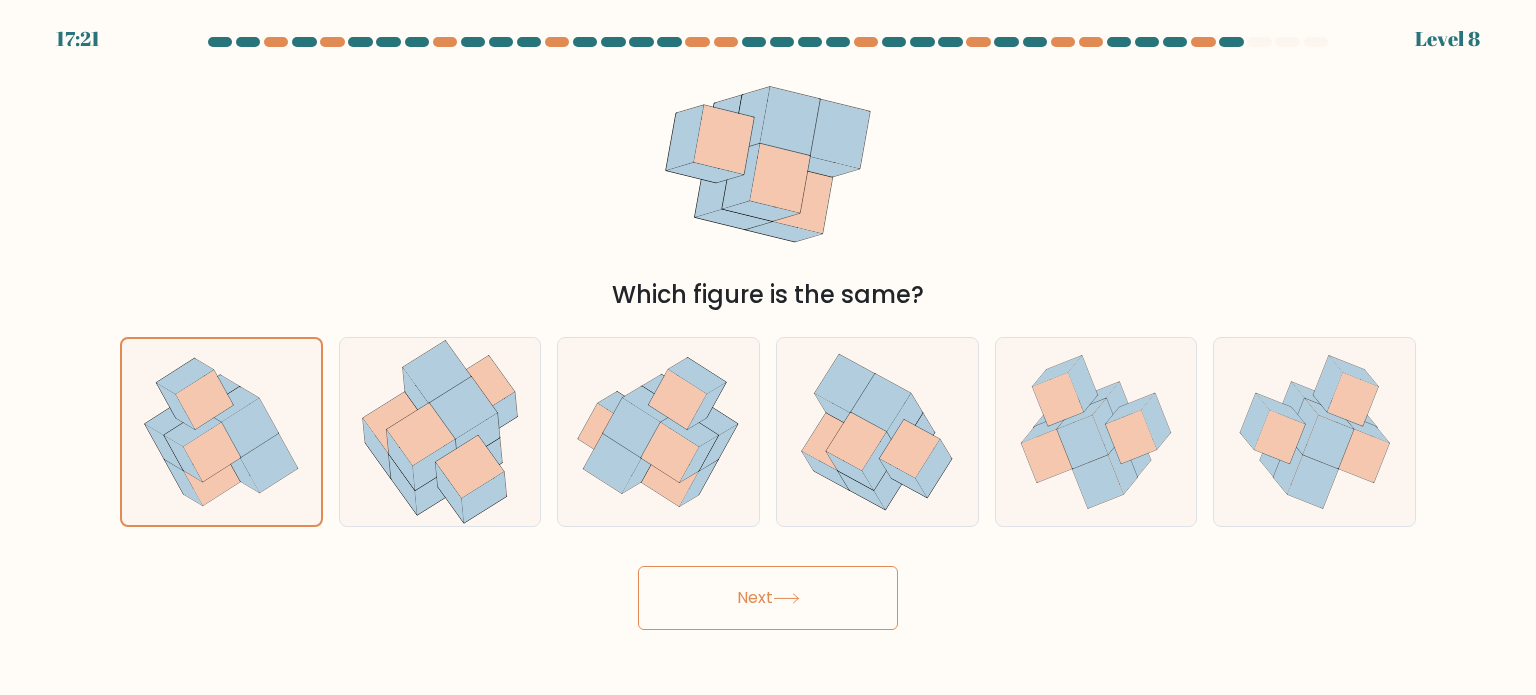 click on "Next" at bounding box center [768, 598] 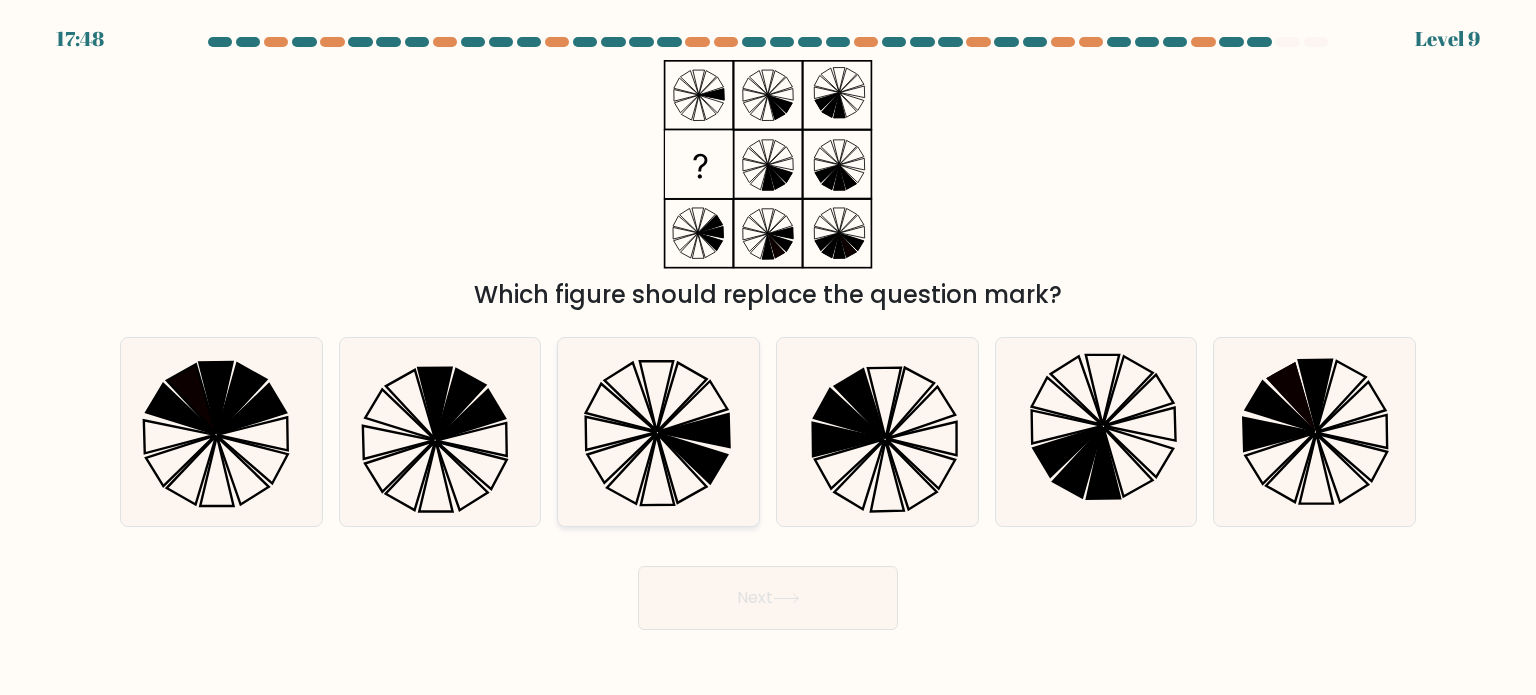 click 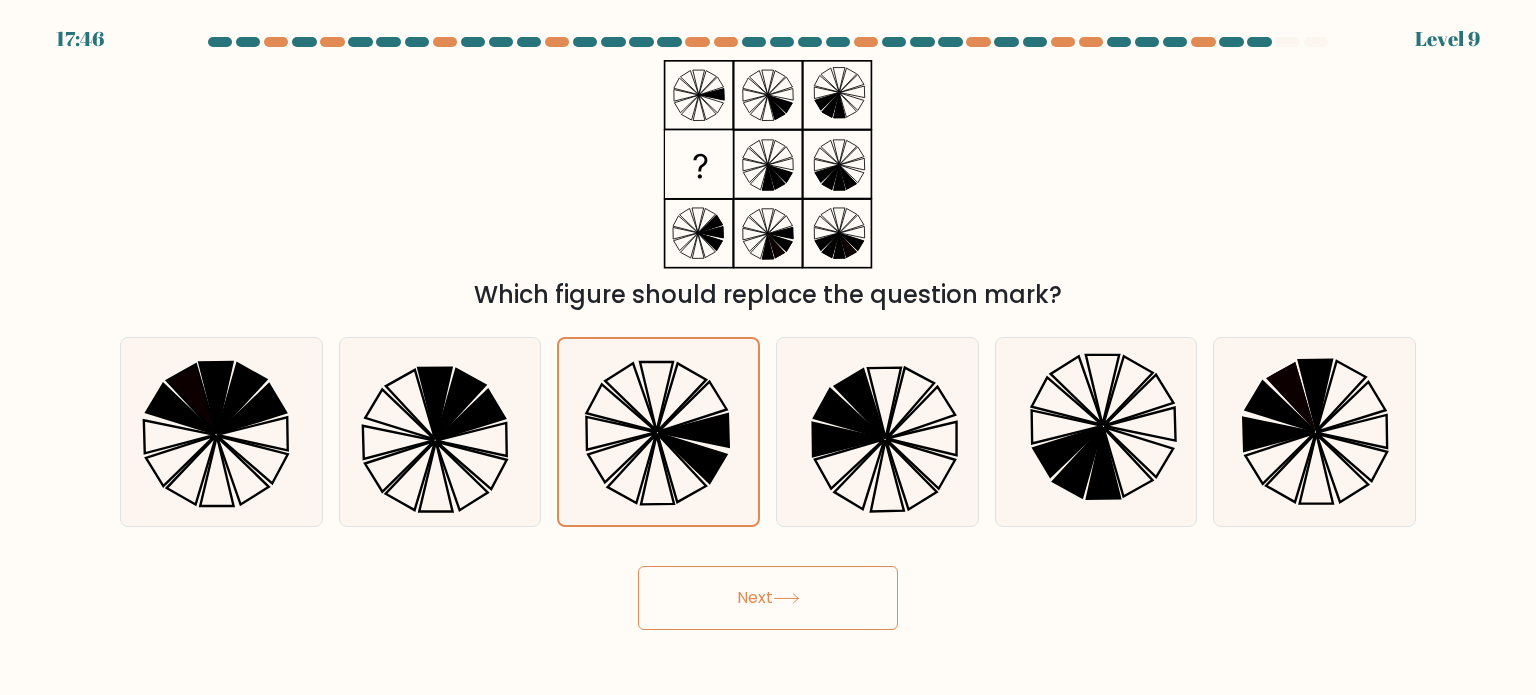 click 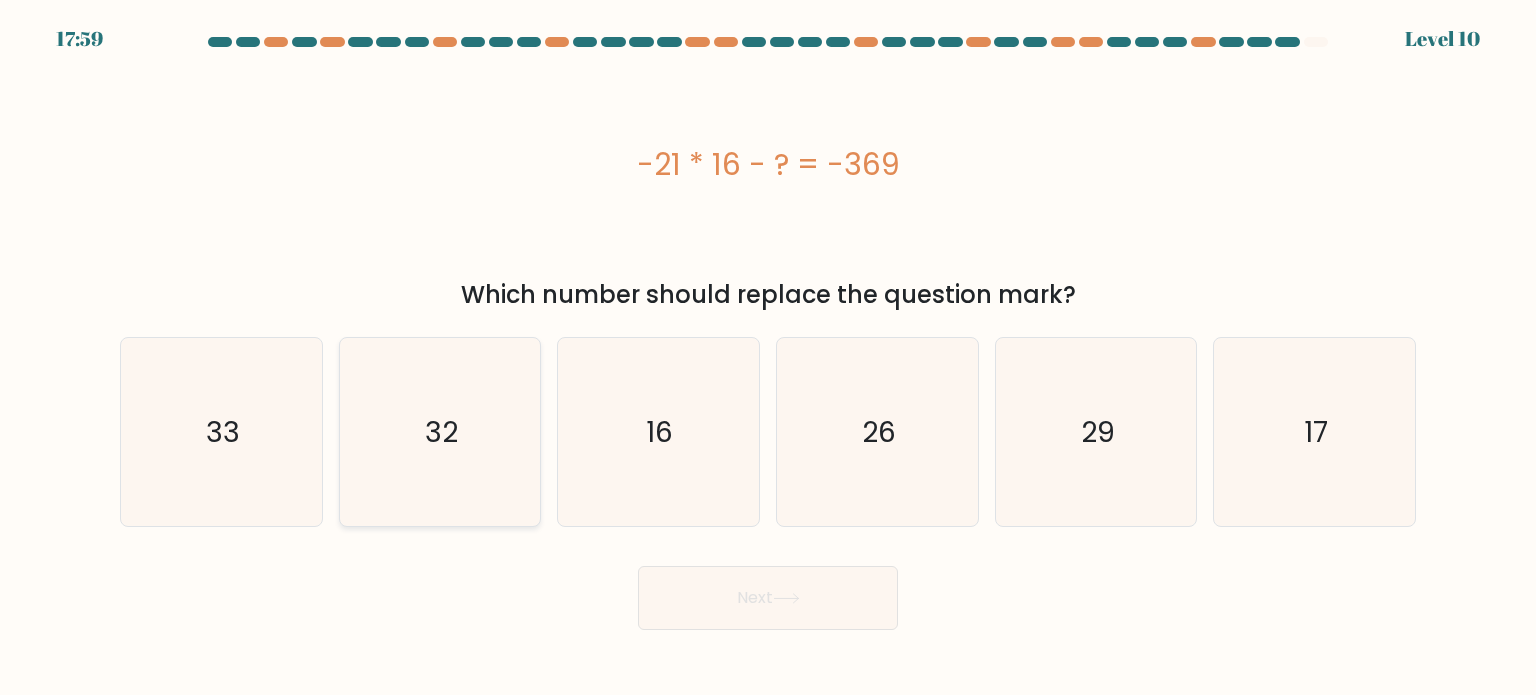 click on "32" 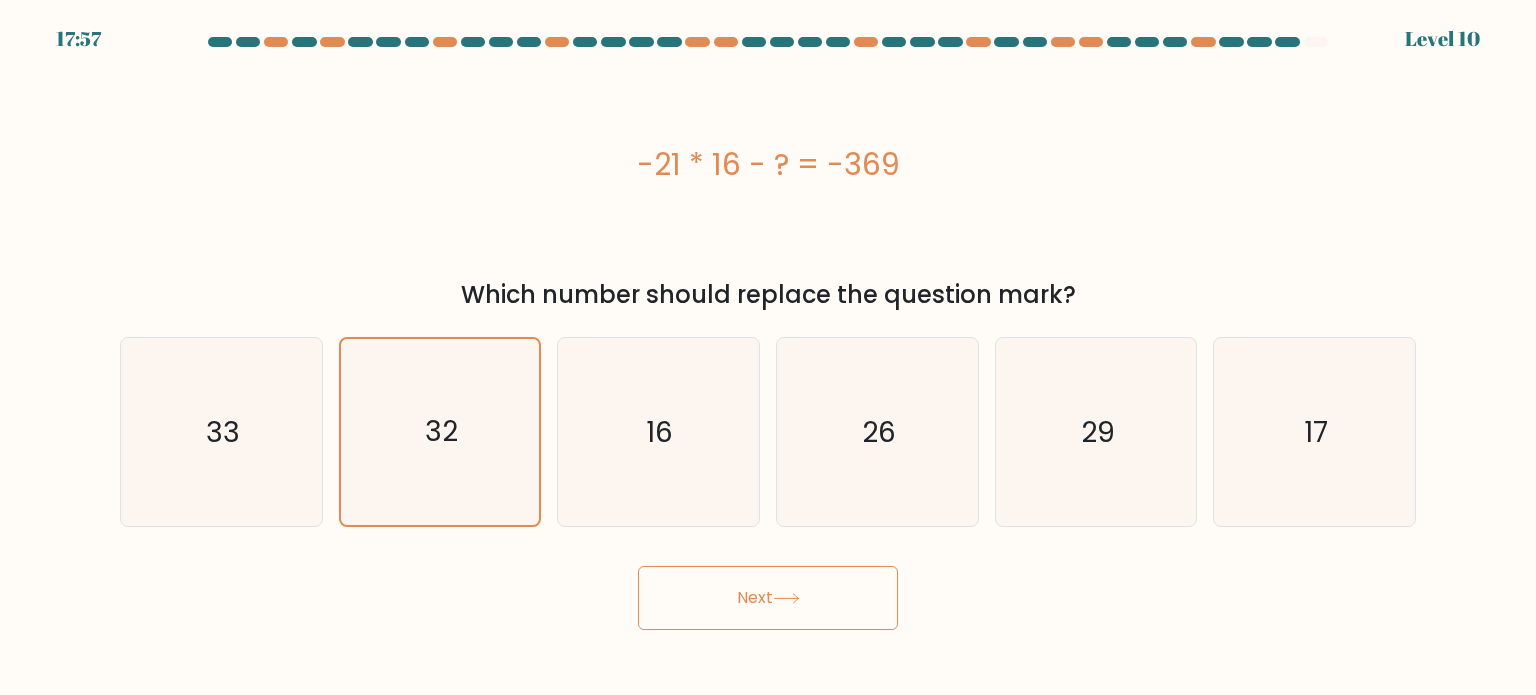 click on "Next" at bounding box center (768, 598) 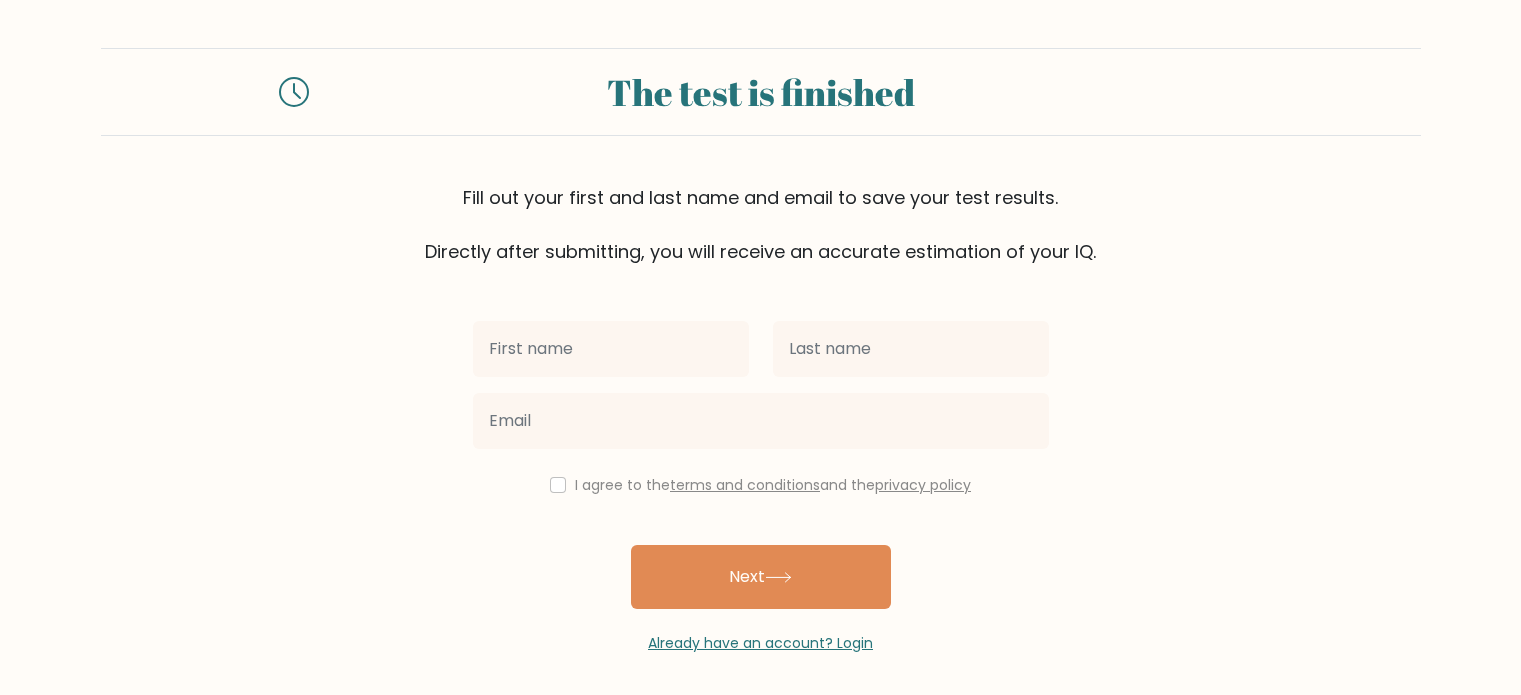 scroll, scrollTop: 0, scrollLeft: 0, axis: both 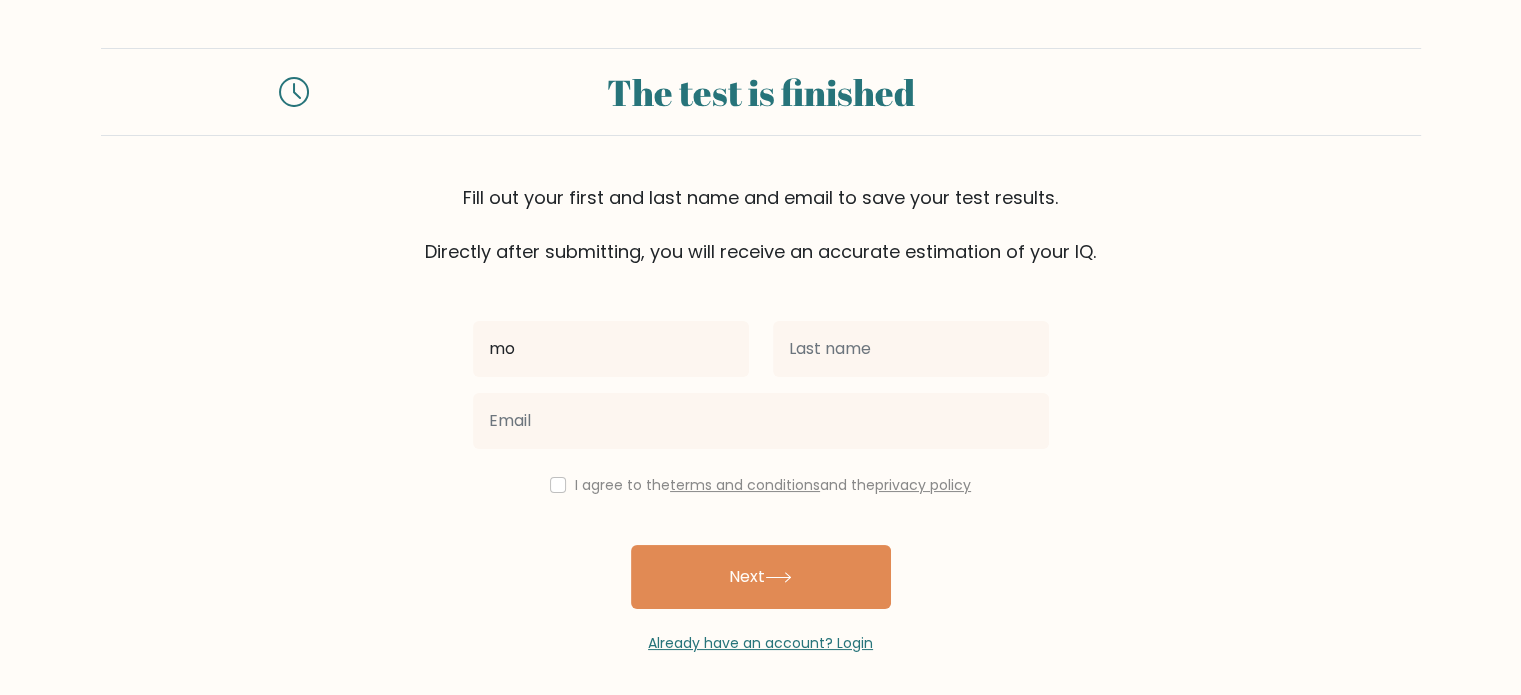 type on "m" 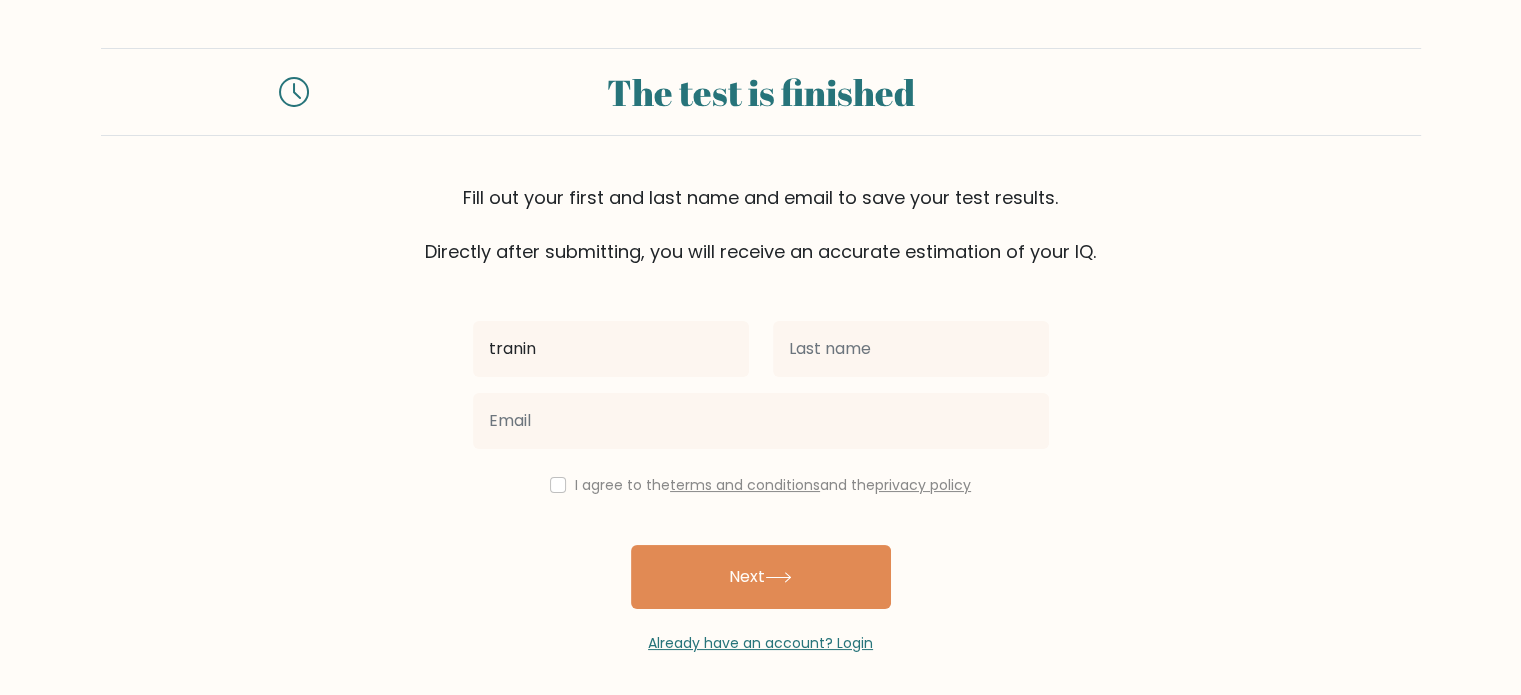 type on "tranin" 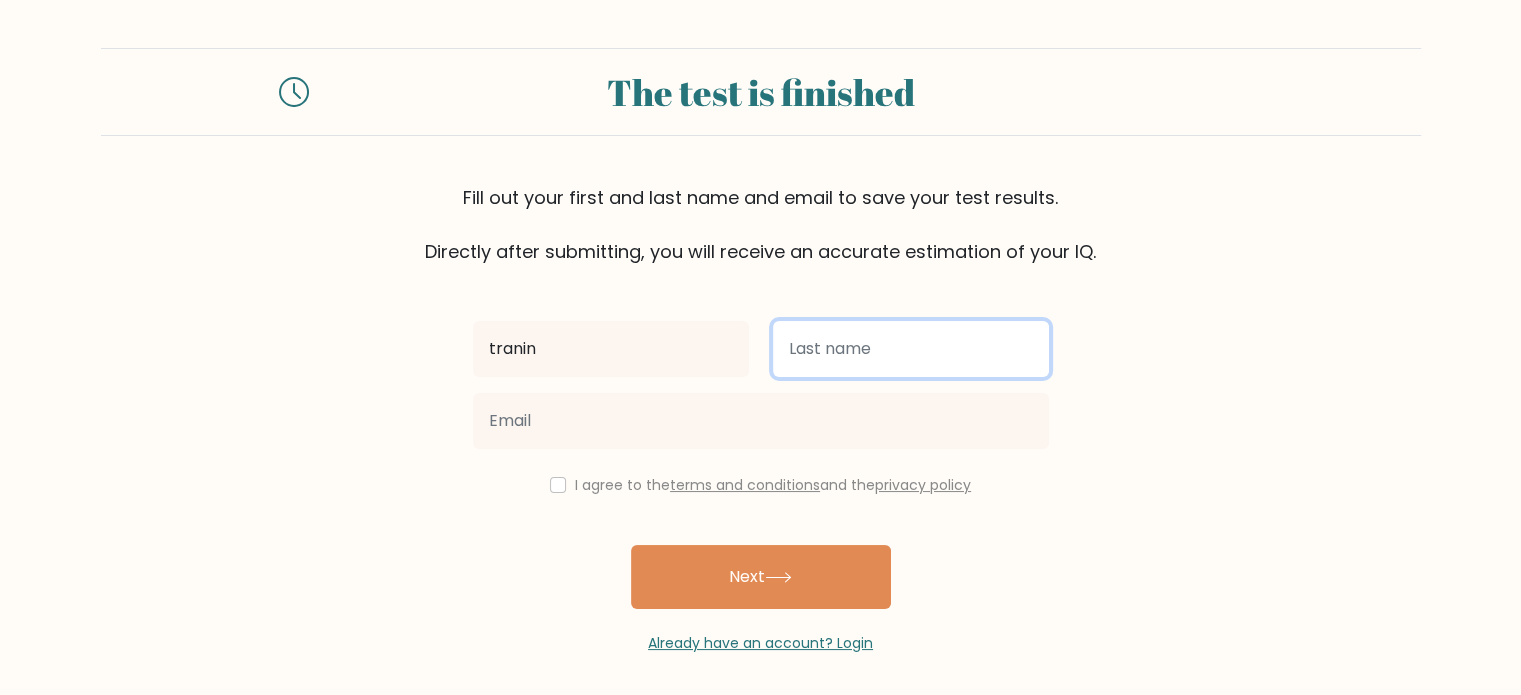 click at bounding box center (911, 349) 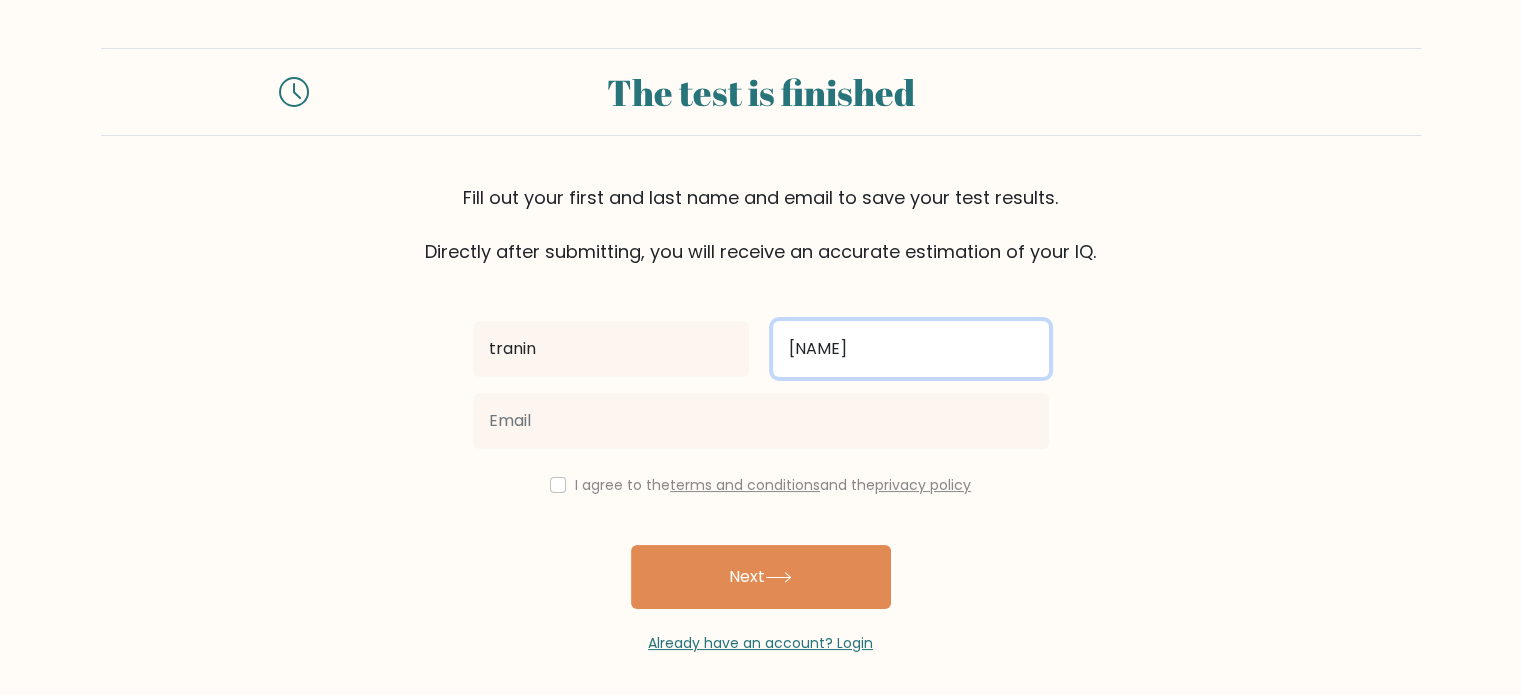 type on "morgane" 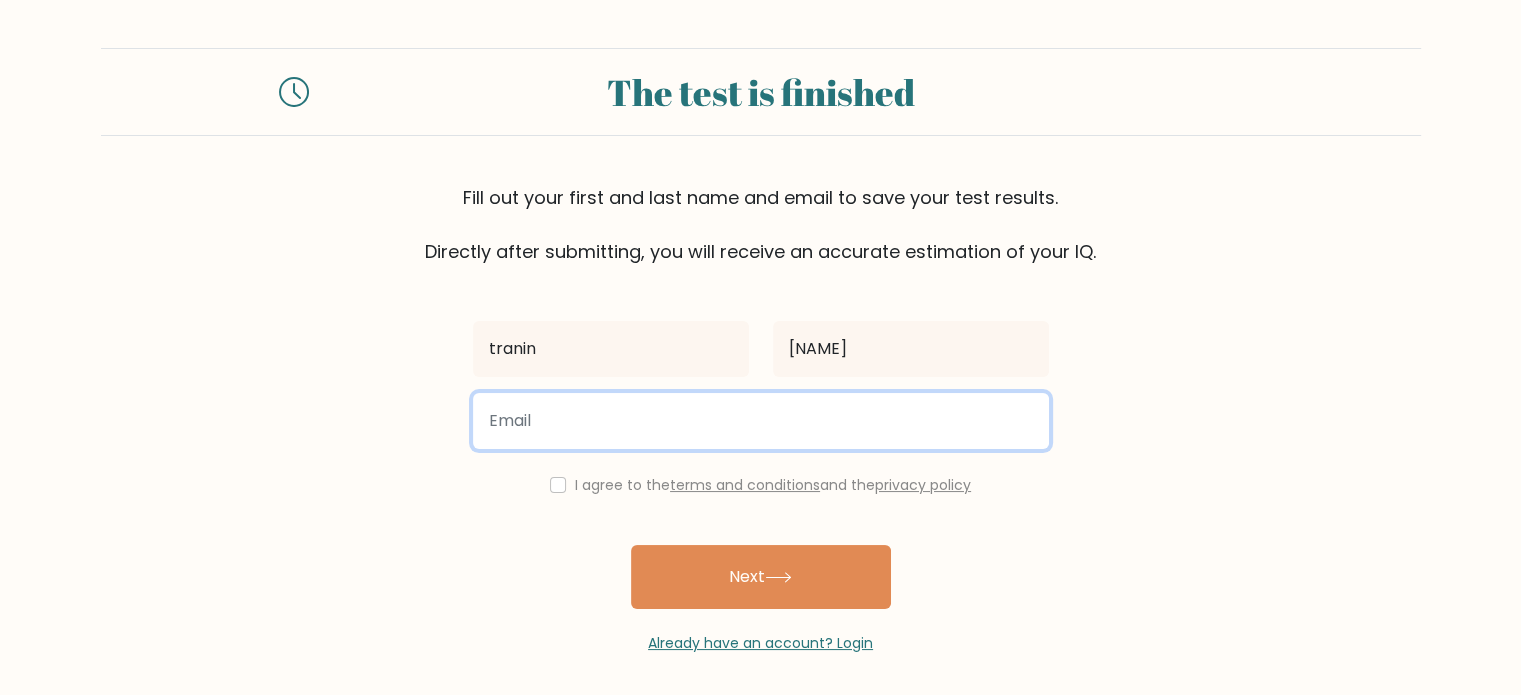 click at bounding box center (761, 421) 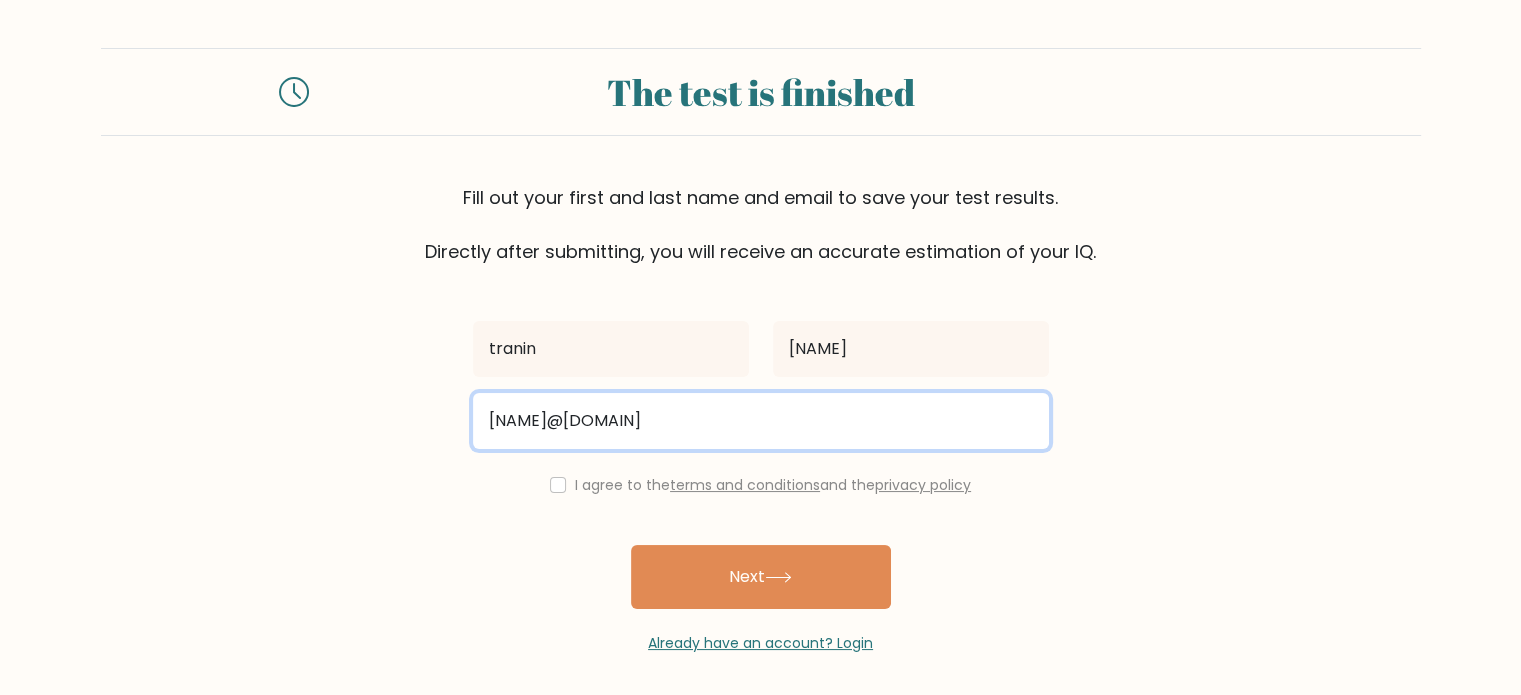type on "morganetranin38@gmail.com" 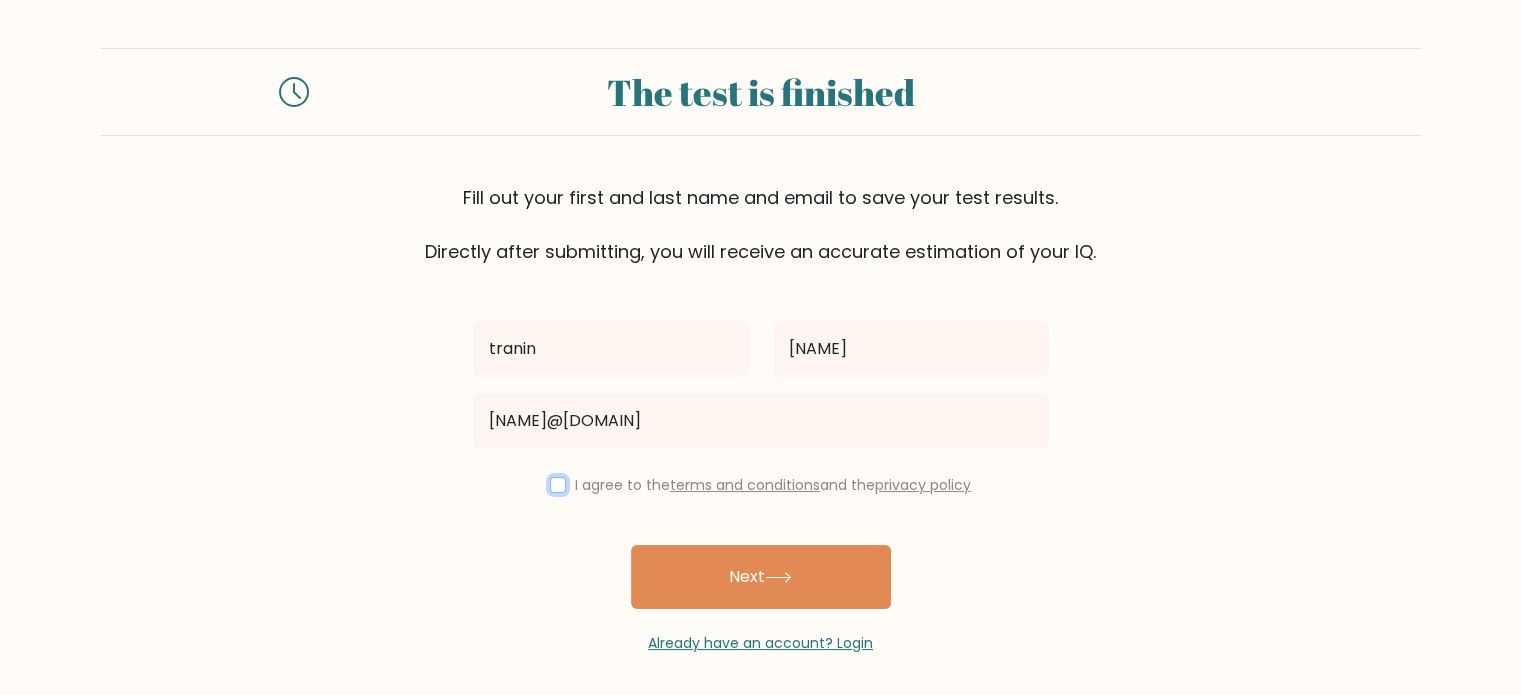 click at bounding box center [558, 485] 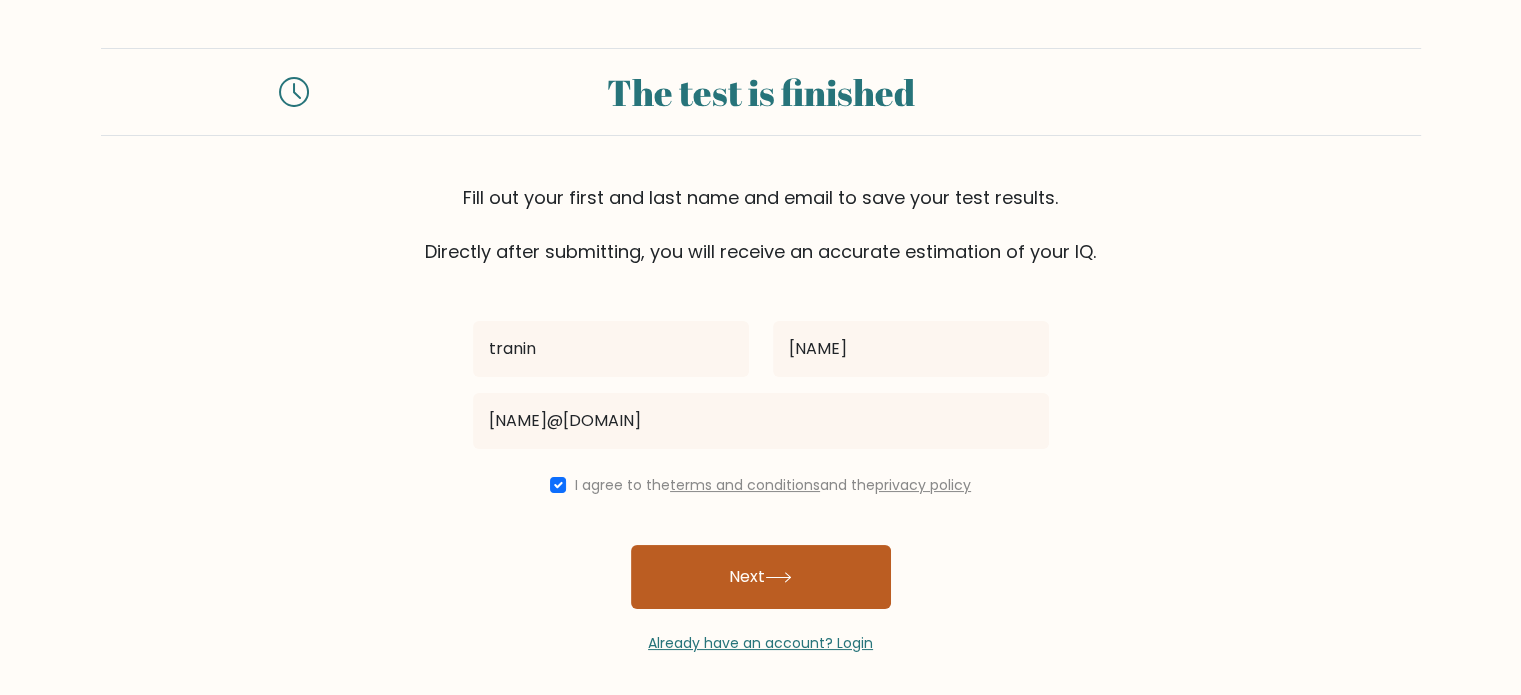 click on "Next" at bounding box center (761, 577) 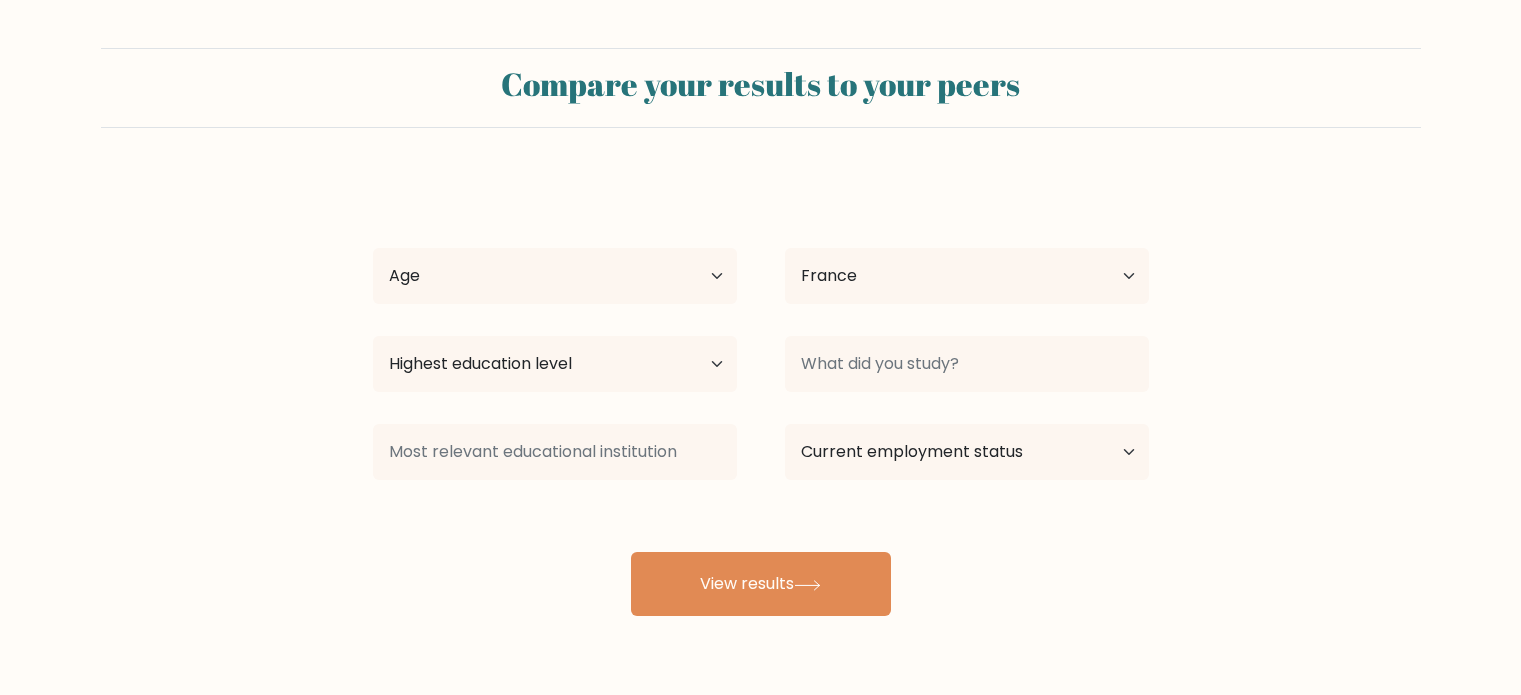 select on "FR" 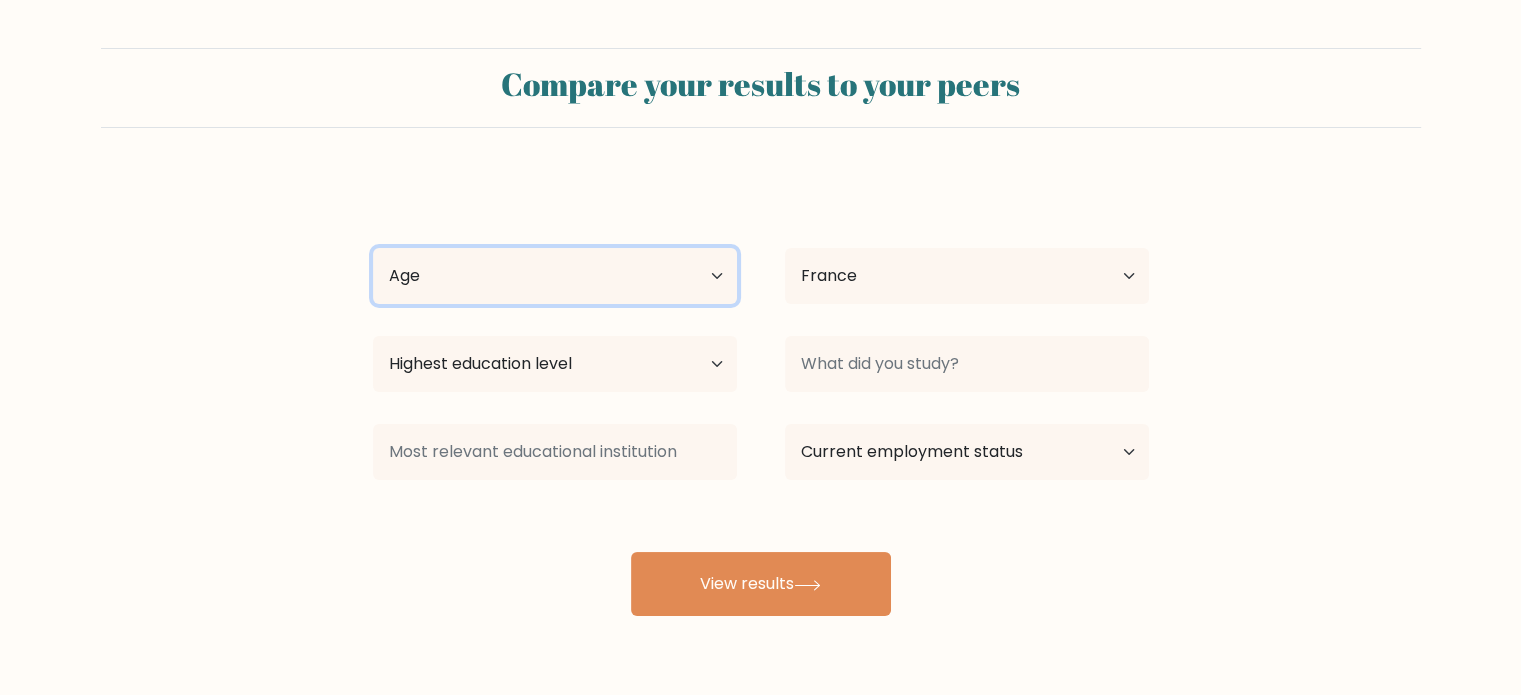 click on "Age
Under 18 years old
18-24 years old
25-34 years old
35-44 years old
45-54 years old
55-64 years old
65 years old and above" at bounding box center (555, 276) 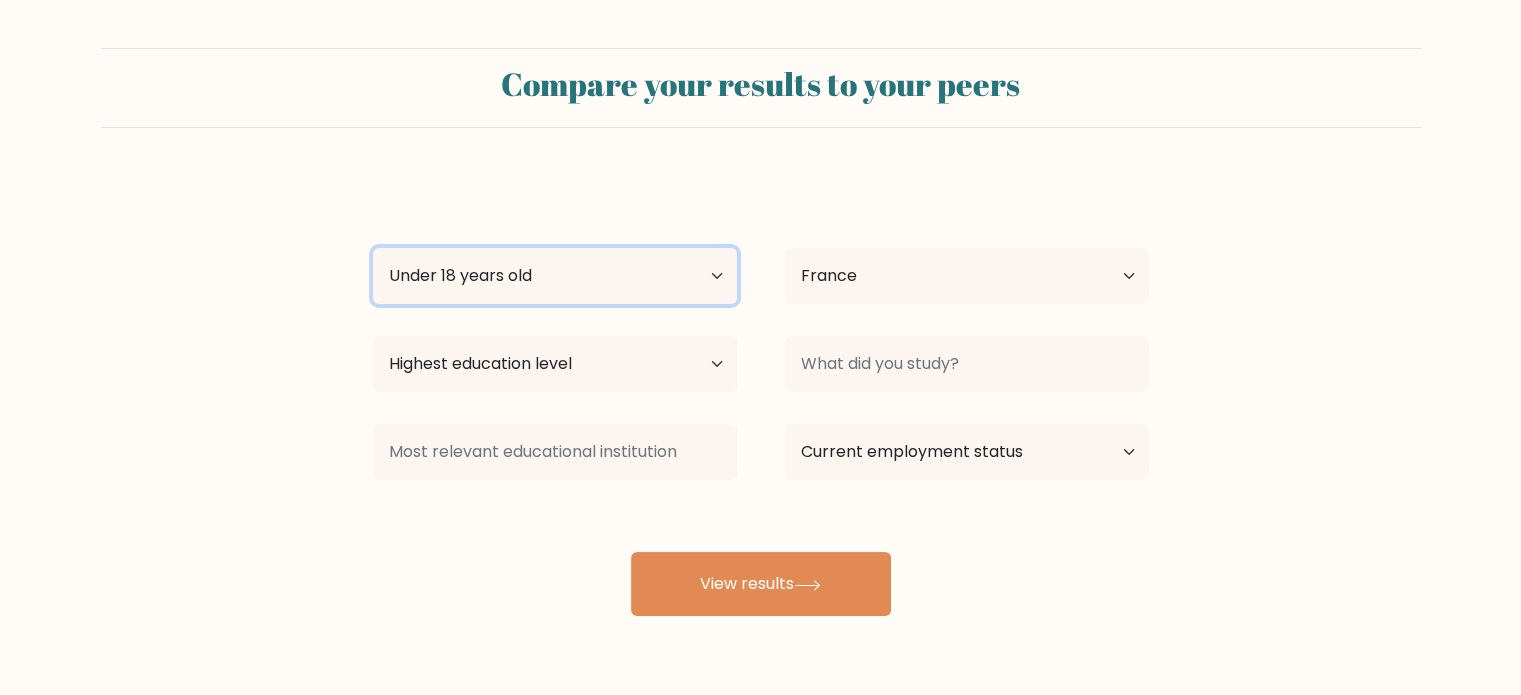 click on "Age
Under 18 years old
18-24 years old
25-34 years old
35-44 years old
45-54 years old
55-64 years old
65 years old and above" at bounding box center [555, 276] 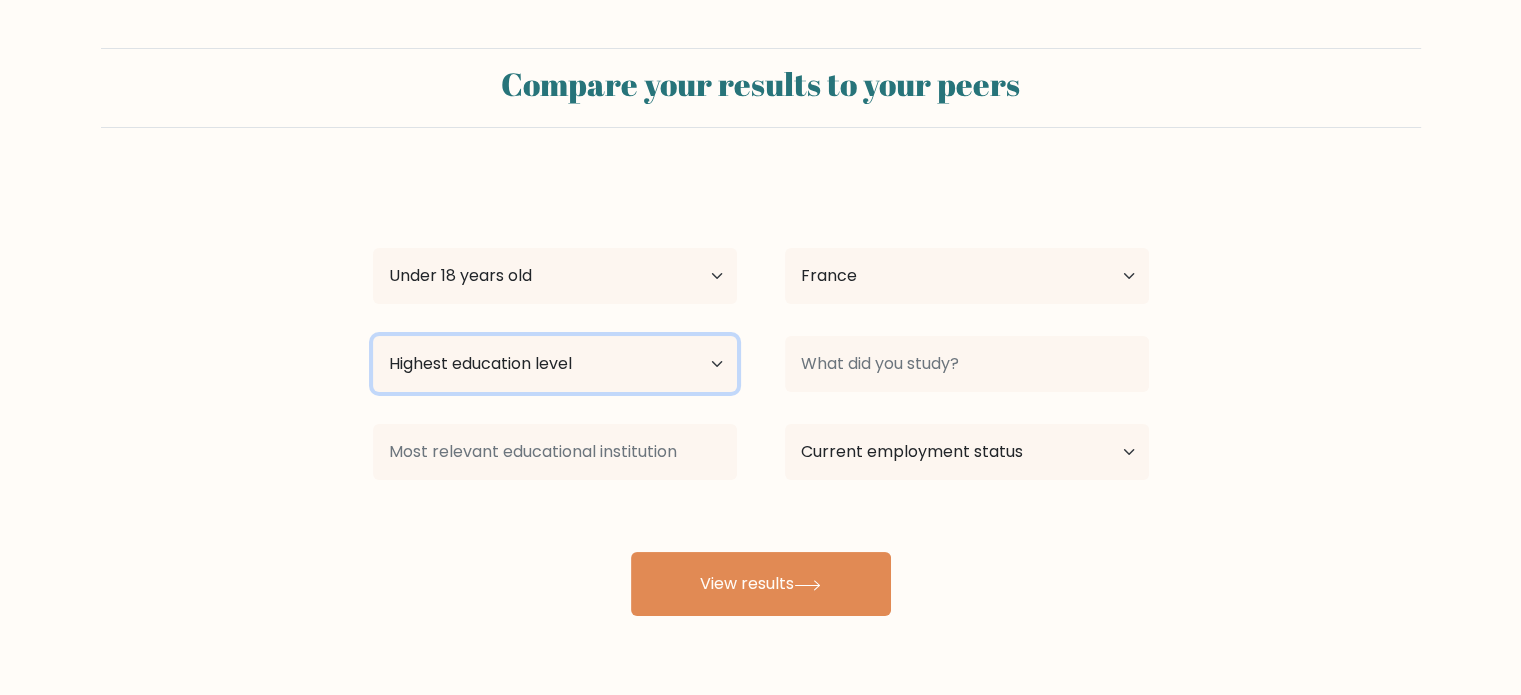 click on "Highest education level
No schooling
Primary
Lower Secondary
Upper Secondary
Occupation Specific
Bachelor's degree
Master's degree
Doctoral degree" at bounding box center [555, 364] 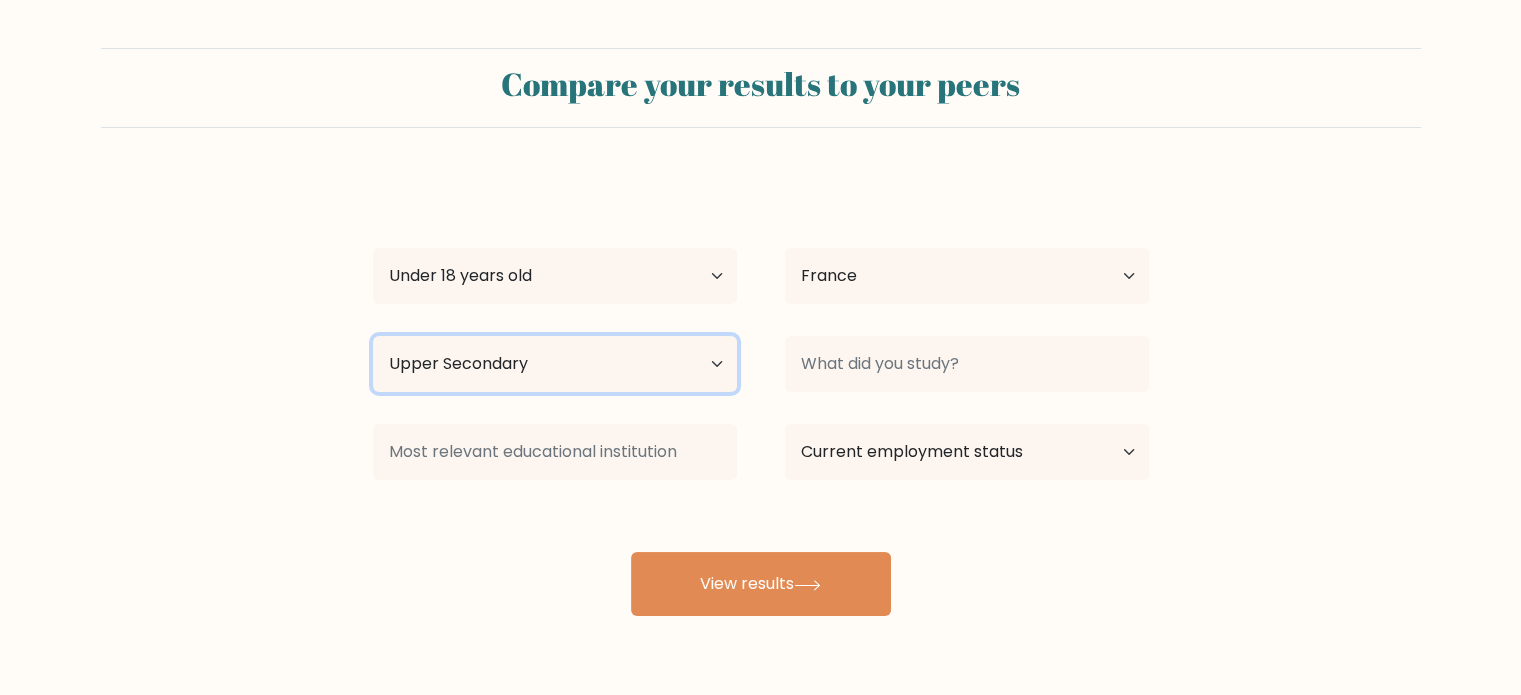 click on "Highest education level
No schooling
Primary
Lower Secondary
Upper Secondary
Occupation Specific
Bachelor's degree
Master's degree
Doctoral degree" at bounding box center (555, 364) 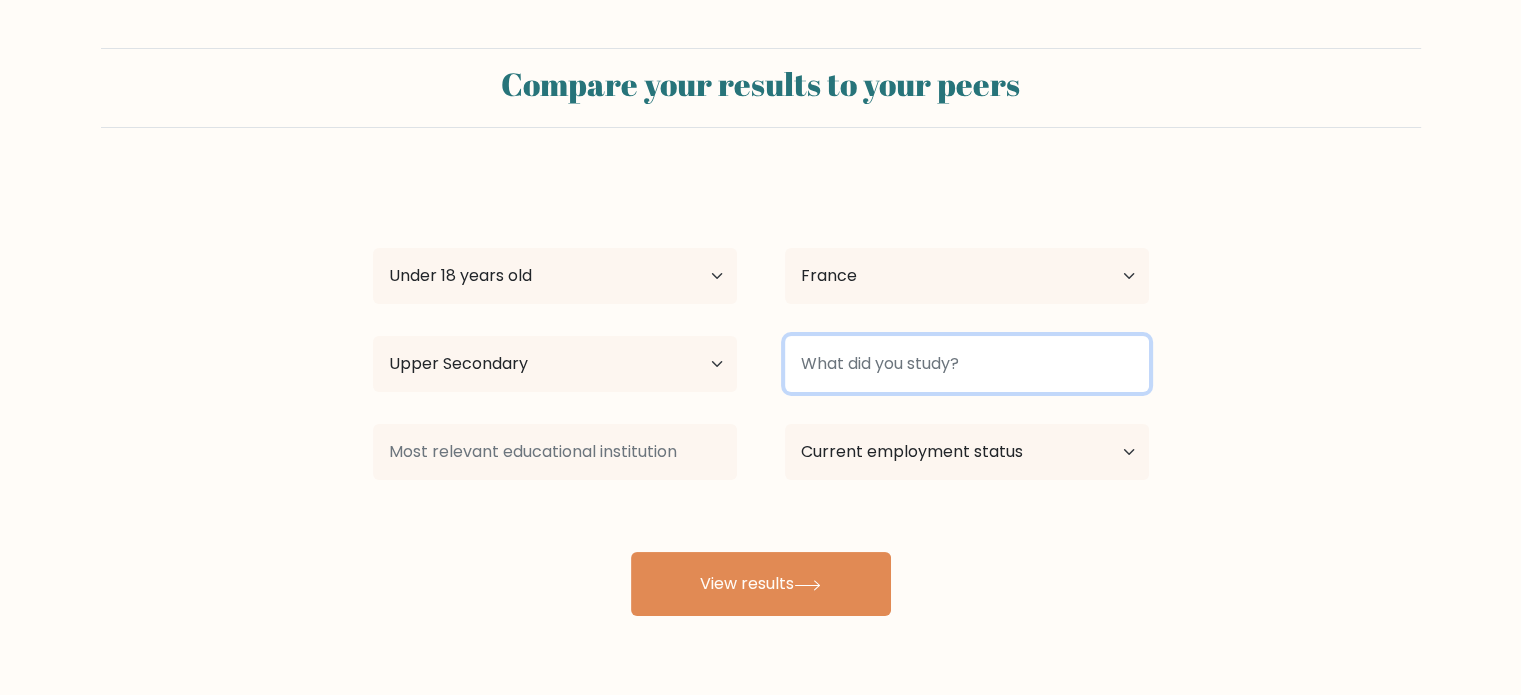 click at bounding box center [967, 364] 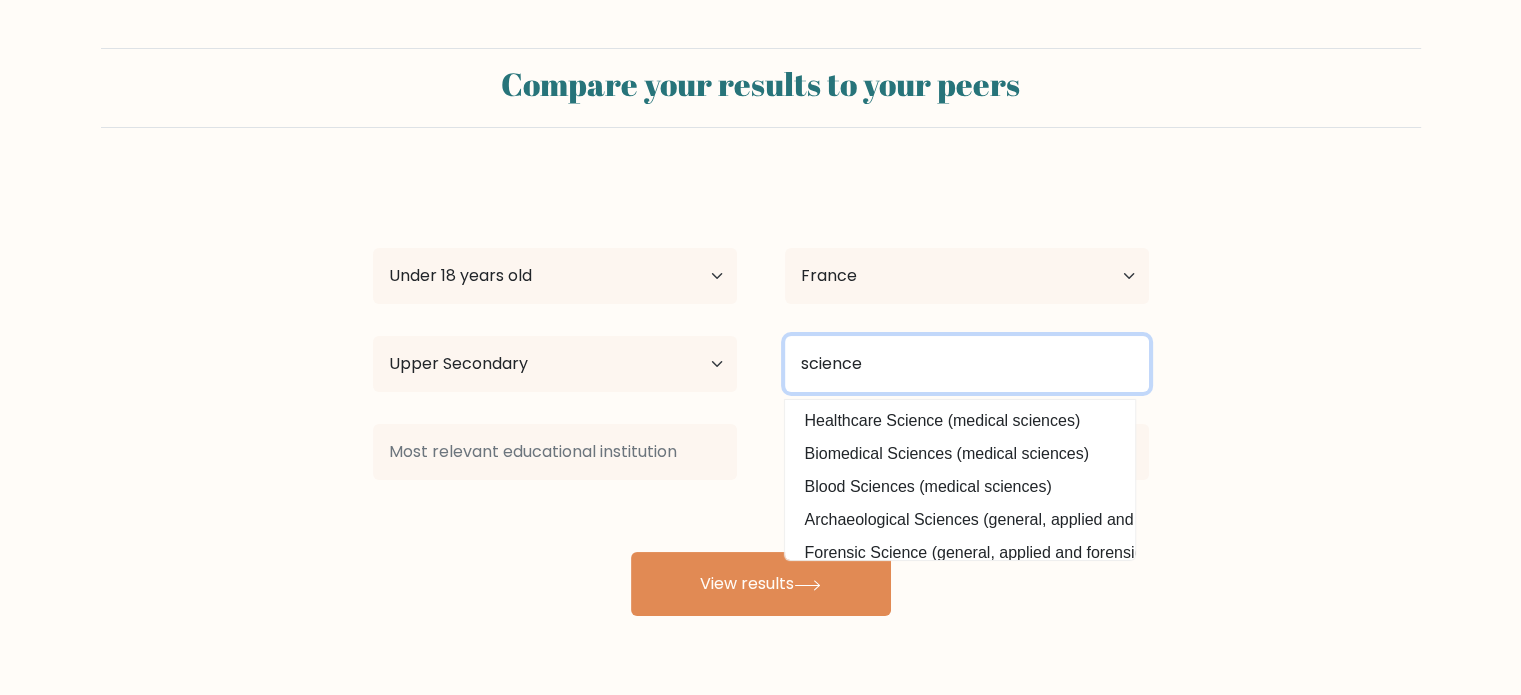 type on "science" 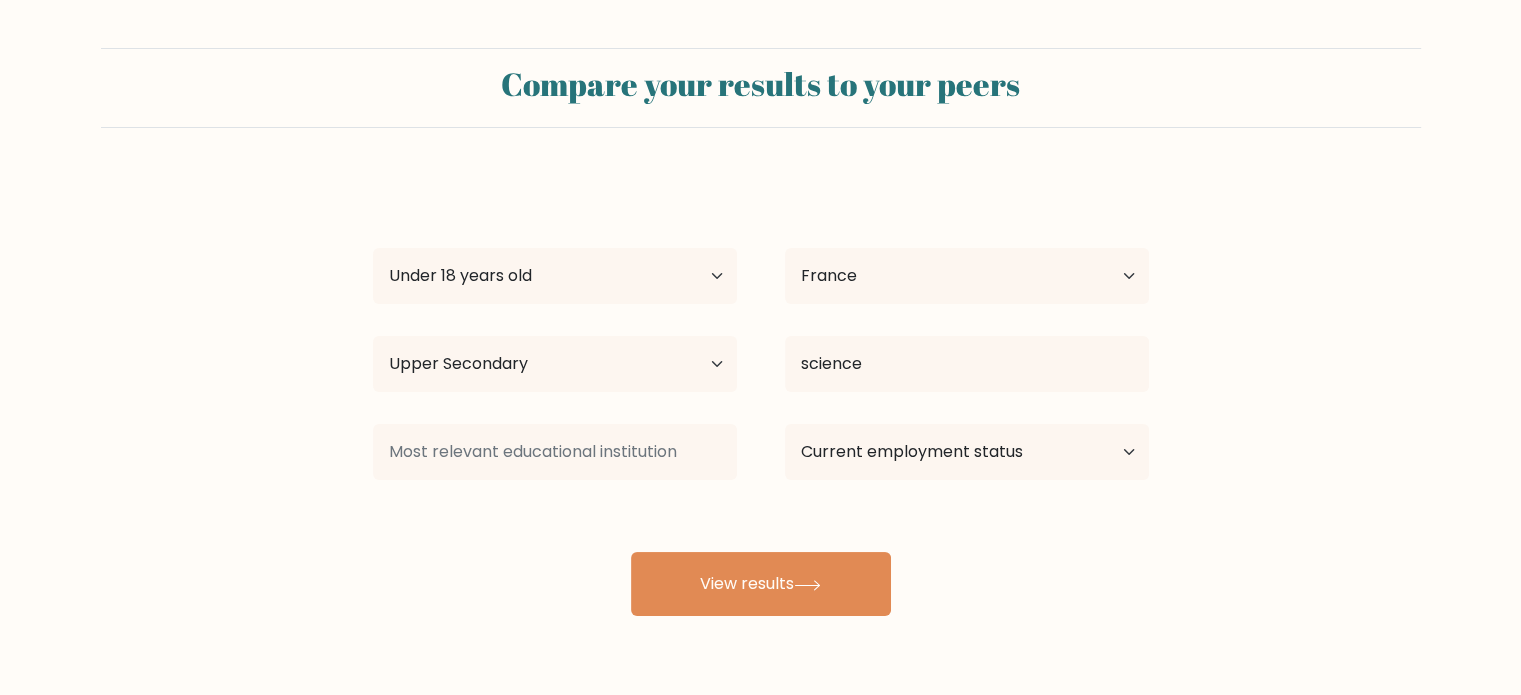click on "Compare your results to your peers
tranin
morgane
Age
Under 18 years old
18-24 years old
25-34 years old
35-44 years old
45-54 years old
55-64 years old
65 years old and above
Country
Afghanistan
Albania
Algeria
American Samoa
Andorra
Angola
Anguilla
Antarctica
Antigua and Barbuda
Argentina
Armenia
Aruba
Australia" at bounding box center (760, 332) 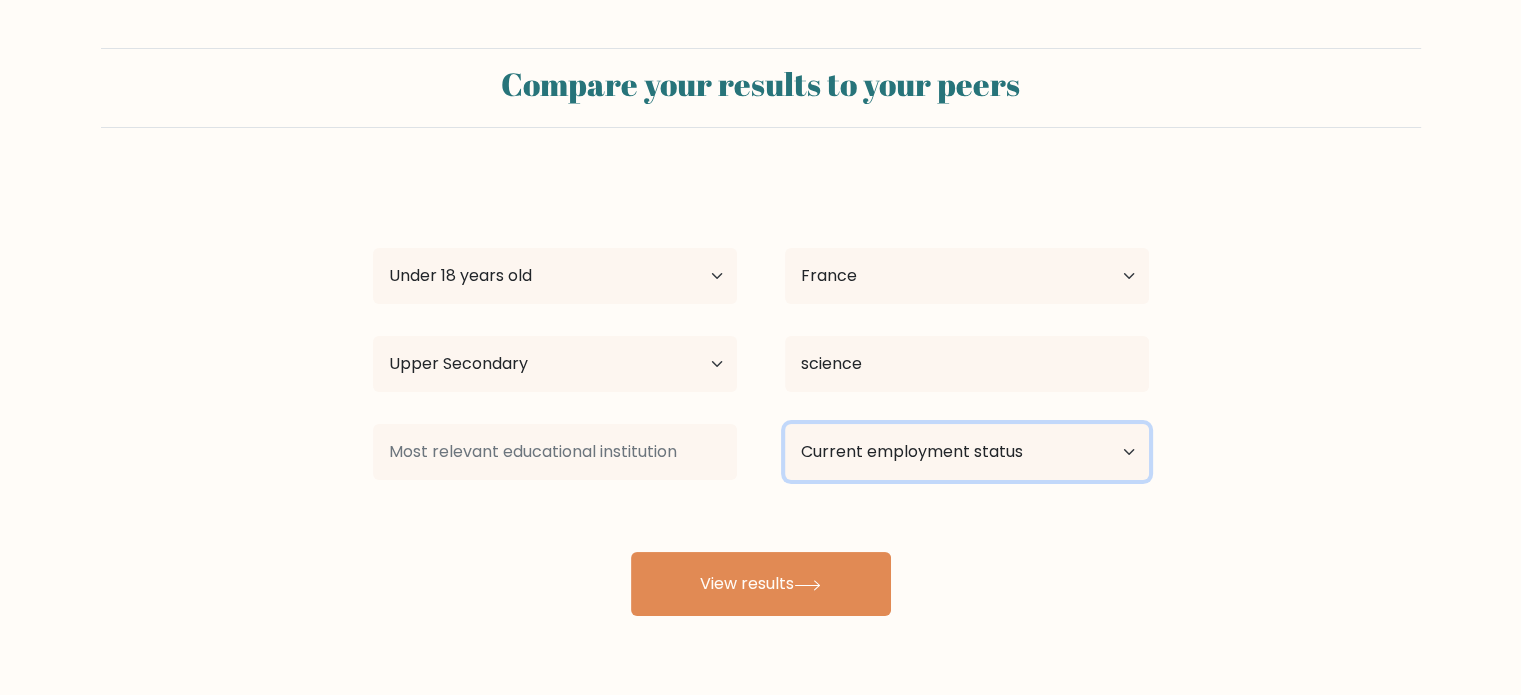 click on "Current employment status
Employed
Student
Retired
Other / prefer not to answer" at bounding box center (967, 452) 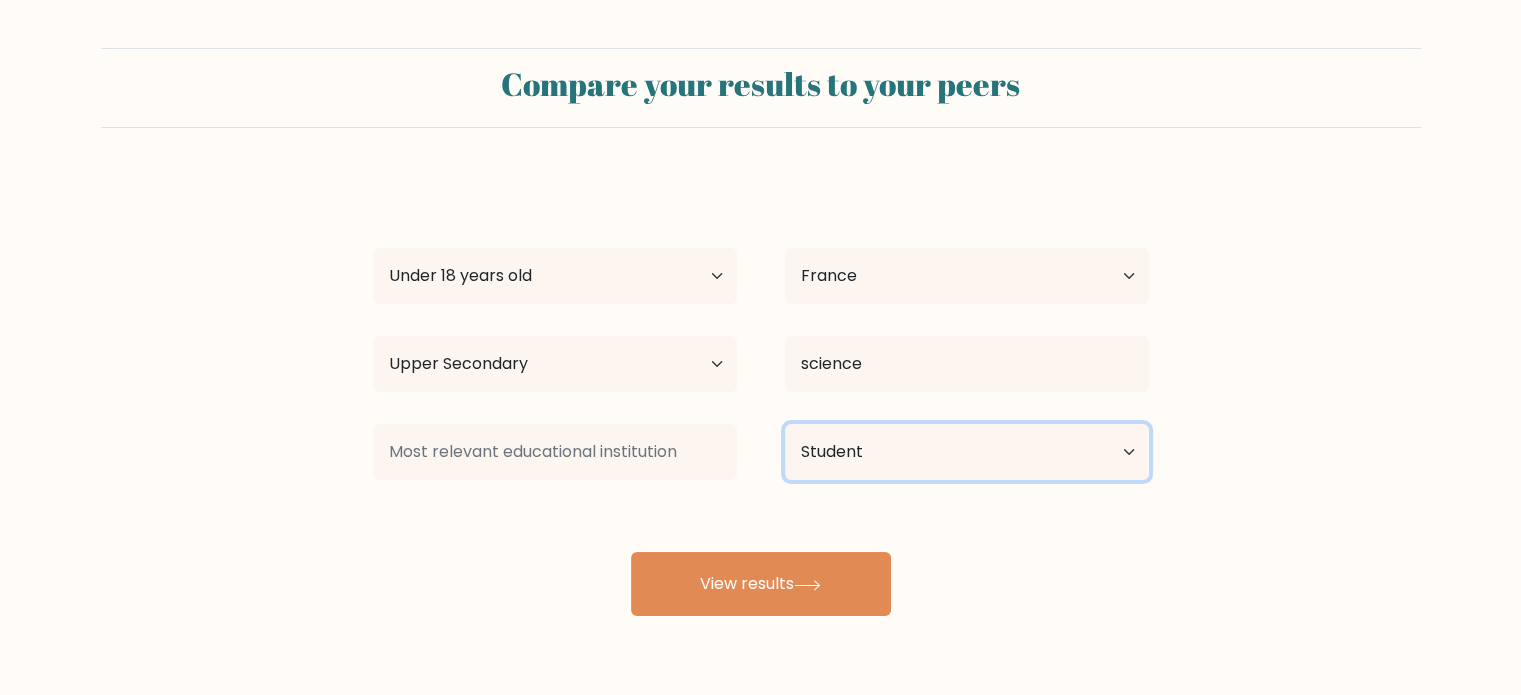 click on "Current employment status
Employed
Student
Retired
Other / prefer not to answer" at bounding box center (967, 452) 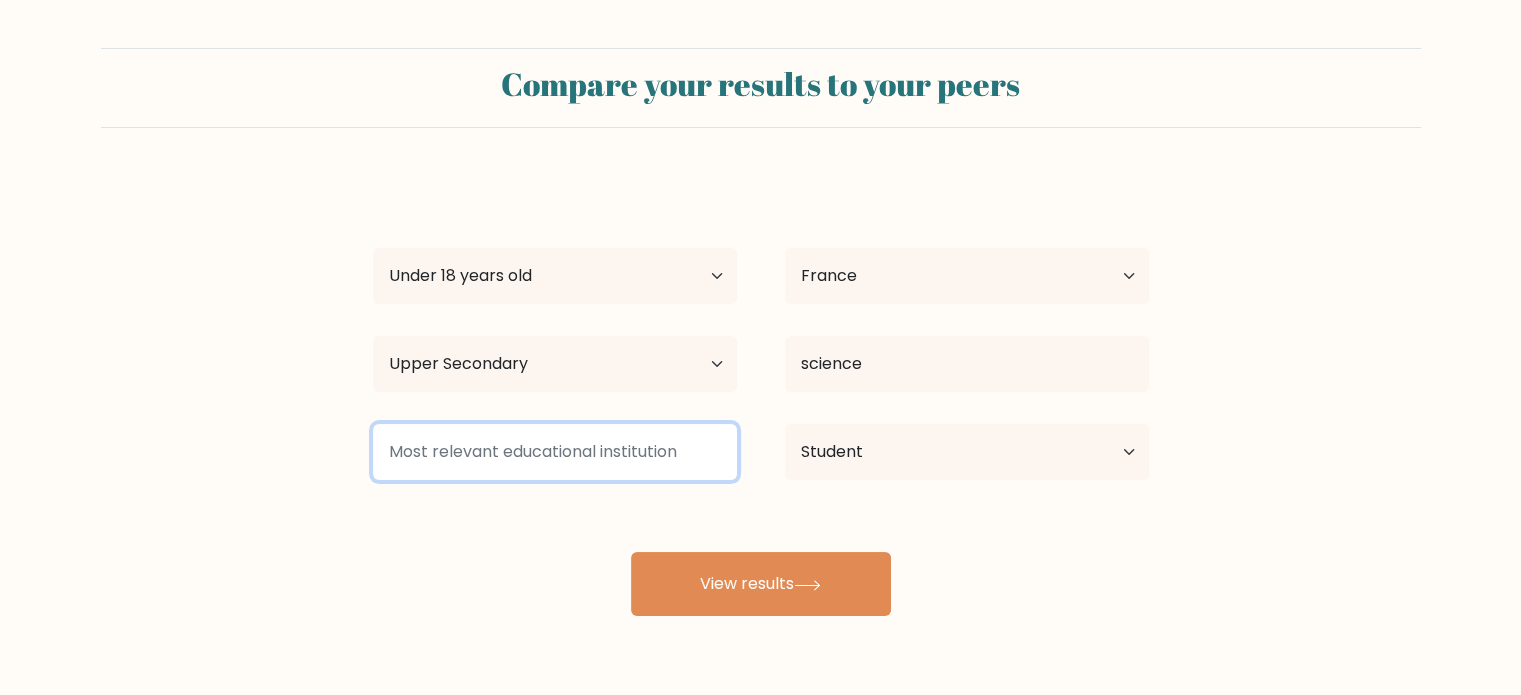 click at bounding box center [555, 452] 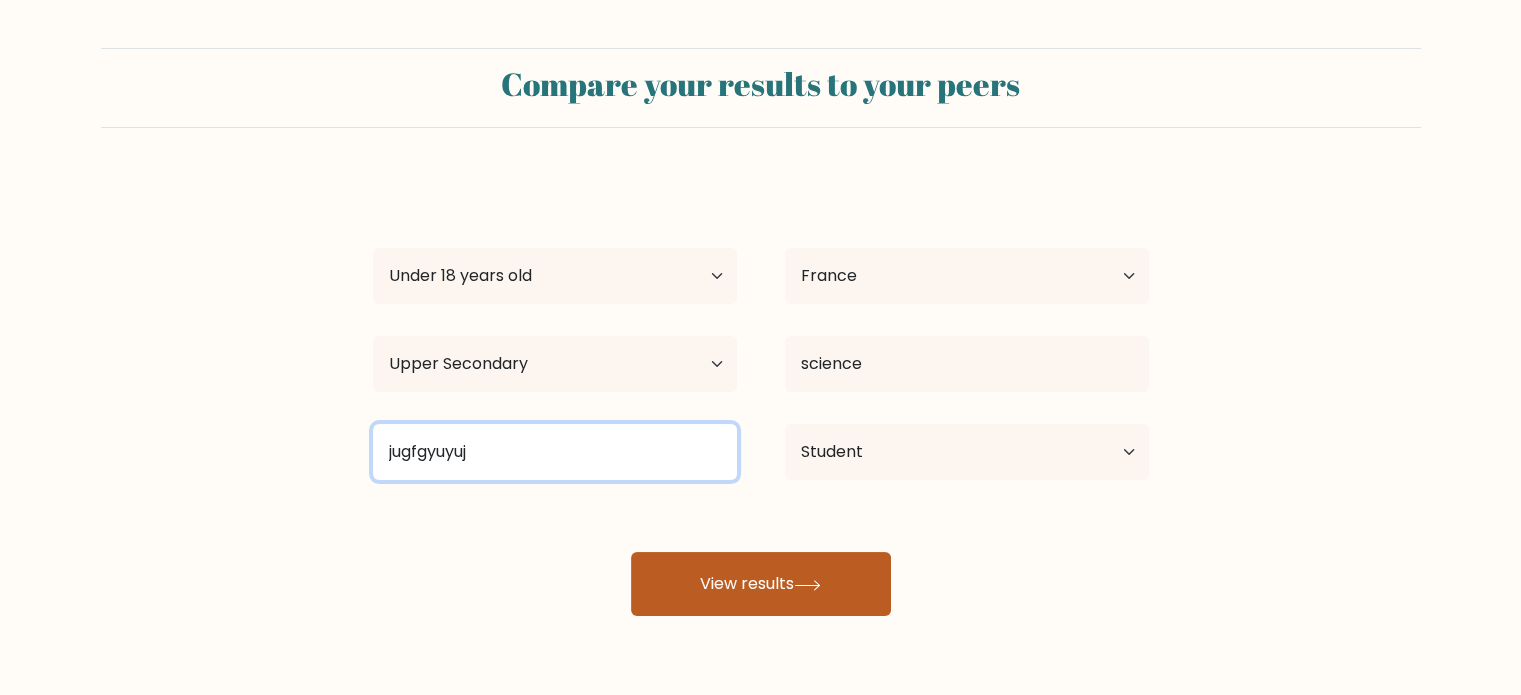 type on "jugfgyuyuj" 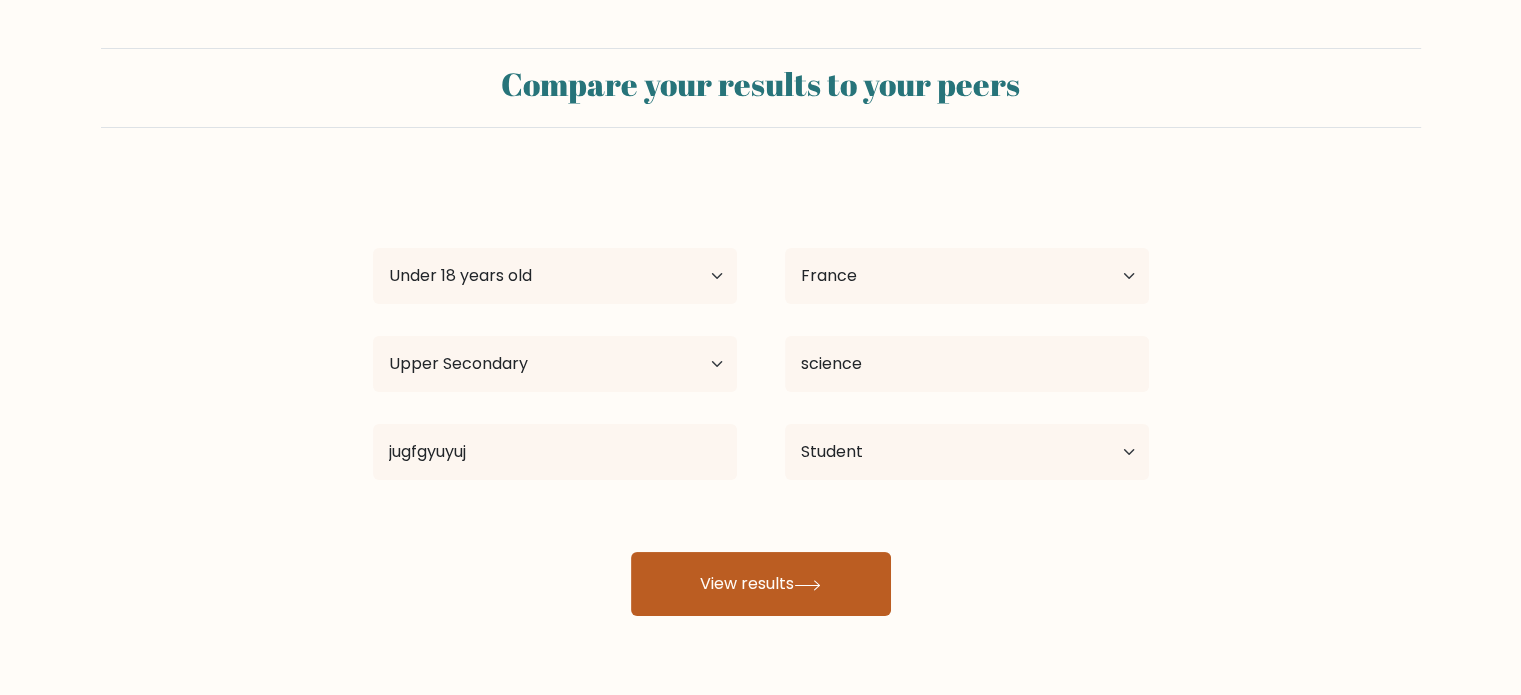 click on "View results" at bounding box center (761, 584) 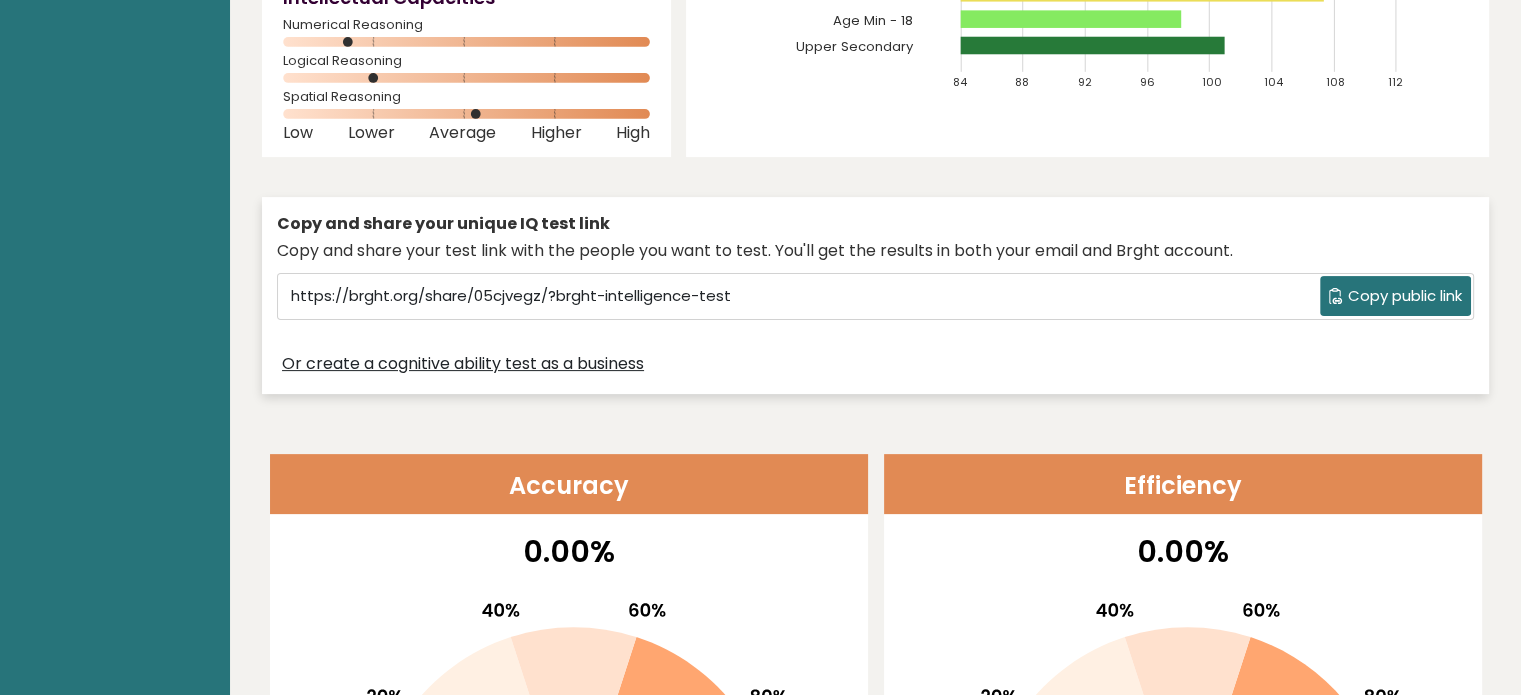 scroll, scrollTop: 0, scrollLeft: 0, axis: both 